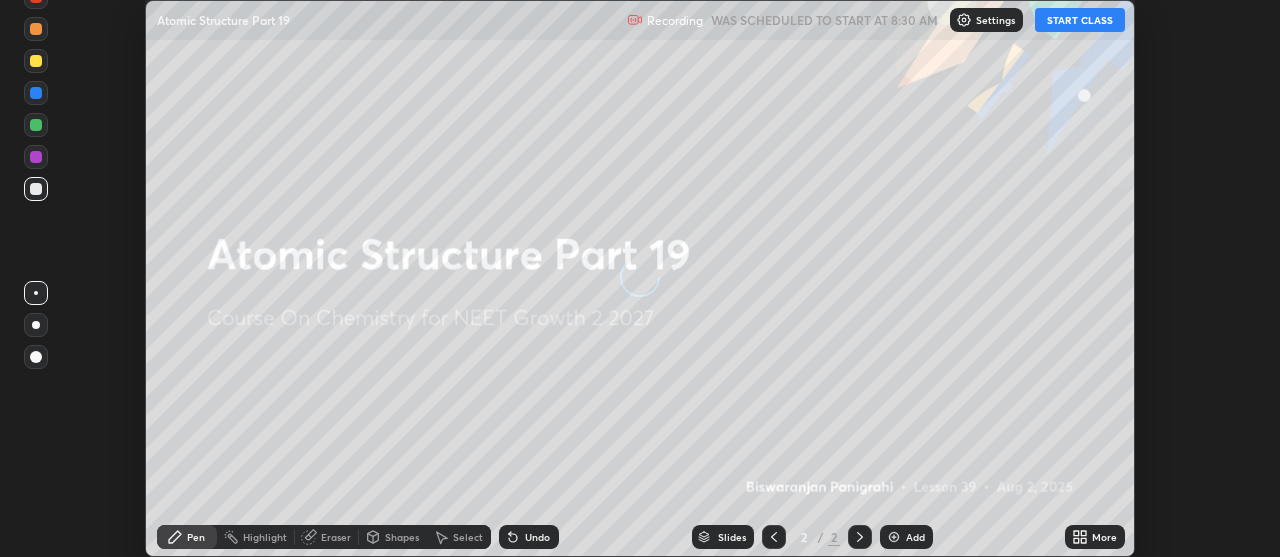 scroll, scrollTop: 0, scrollLeft: 0, axis: both 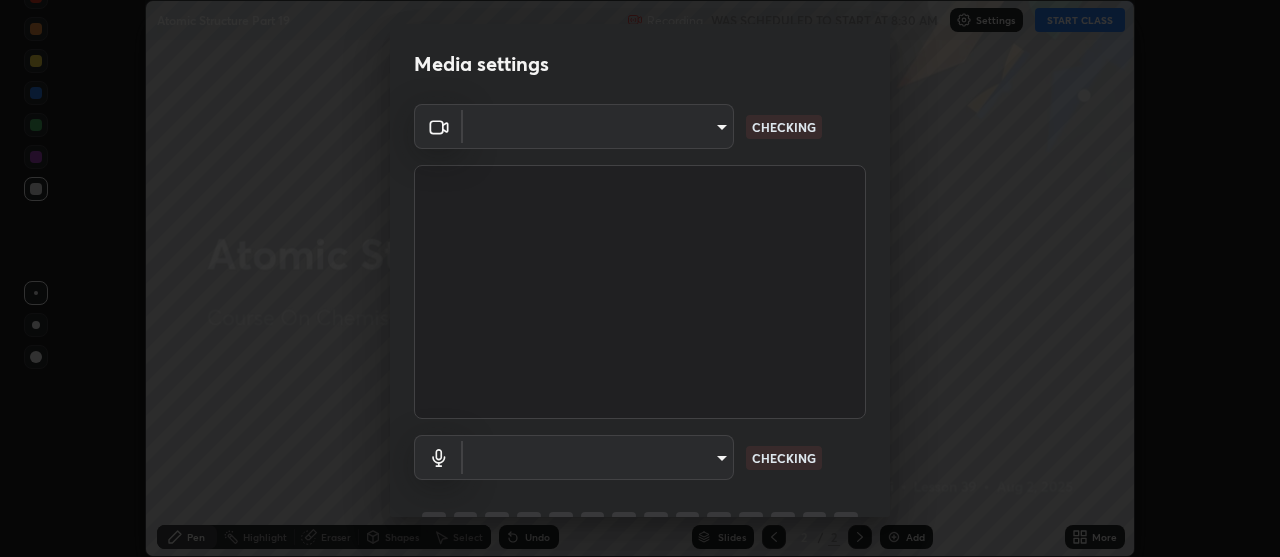 type on "[HASH]" 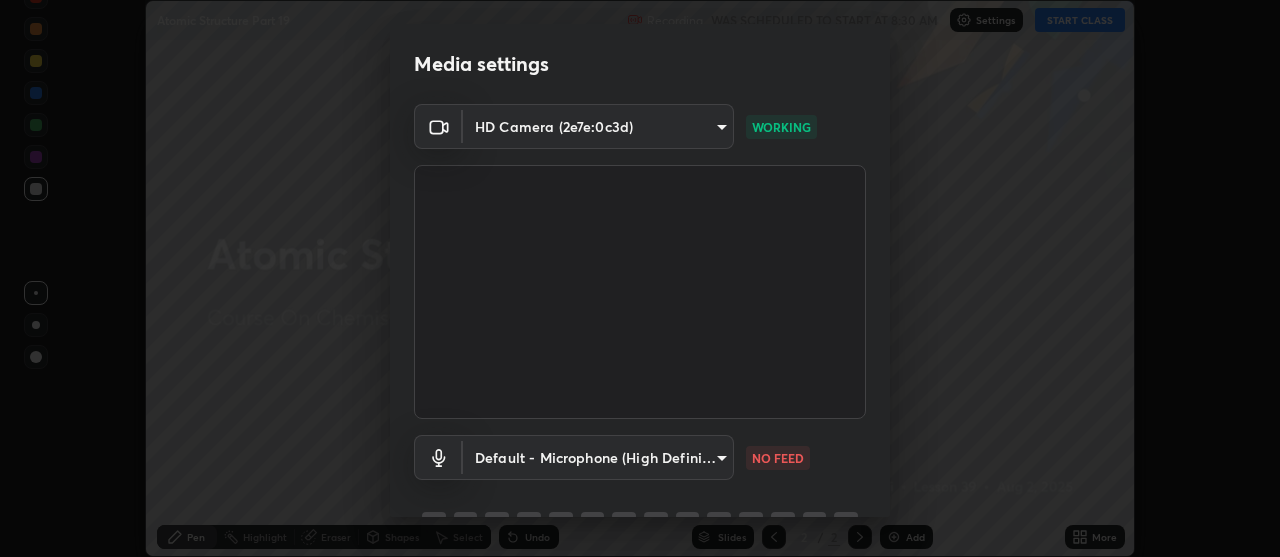 click on "Erase all Atomic Structure Part 19 Recording WAS SCHEDULED TO START AT  8:30 AM Settings START CLASS Setting up your live class Atomic Structure Part 19 • L39 of Course On Chemistry for NEET Growth 2 2027 [FULL_NAME] Pen Highlight Eraser Shapes Select Undo Slides 2 / 2 Add More No doubts shared Encourage your learners to ask a doubt for better clarity Report an issue Reason for reporting Buffering Chat not working Audio - Video sync issue Educator video quality low ​ Attach an image Report Media settings HD Camera (2e7e:0c3d) [HASH] WORKING Default - Microphone (High Definition Audio Device) default NO FEED 1 / 5 Next" at bounding box center [640, 278] 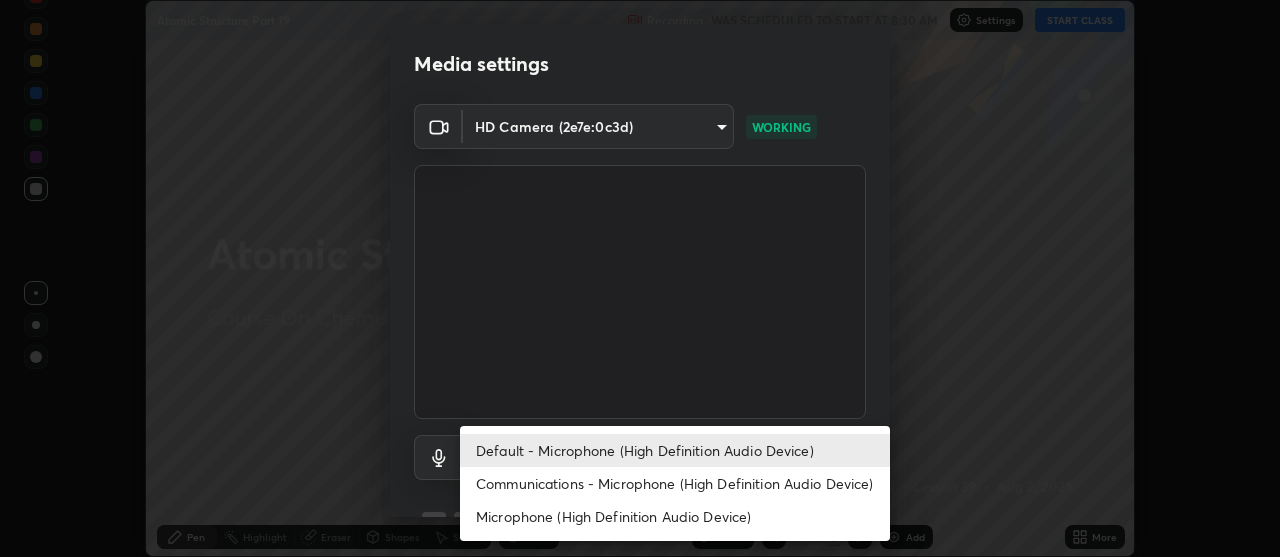 click on "Communications - Microphone (High Definition Audio Device)" at bounding box center (675, 483) 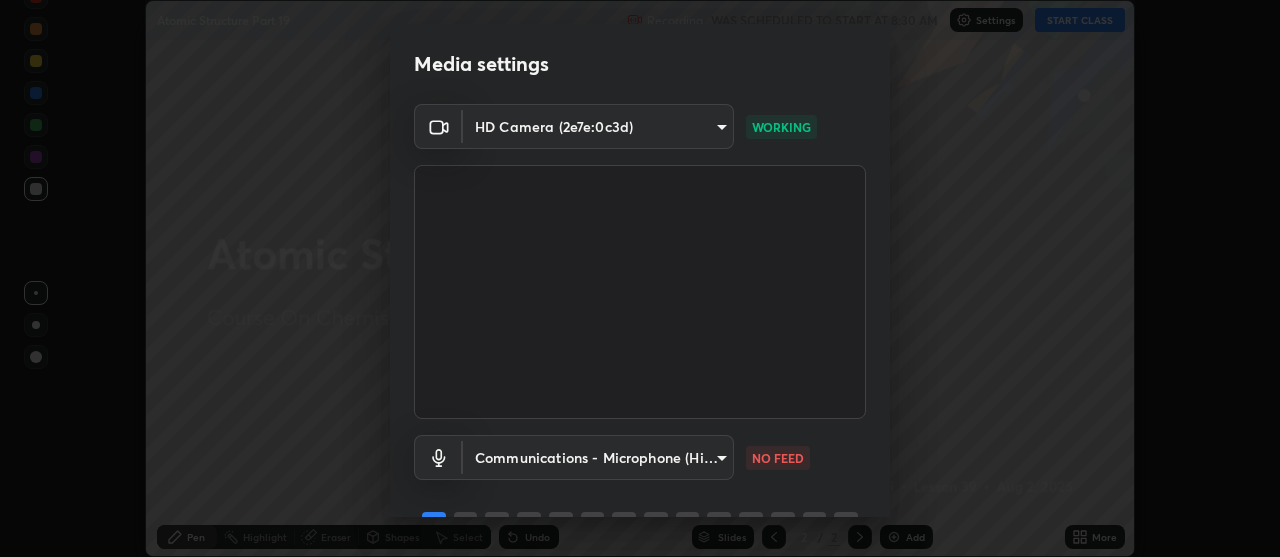 click on "Erase all Atomic Structure Part 19 Recording WAS SCHEDULED TO START AT  8:30 AM Settings START CLASS Setting up your live class Atomic Structure Part 19 • L39 of Course On Chemistry for NEET Growth 2 2027 [FULL_NAME] Pen Highlight Eraser Shapes Select Undo Slides 2 / 2 Add More No doubts shared Encourage your learners to ask a doubt for better clarity Report an issue Reason for reporting Buffering Chat not working Audio - Video sync issue Educator video quality low ​ Attach an image Report Media settings HD Camera (2e7e:0c3d) [HASH] WORKING Communications - Microphone (High Definition Audio Device) communications NO FEED 1 / 5 Next" at bounding box center [640, 278] 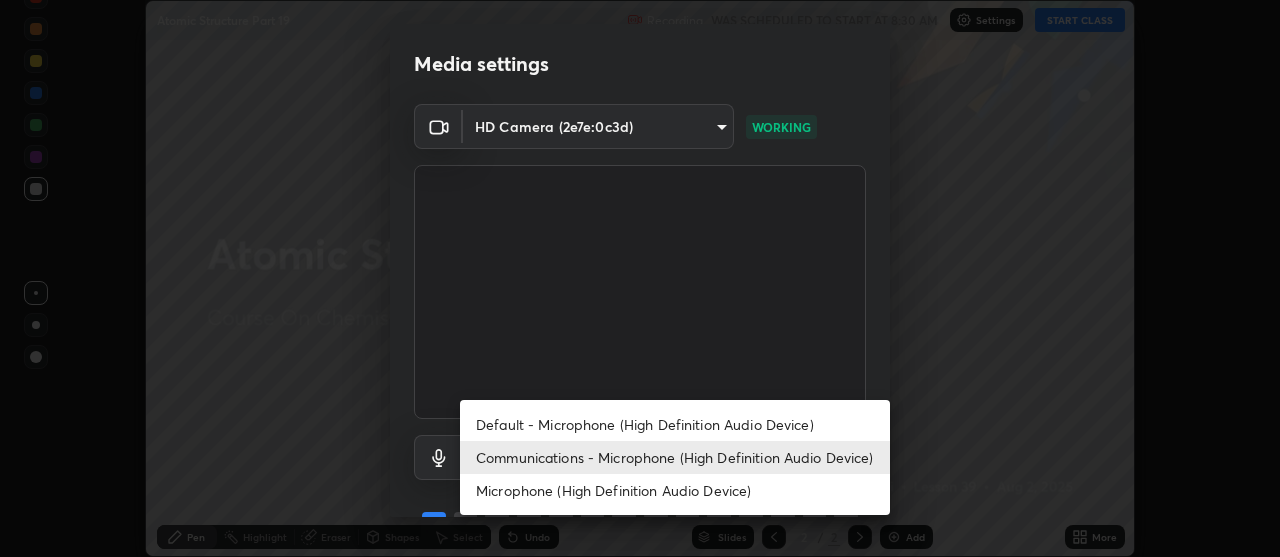click on "Default - Microphone (High Definition Audio Device)" at bounding box center (675, 424) 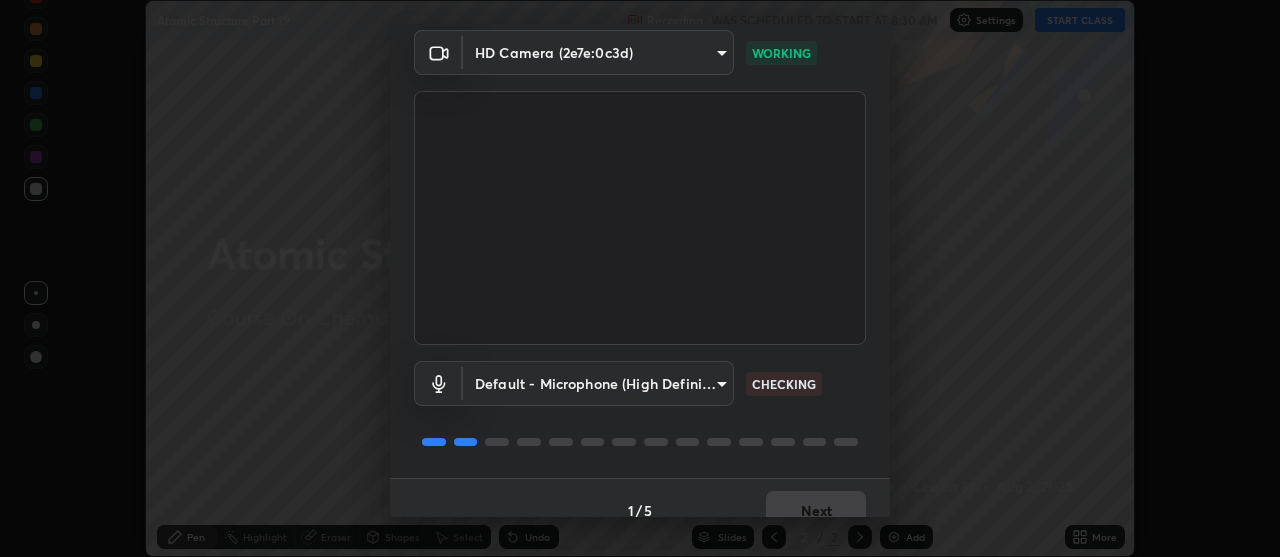 scroll, scrollTop: 99, scrollLeft: 0, axis: vertical 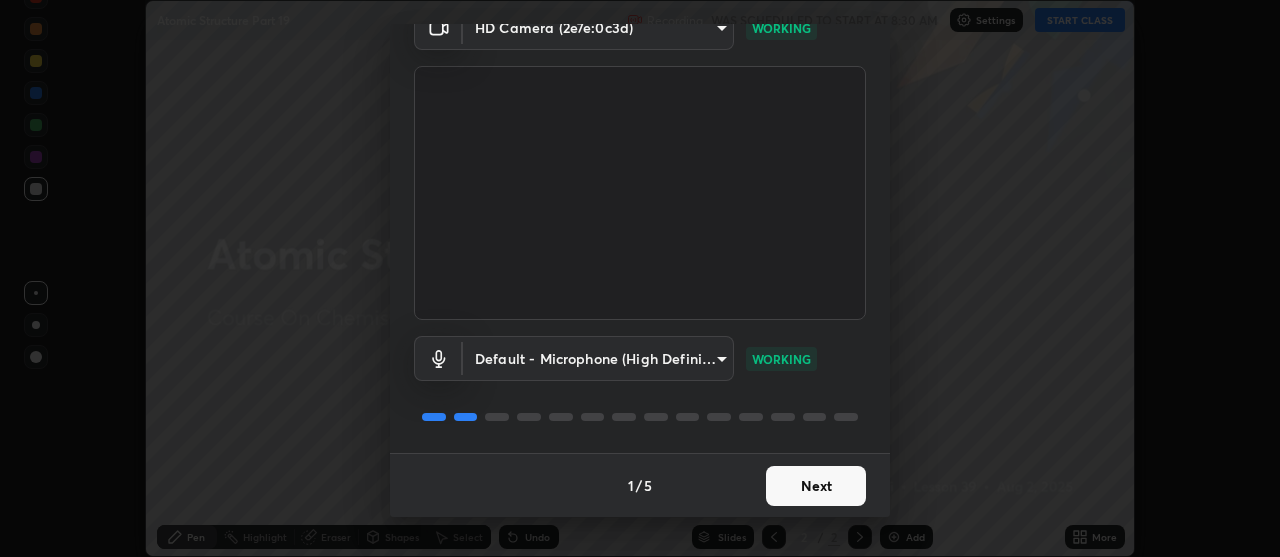 click on "Next" at bounding box center (816, 486) 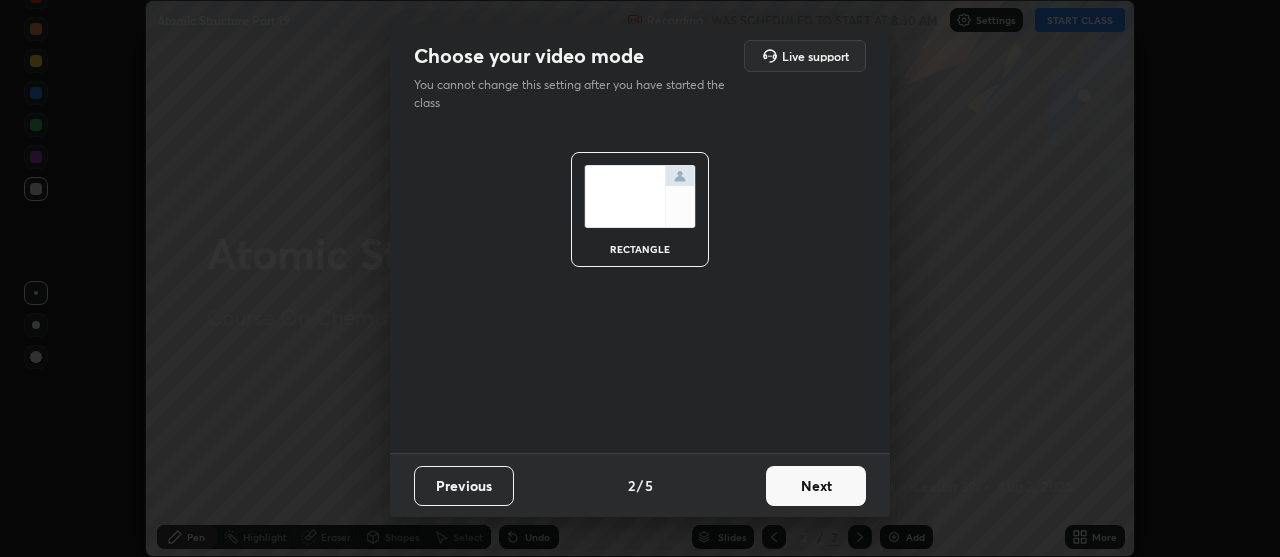 scroll, scrollTop: 0, scrollLeft: 0, axis: both 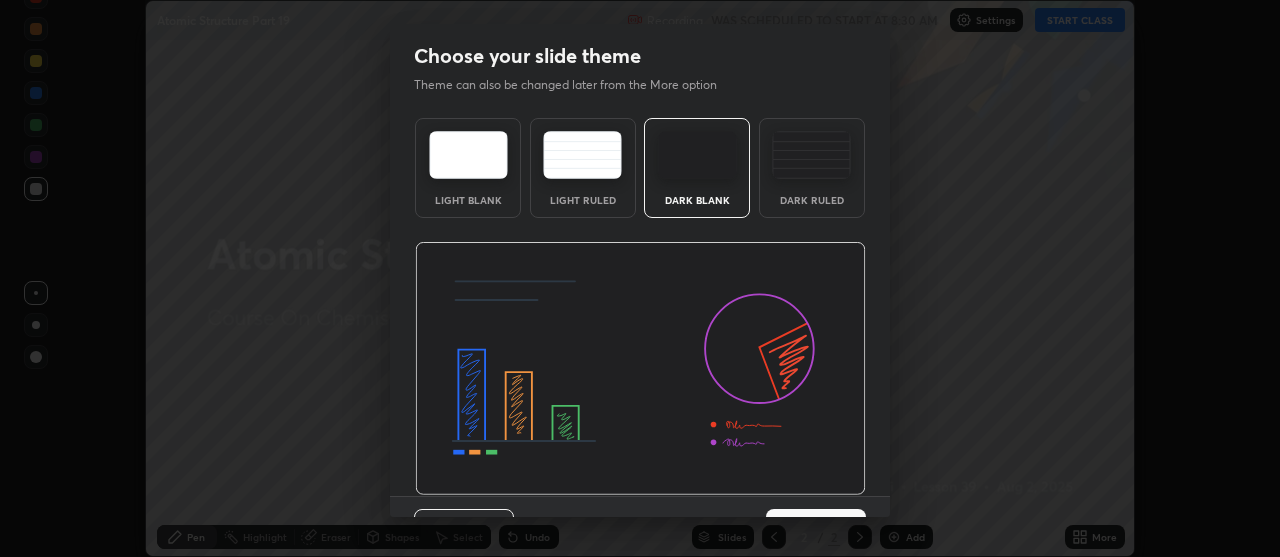 click at bounding box center [811, 155] 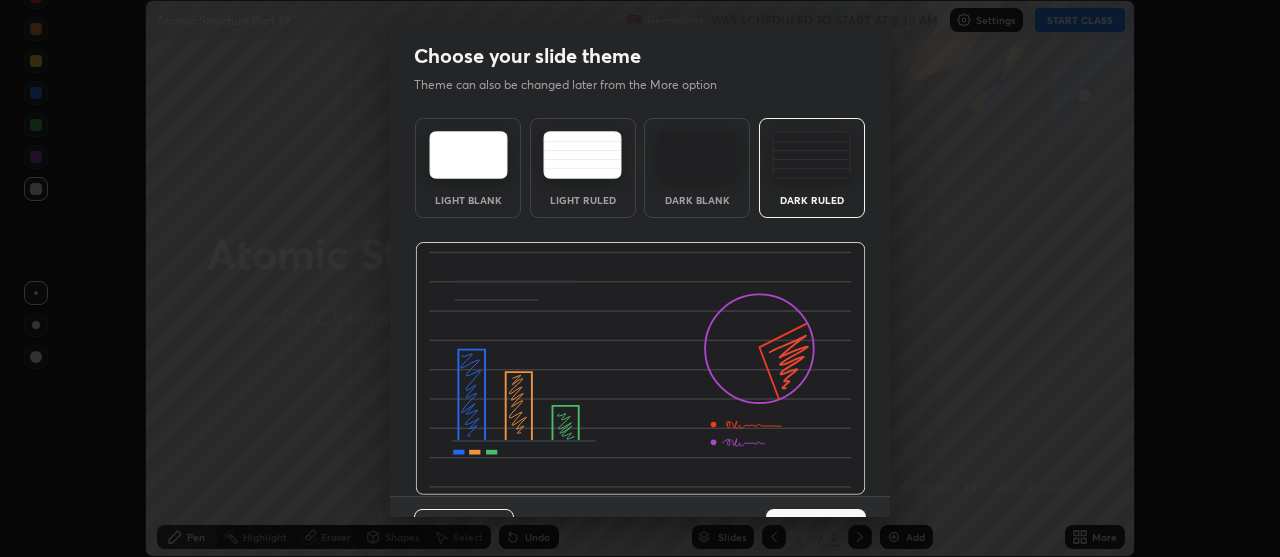scroll, scrollTop: 43, scrollLeft: 0, axis: vertical 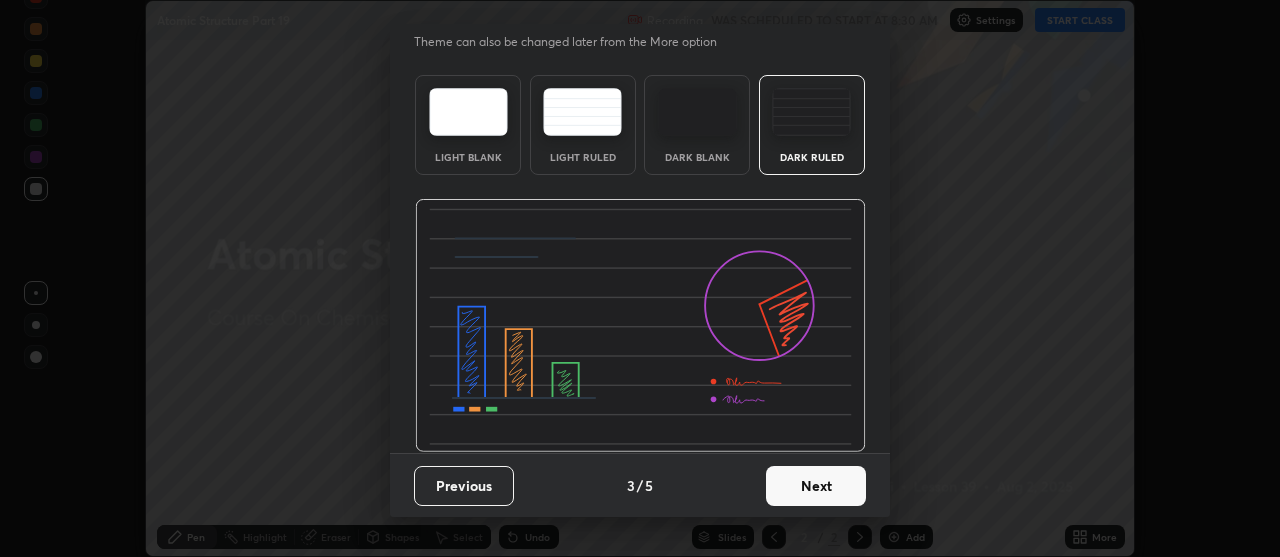 click on "Next" at bounding box center [816, 486] 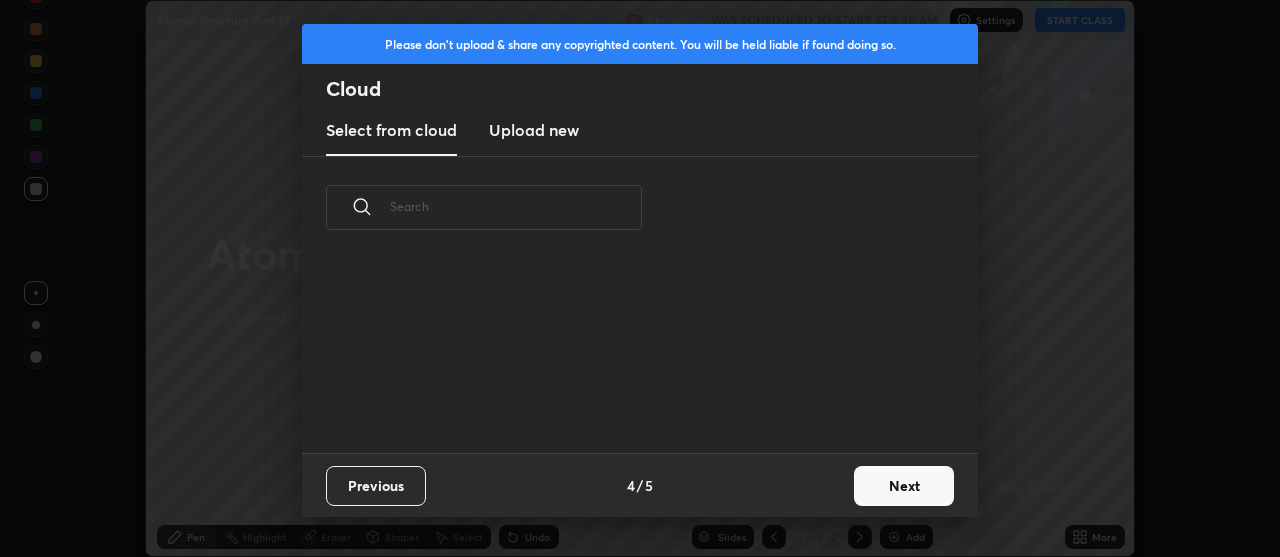 scroll, scrollTop: 0, scrollLeft: 0, axis: both 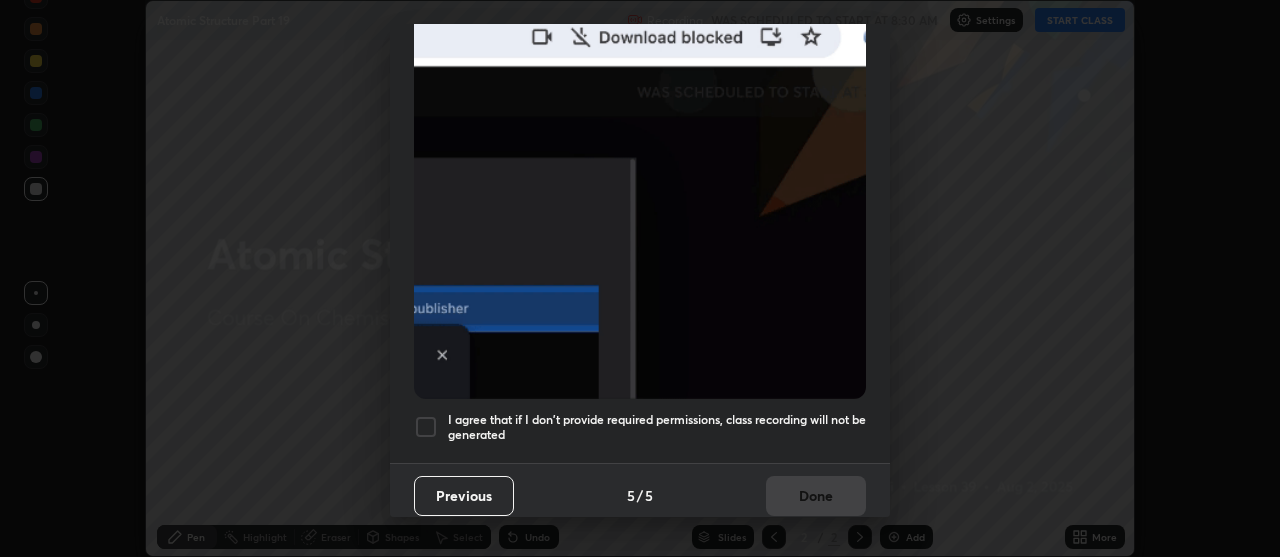 click at bounding box center (426, 427) 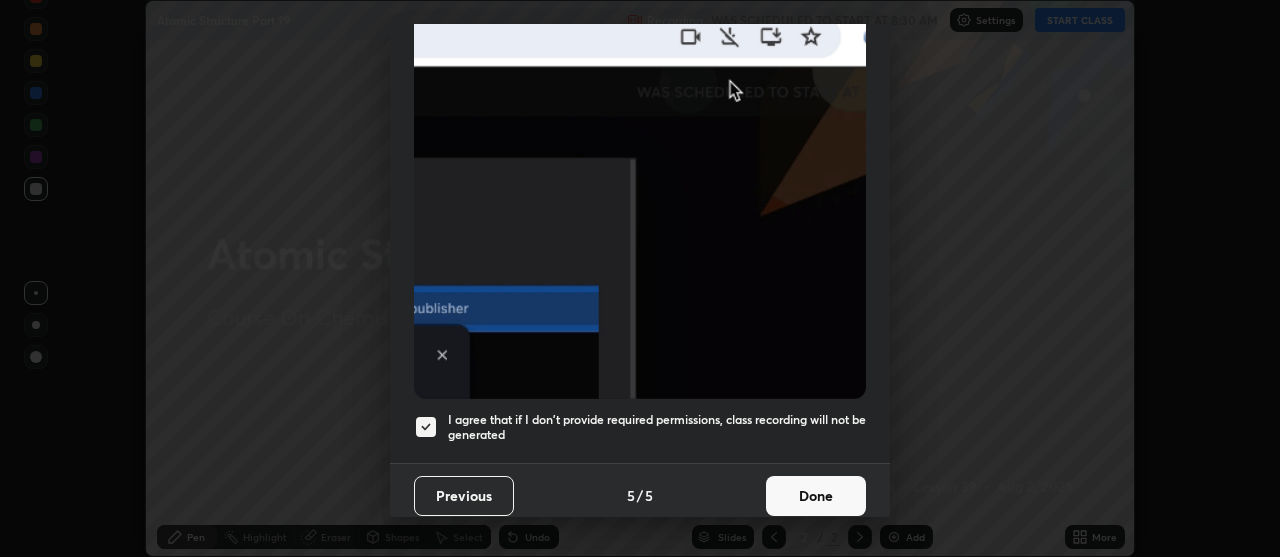 click on "Done" at bounding box center [816, 496] 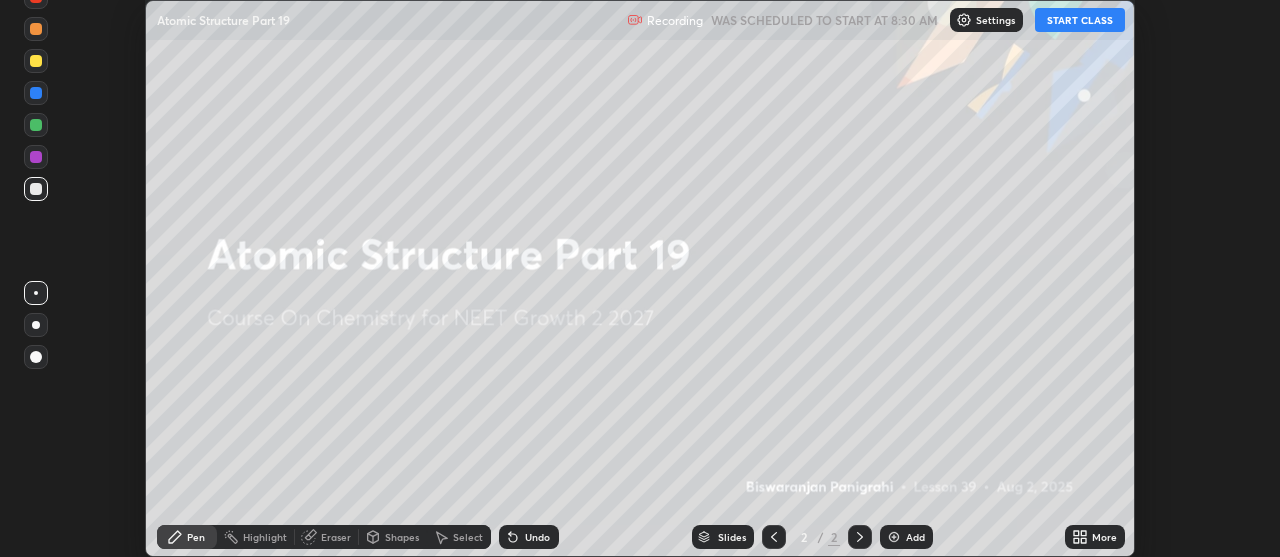 click on "Add" at bounding box center (906, 537) 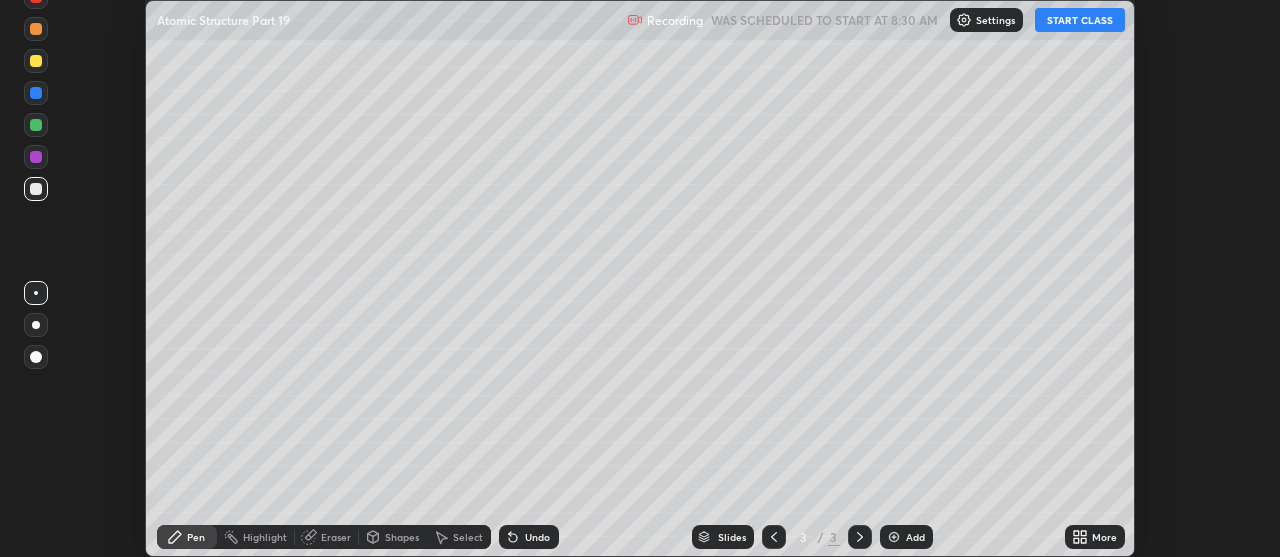 click 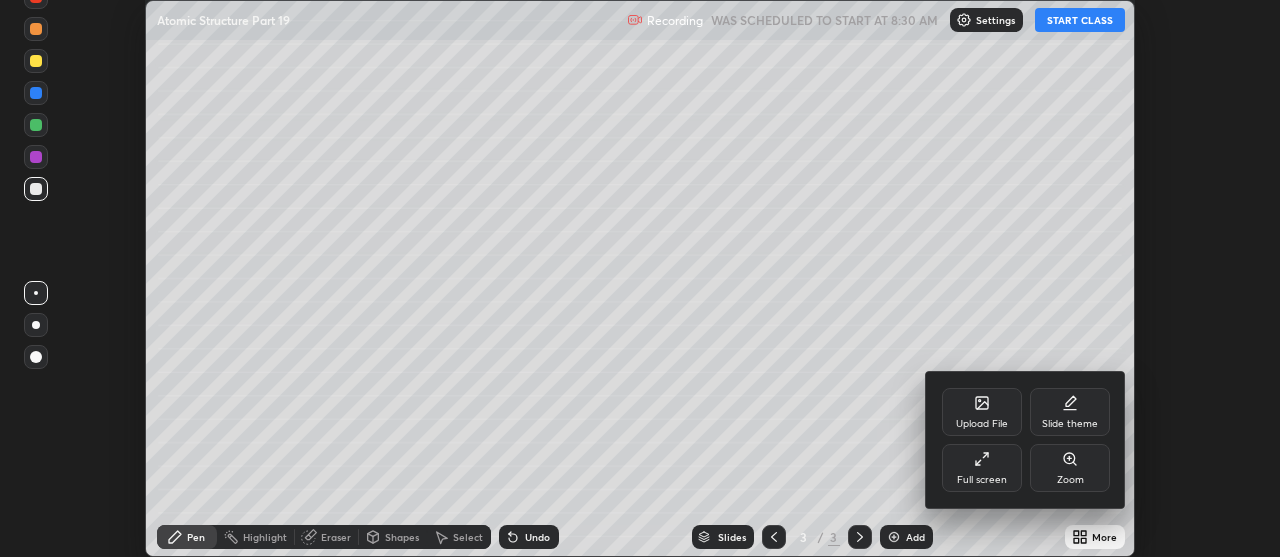 click on "Full screen" at bounding box center (982, 480) 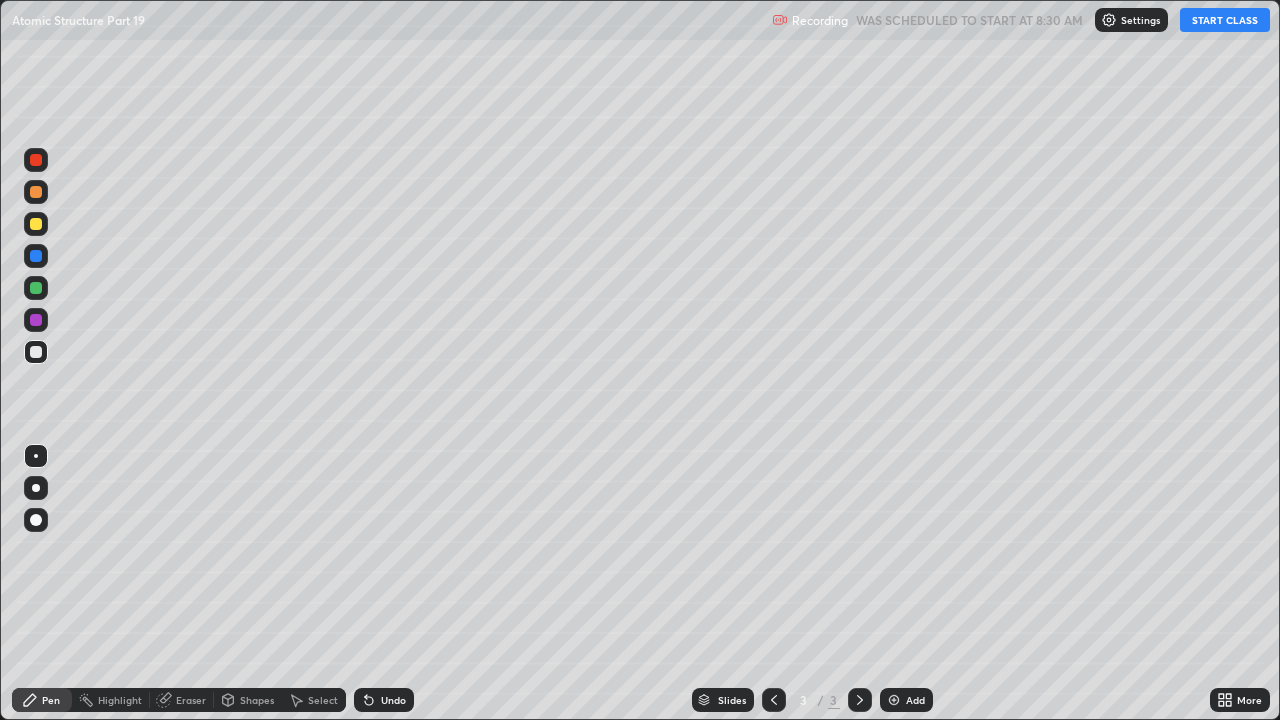 scroll, scrollTop: 99280, scrollLeft: 98720, axis: both 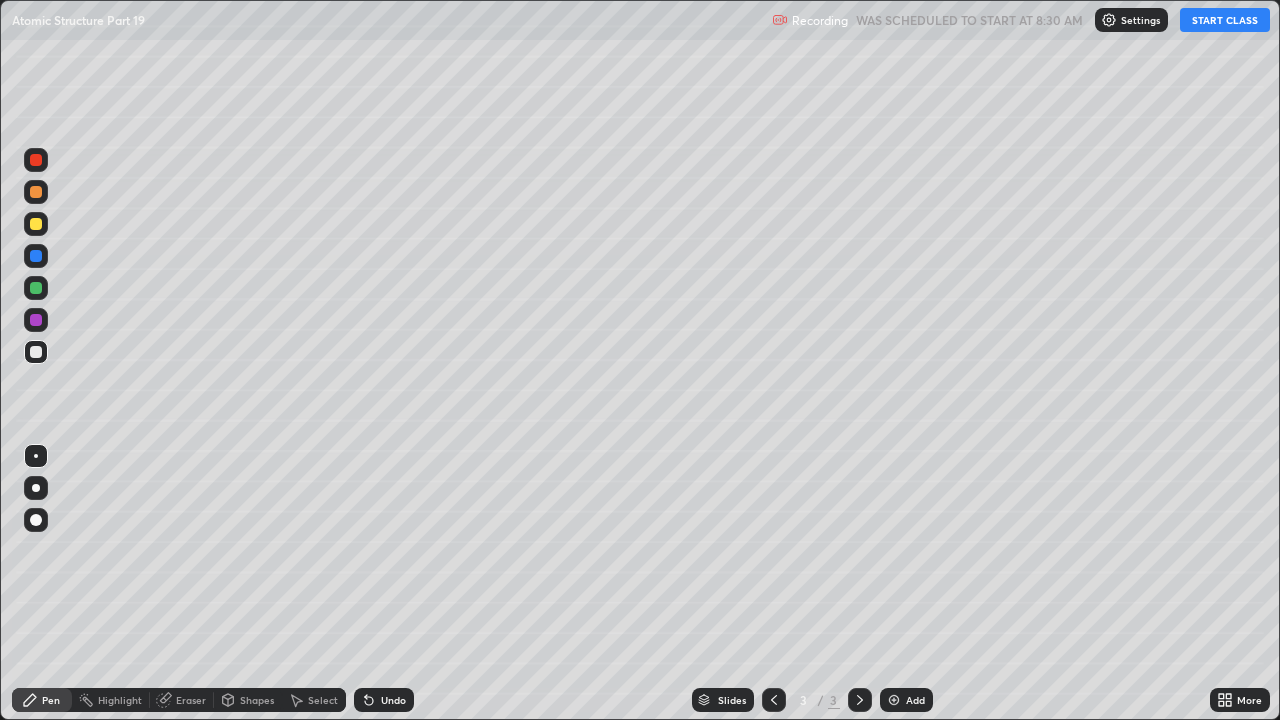 click 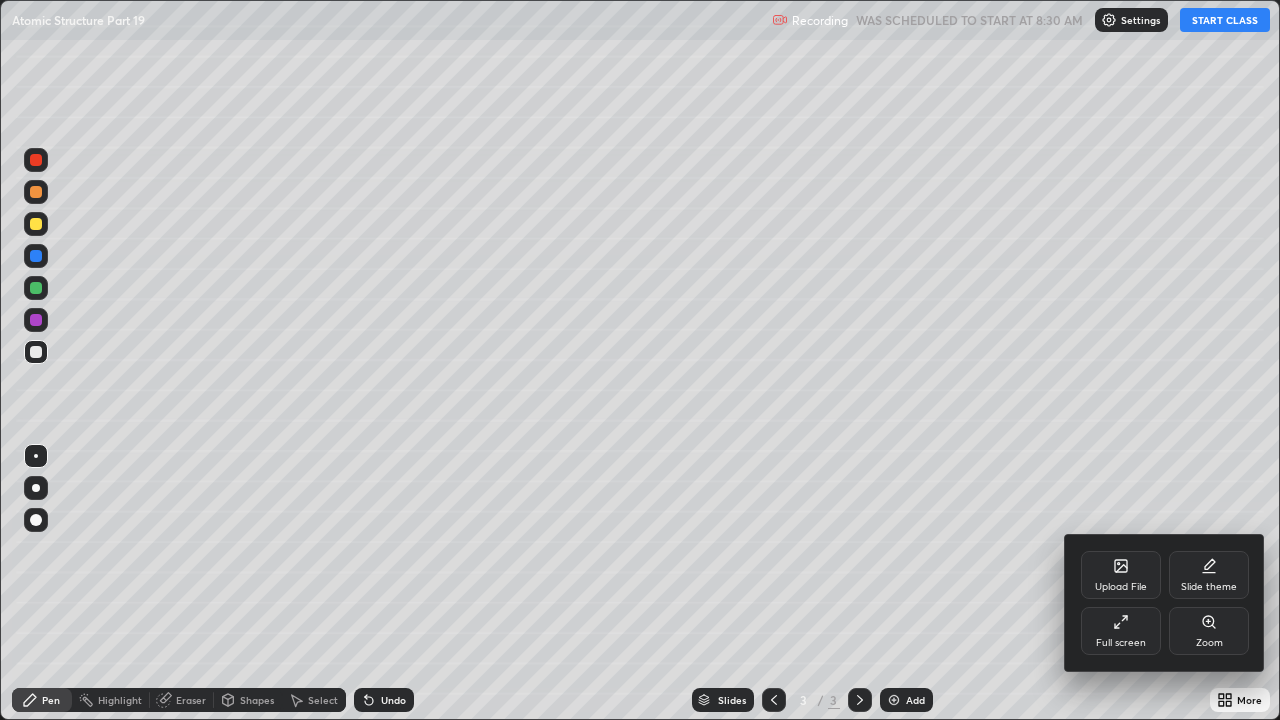 click on "Slide theme" at bounding box center (1209, 575) 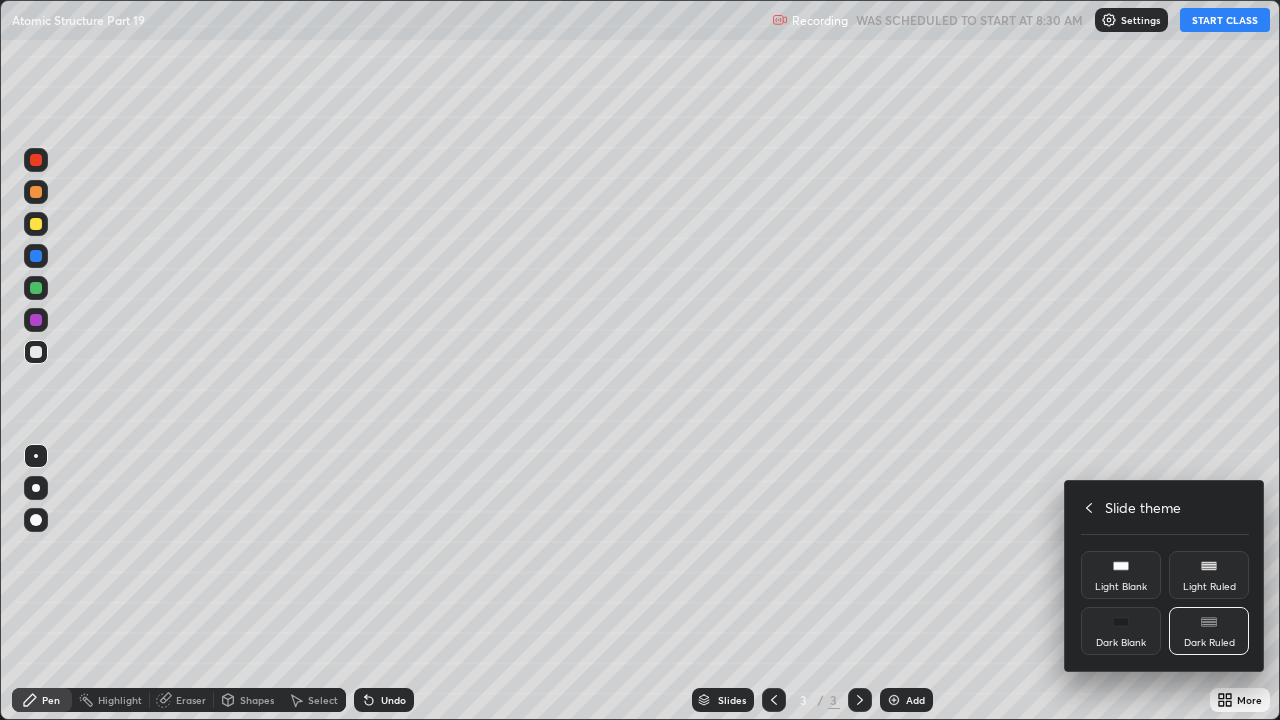 click 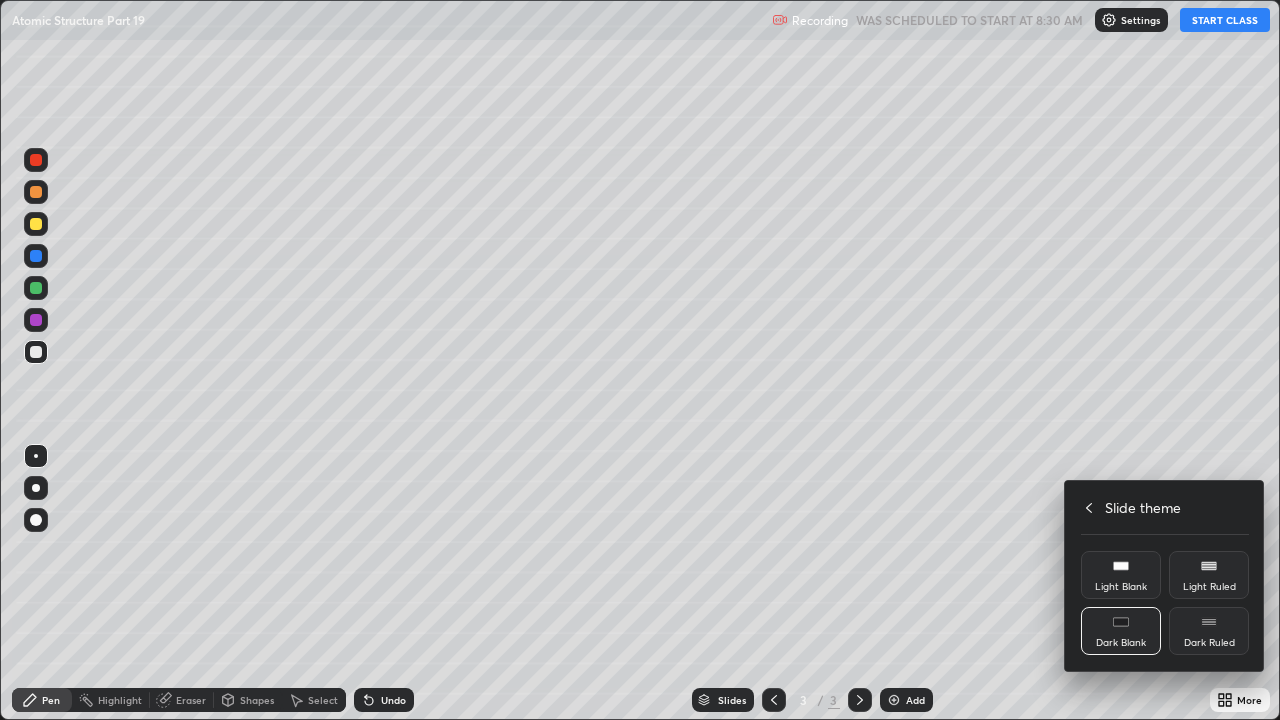click on "Dark Blank" at bounding box center [1121, 643] 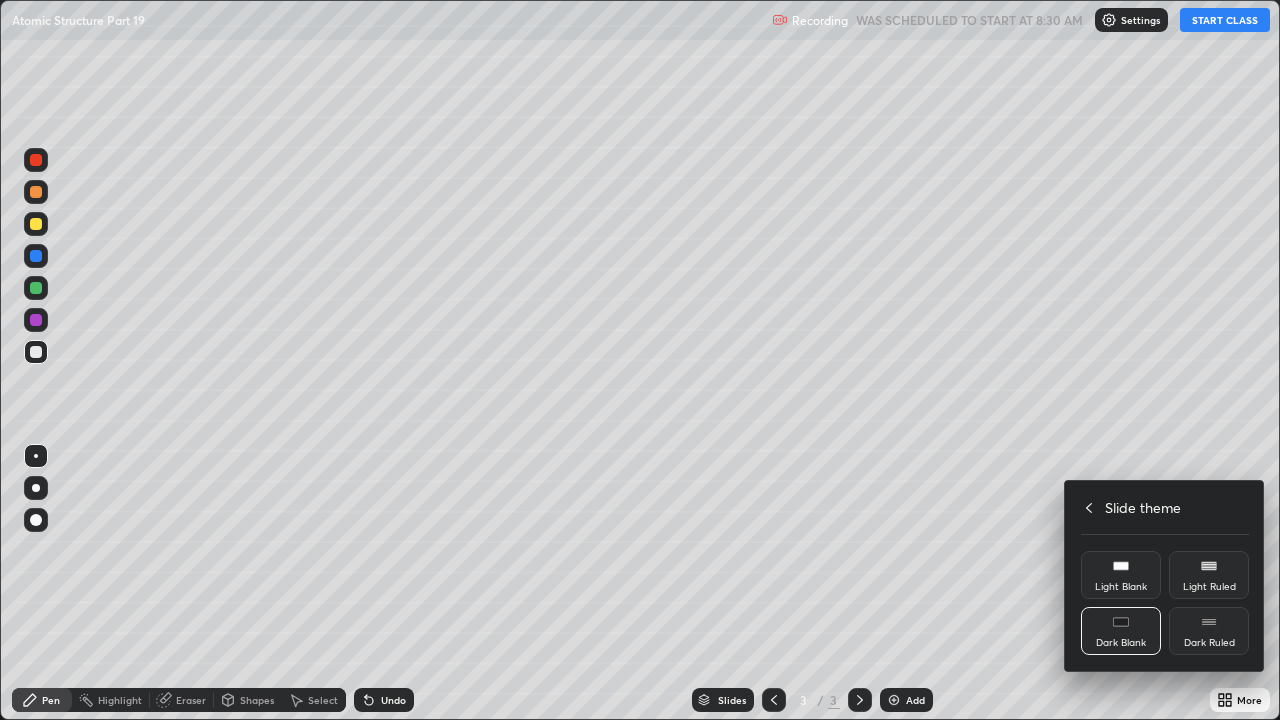 click at bounding box center (640, 360) 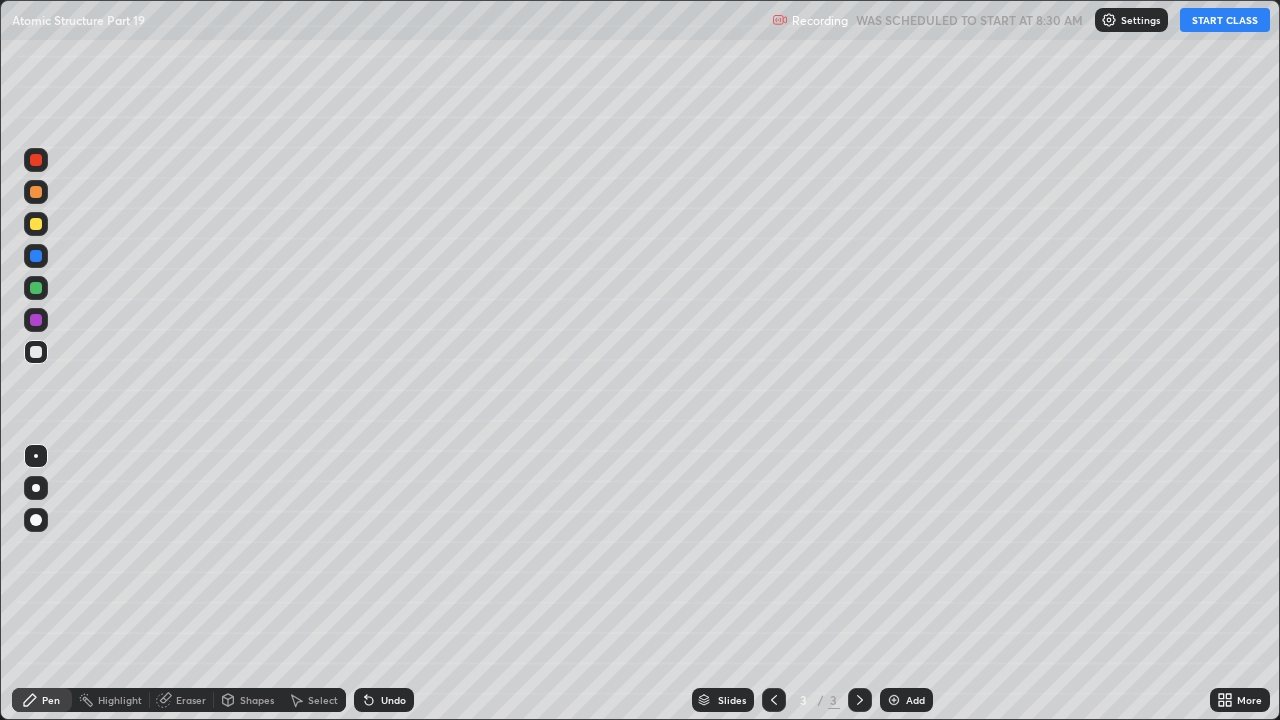 click on "Add" at bounding box center (915, 700) 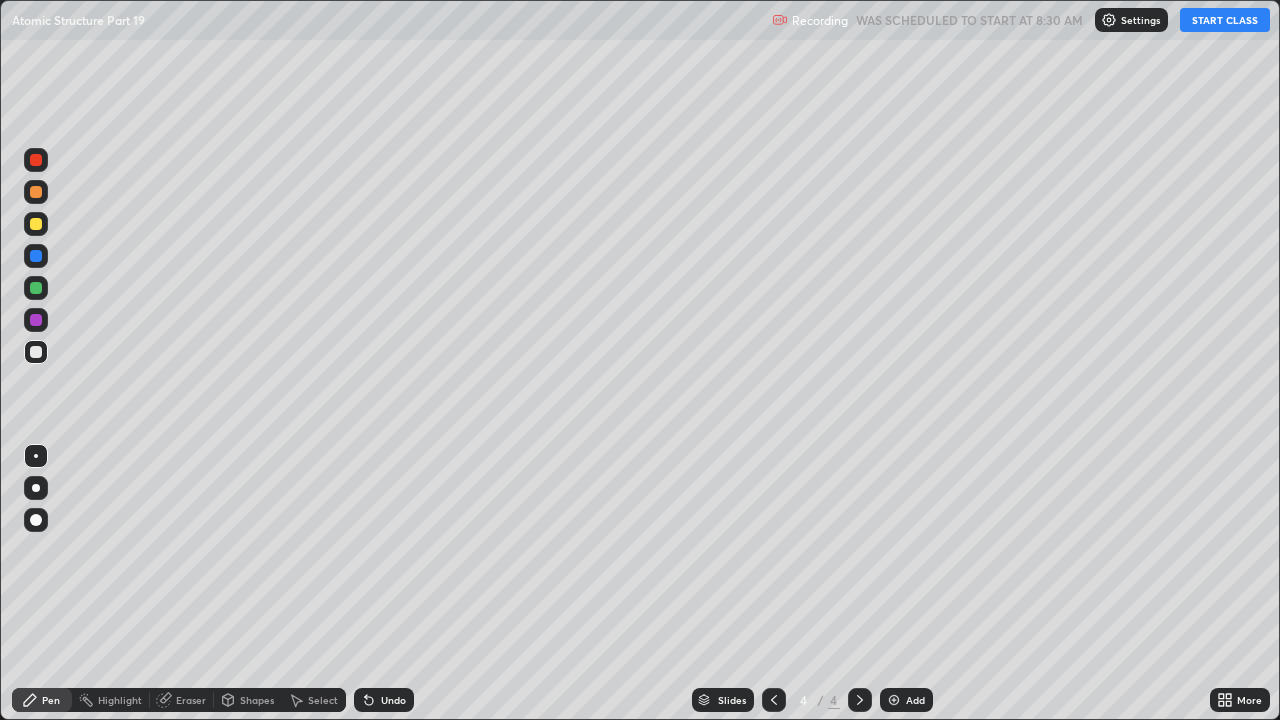 click 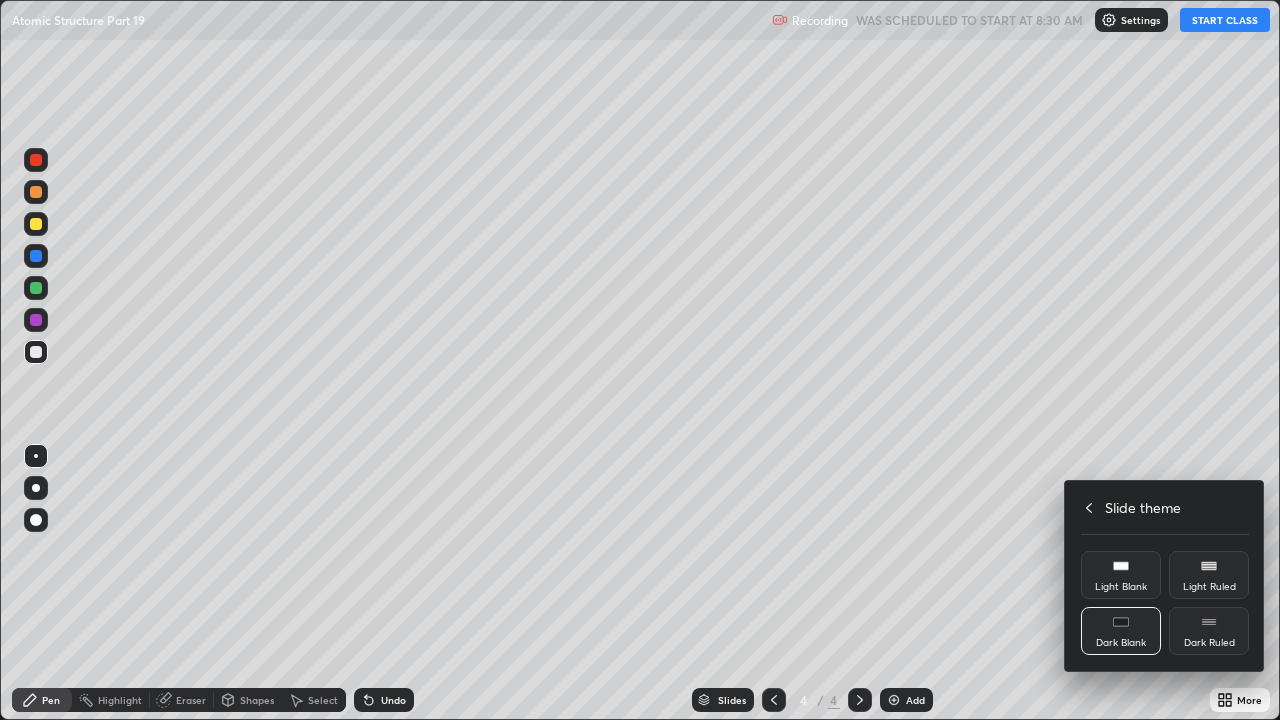 click on "Dark Ruled" at bounding box center (1209, 631) 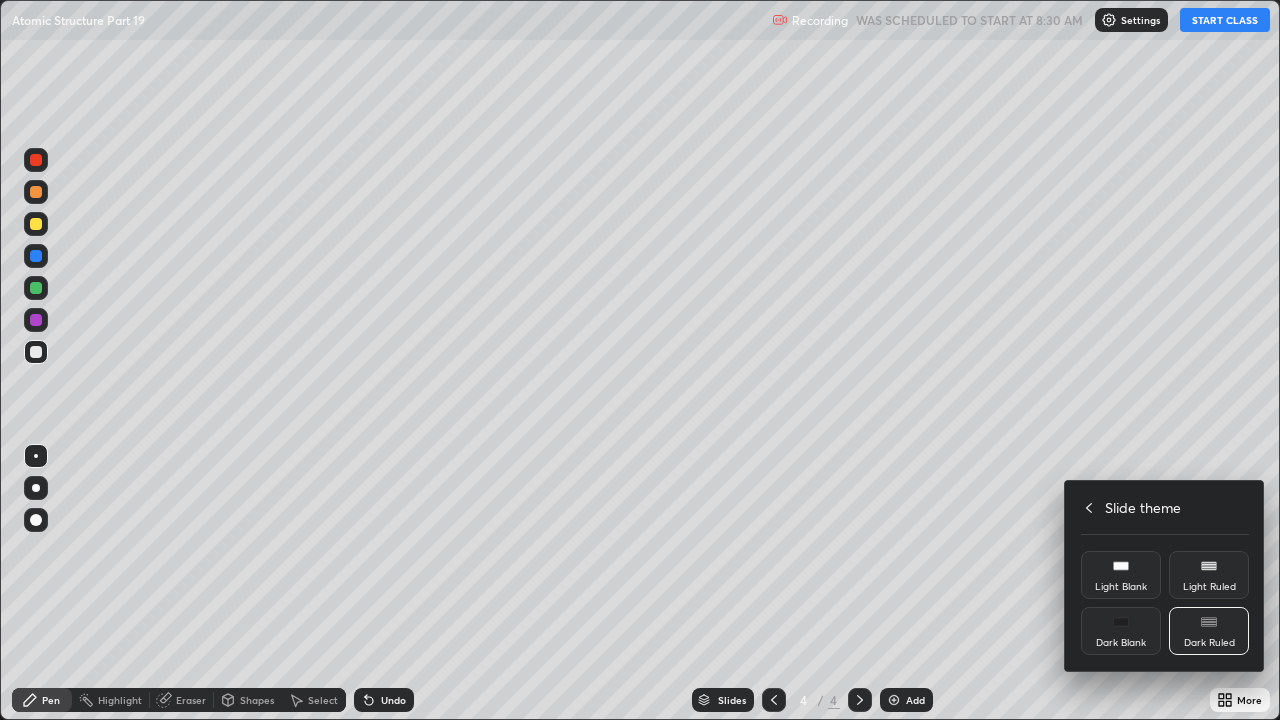 click at bounding box center (640, 360) 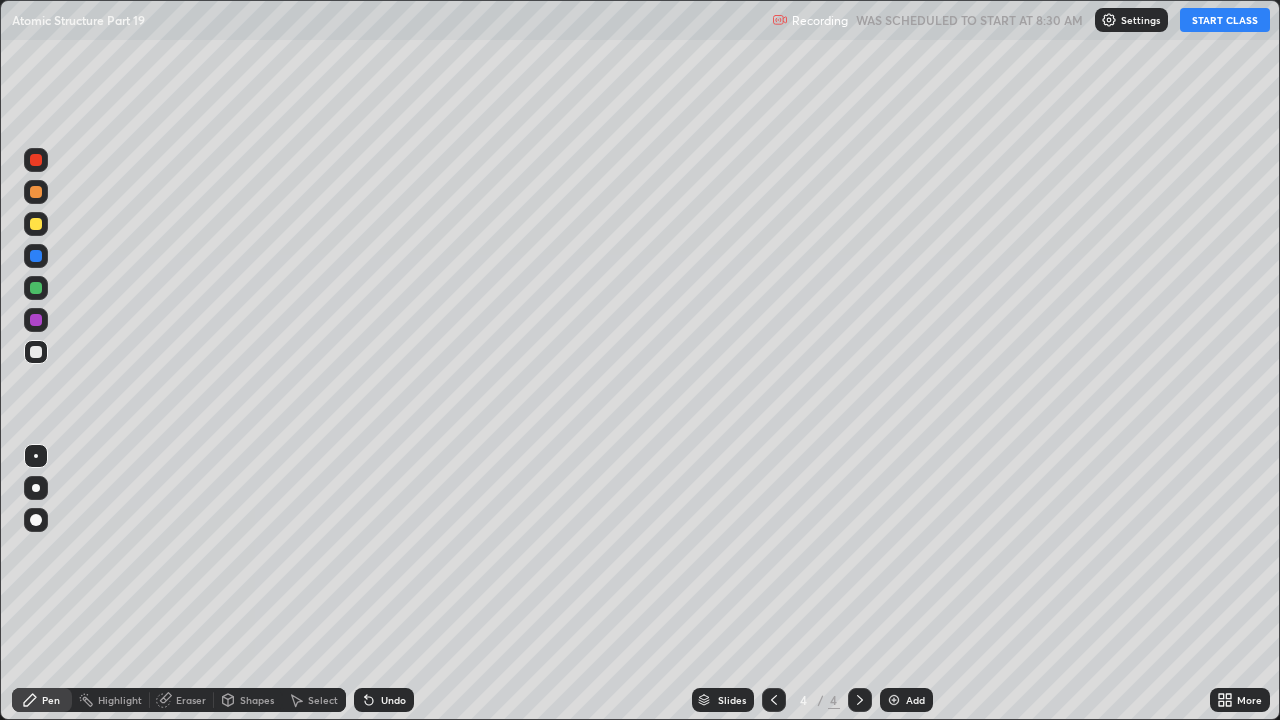 click at bounding box center [774, 700] 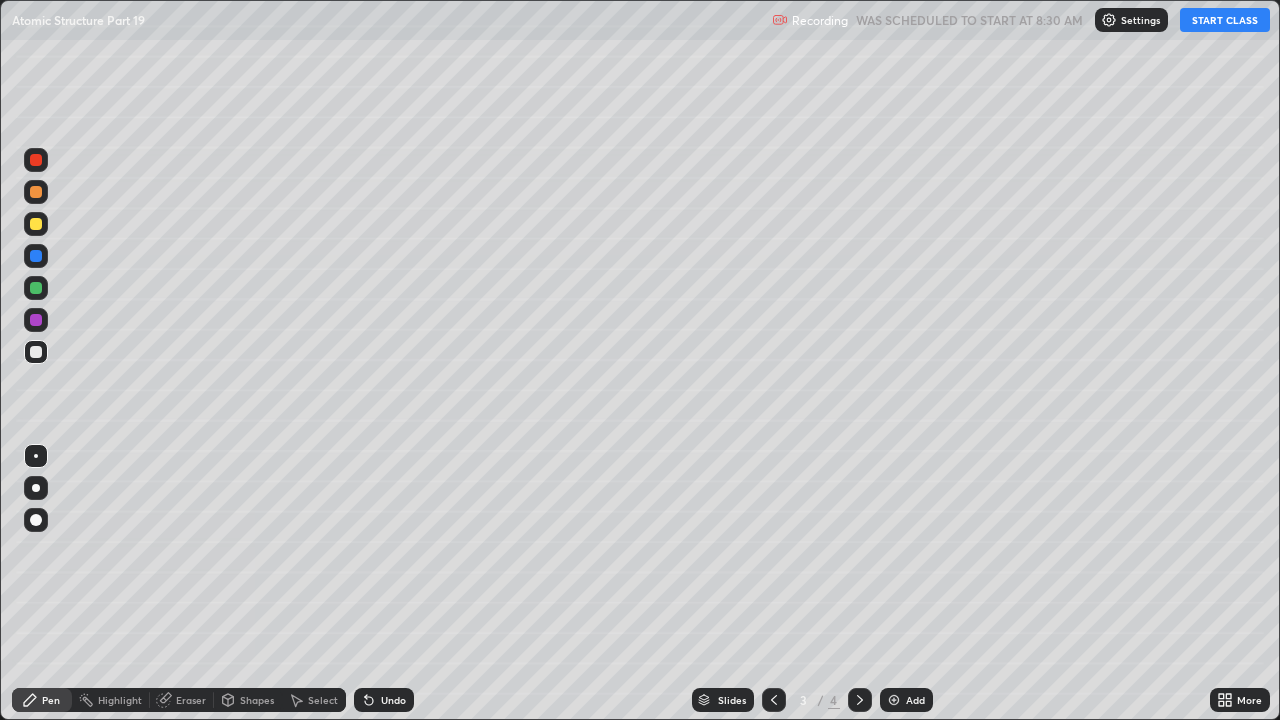 click on "Add" at bounding box center (915, 700) 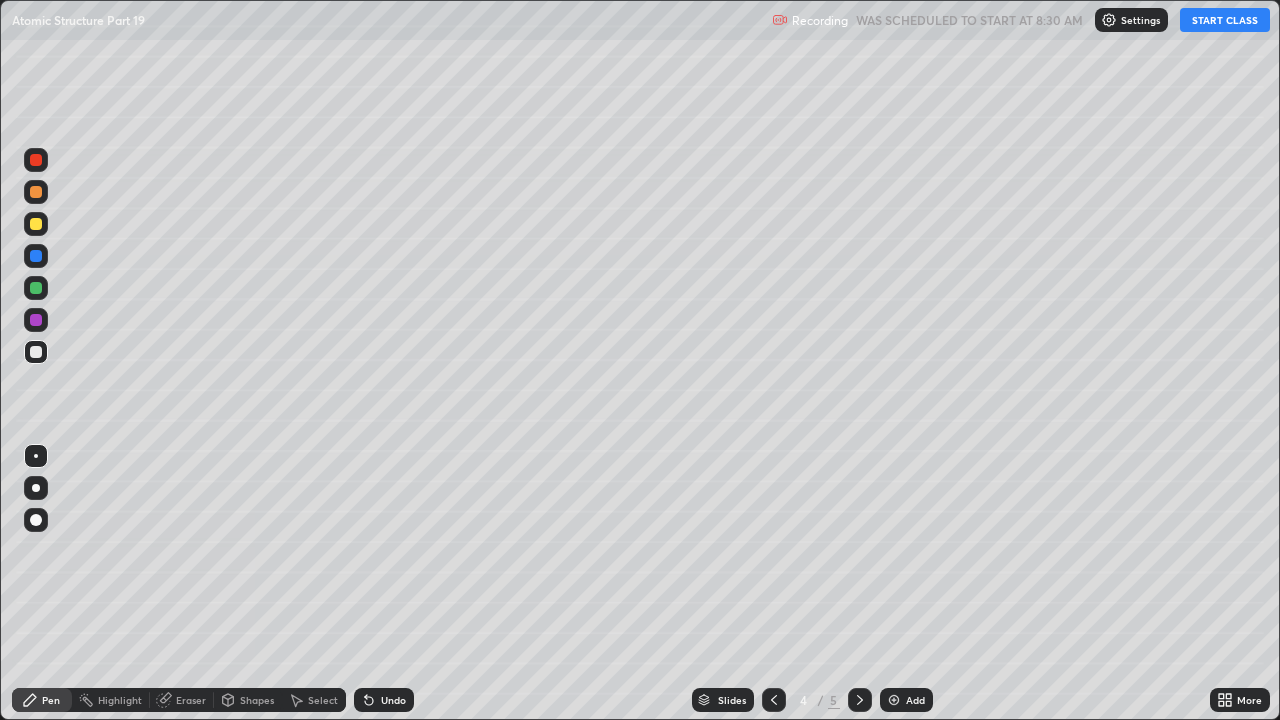 click 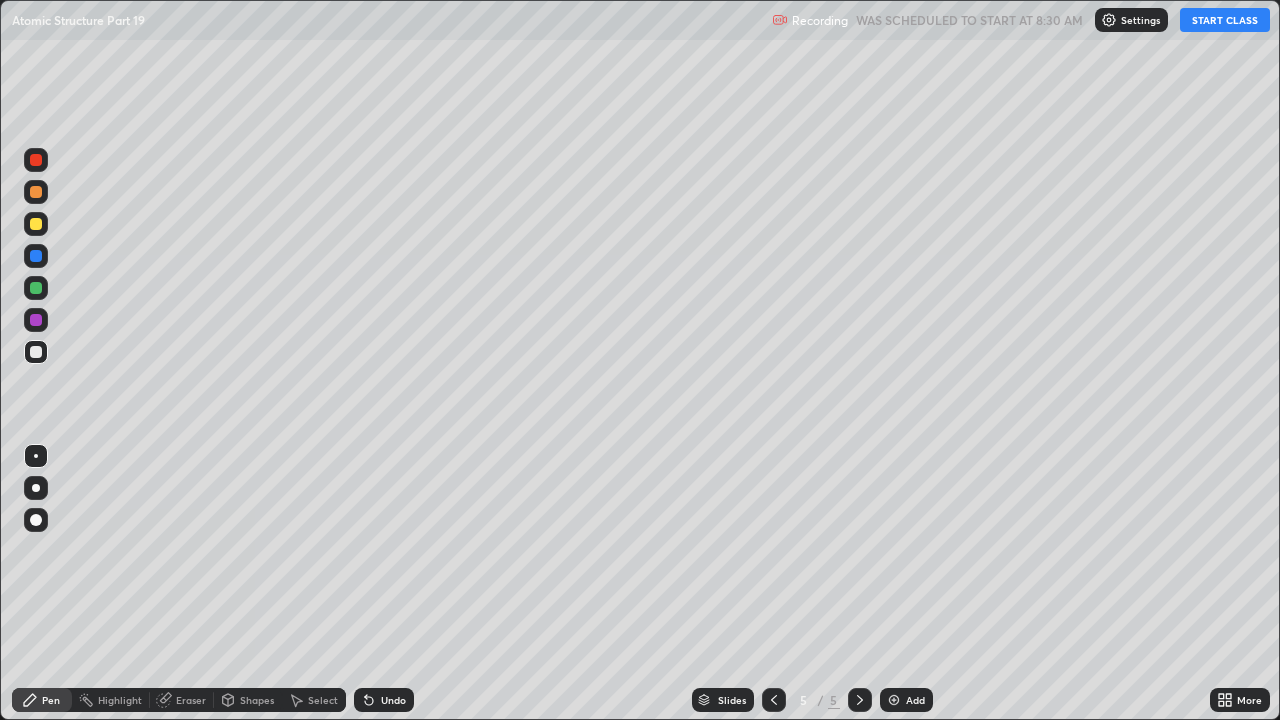 click 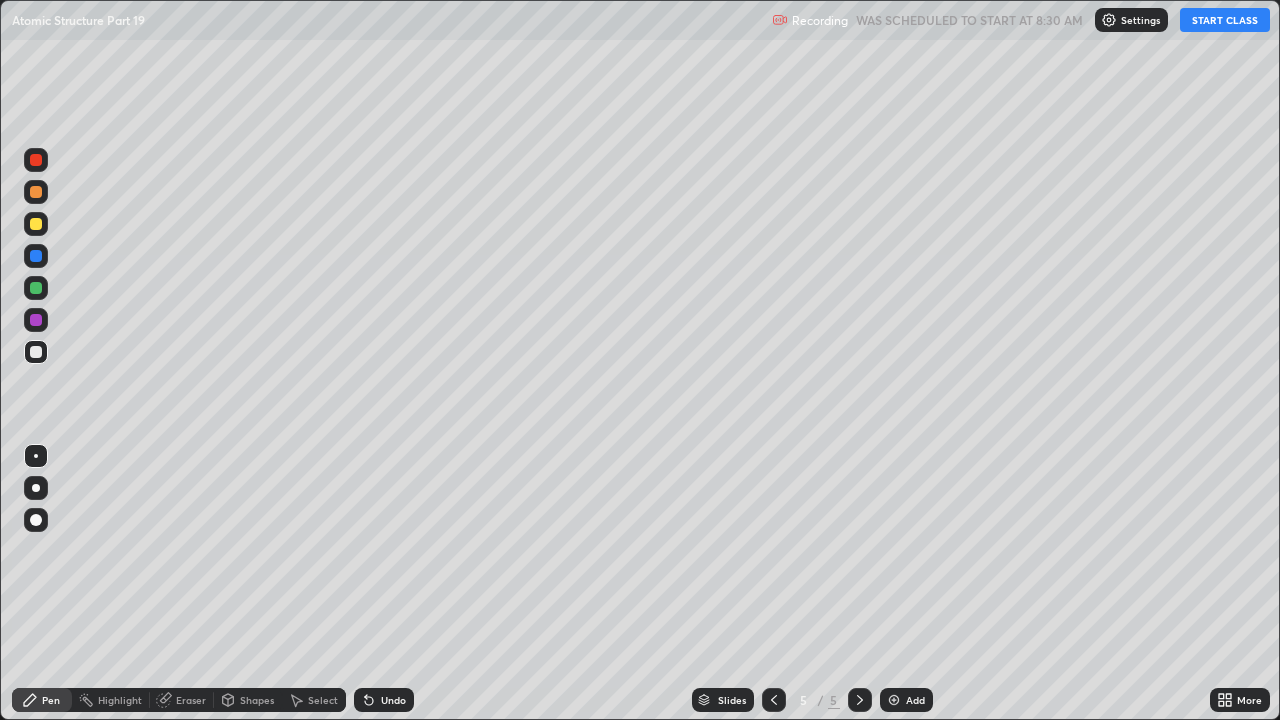 click 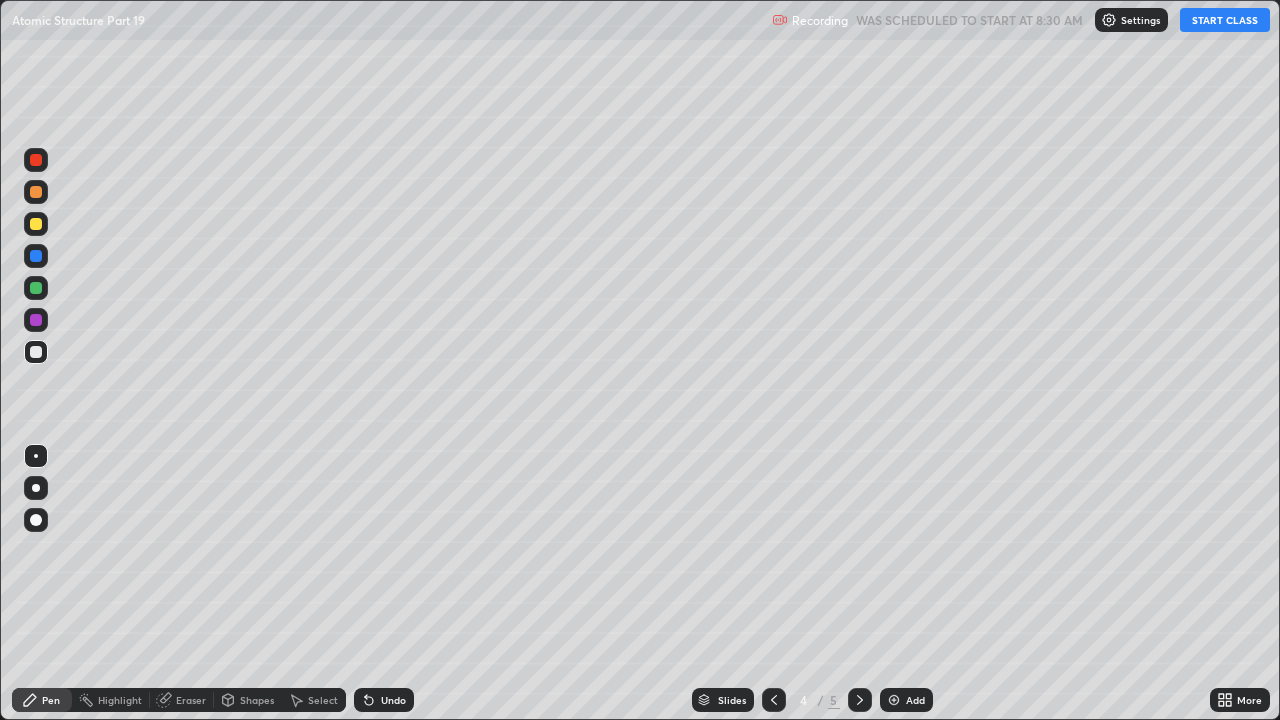 click 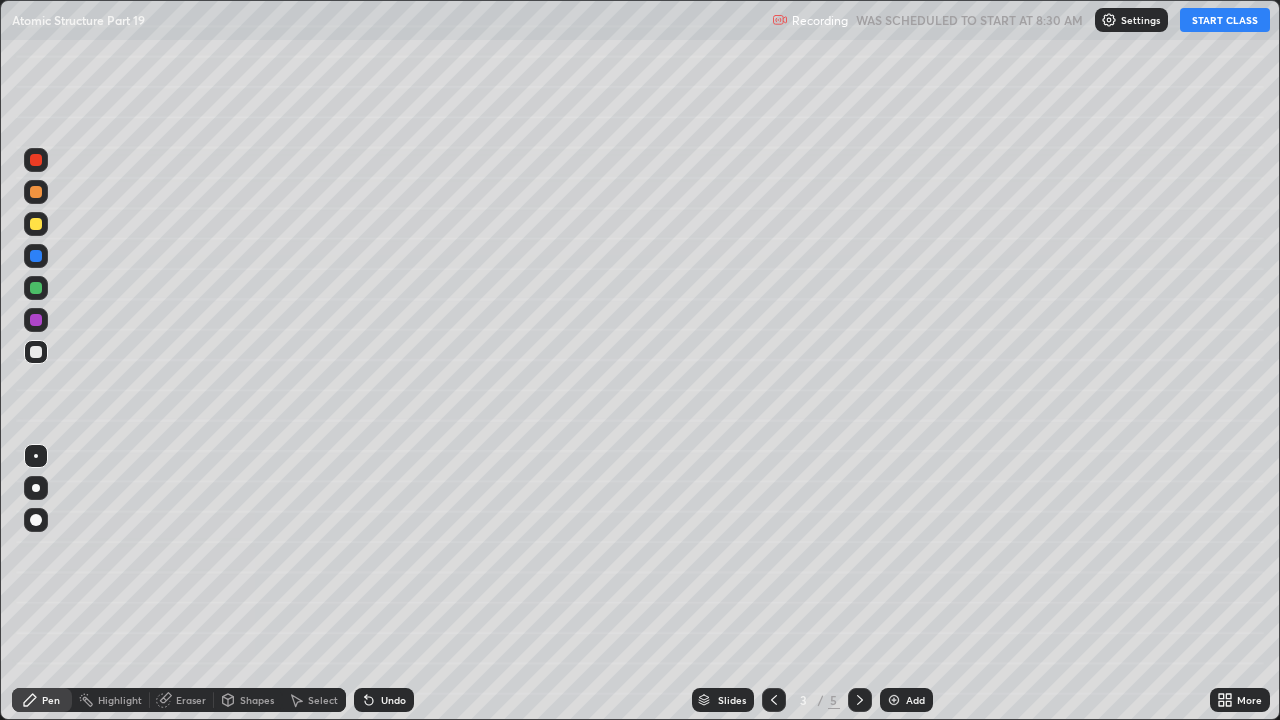 click 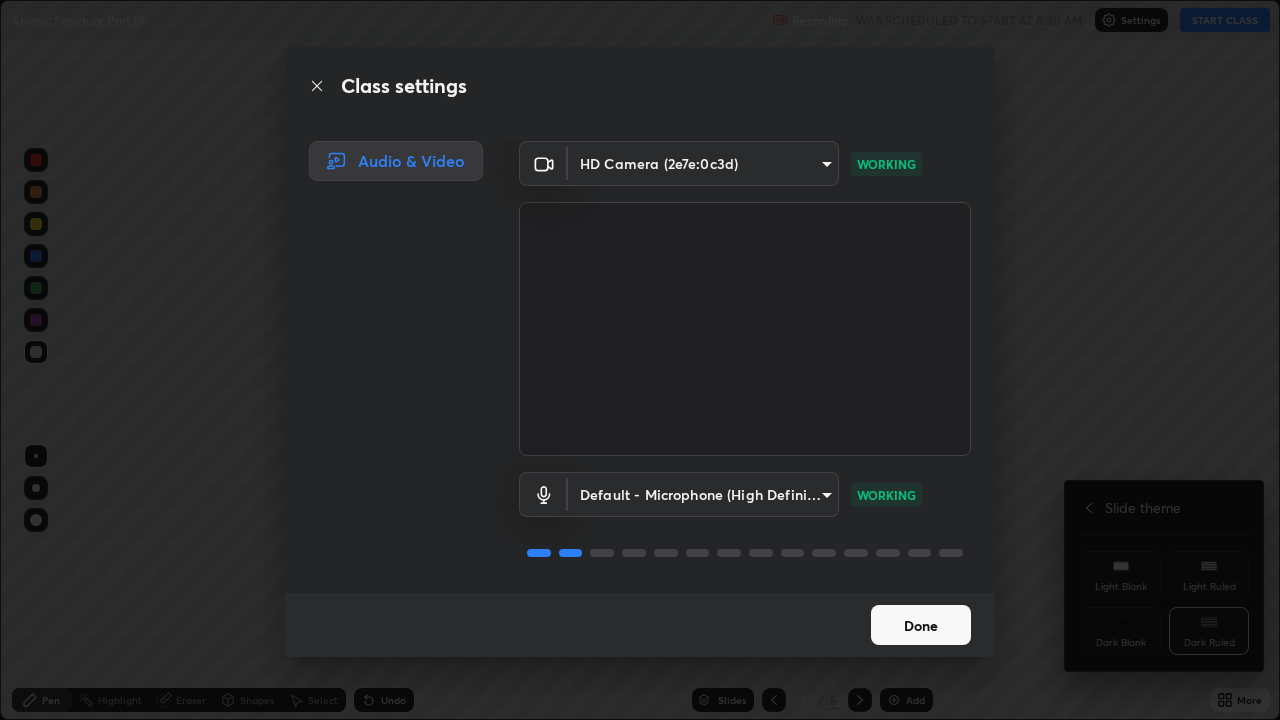 click on "Done" at bounding box center [921, 625] 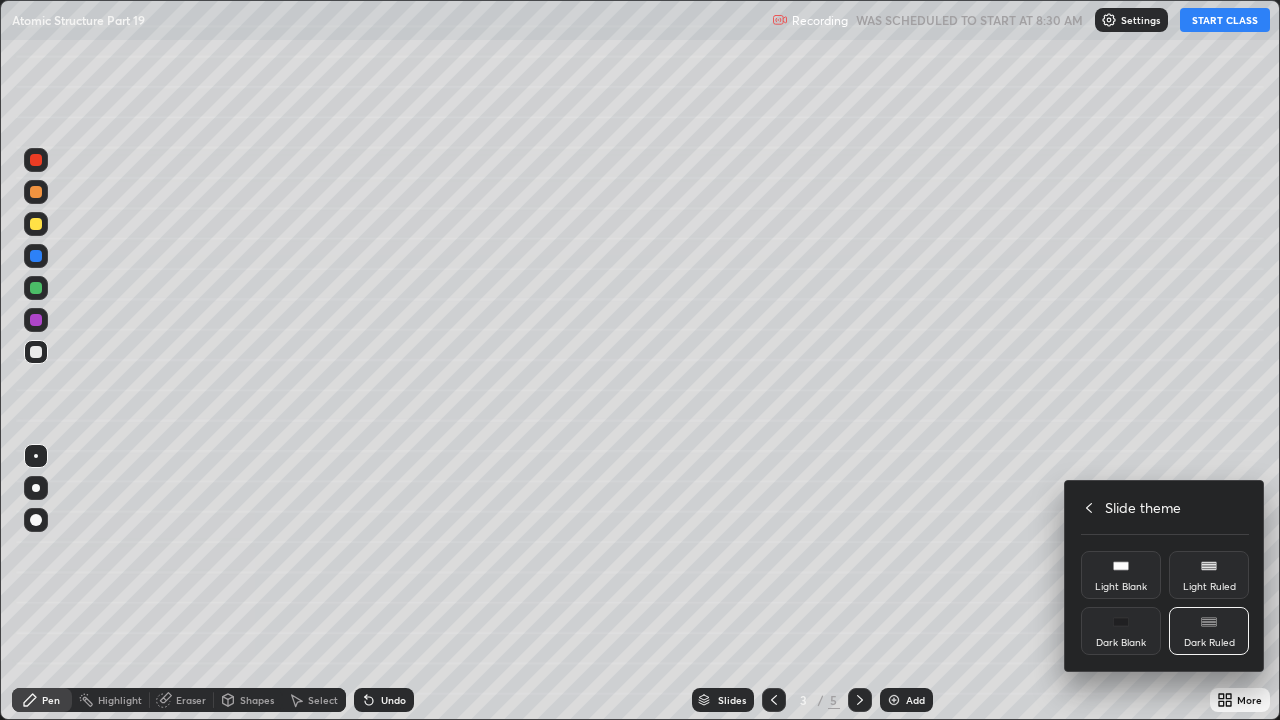 click at bounding box center [640, 360] 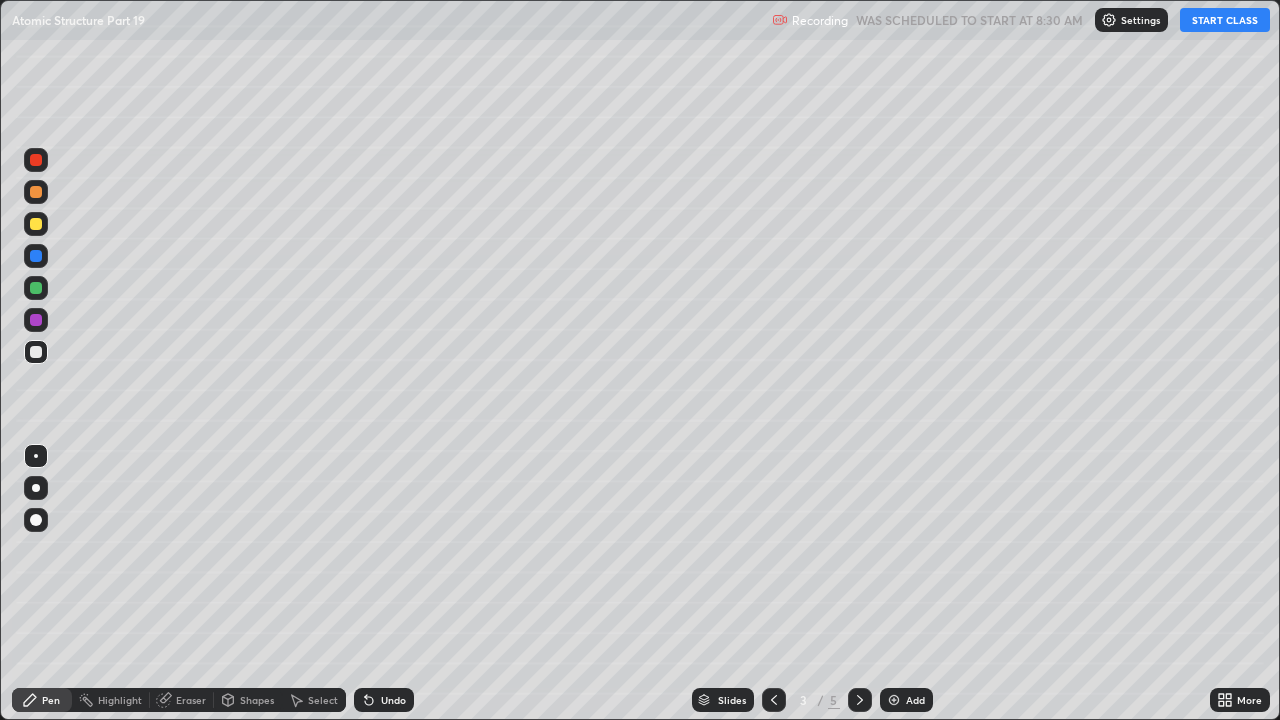 click on "START CLASS" at bounding box center (1225, 20) 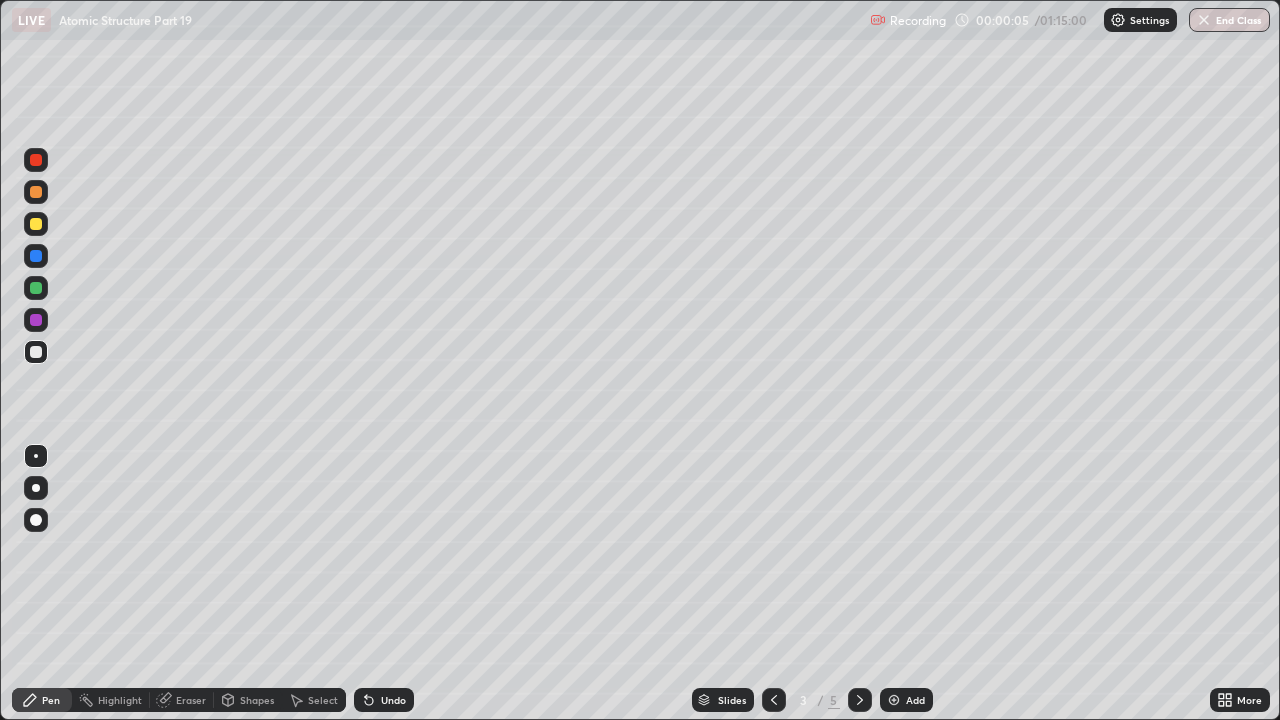 click at bounding box center [36, 224] 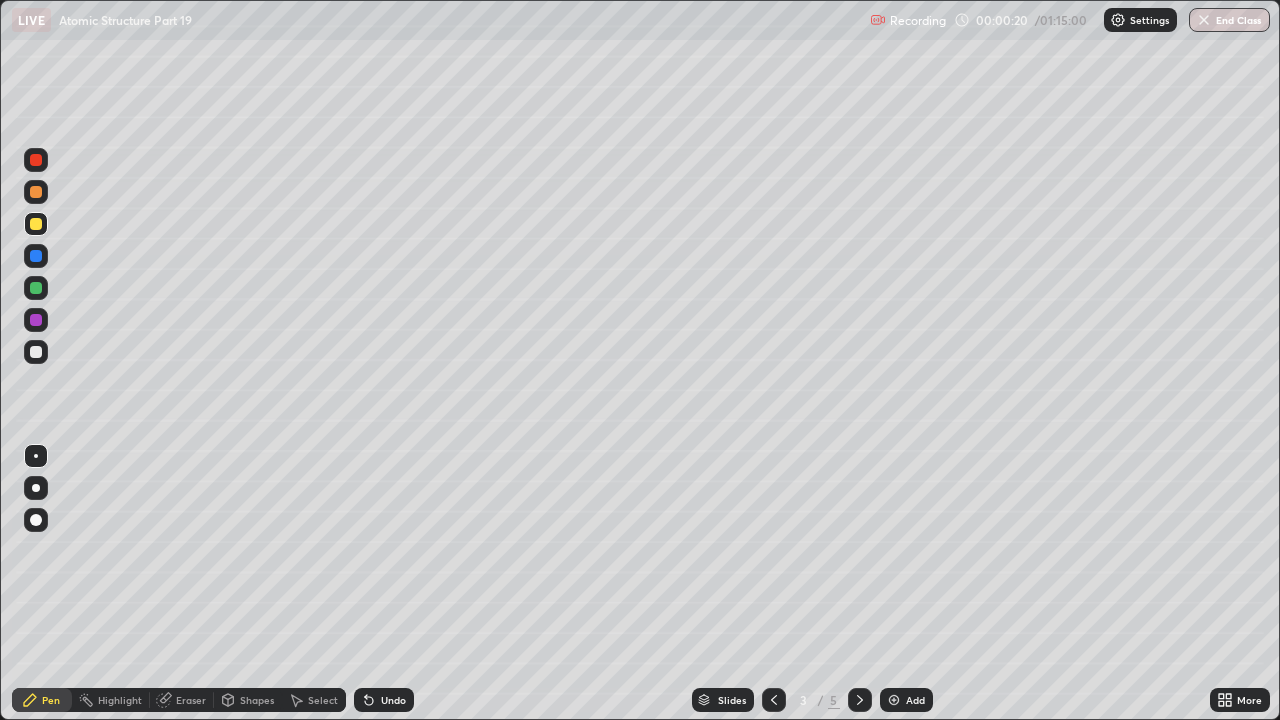 click at bounding box center [36, 352] 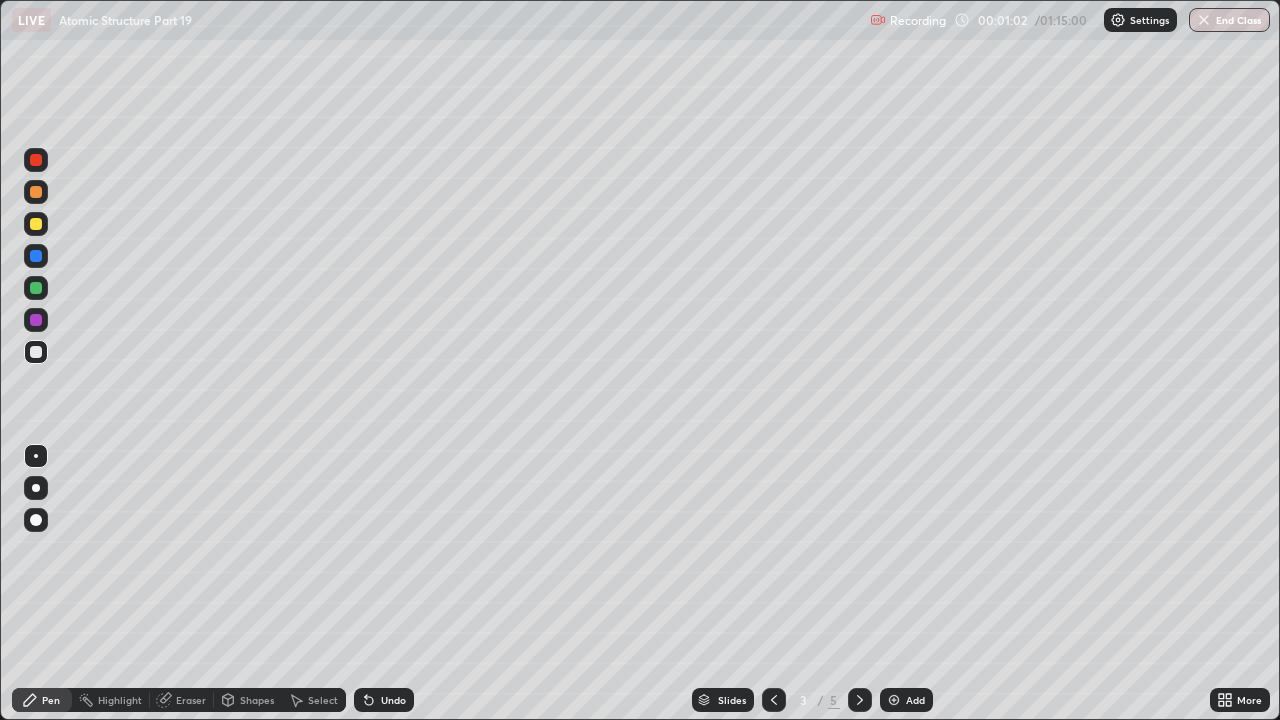 click on "Undo" at bounding box center (393, 700) 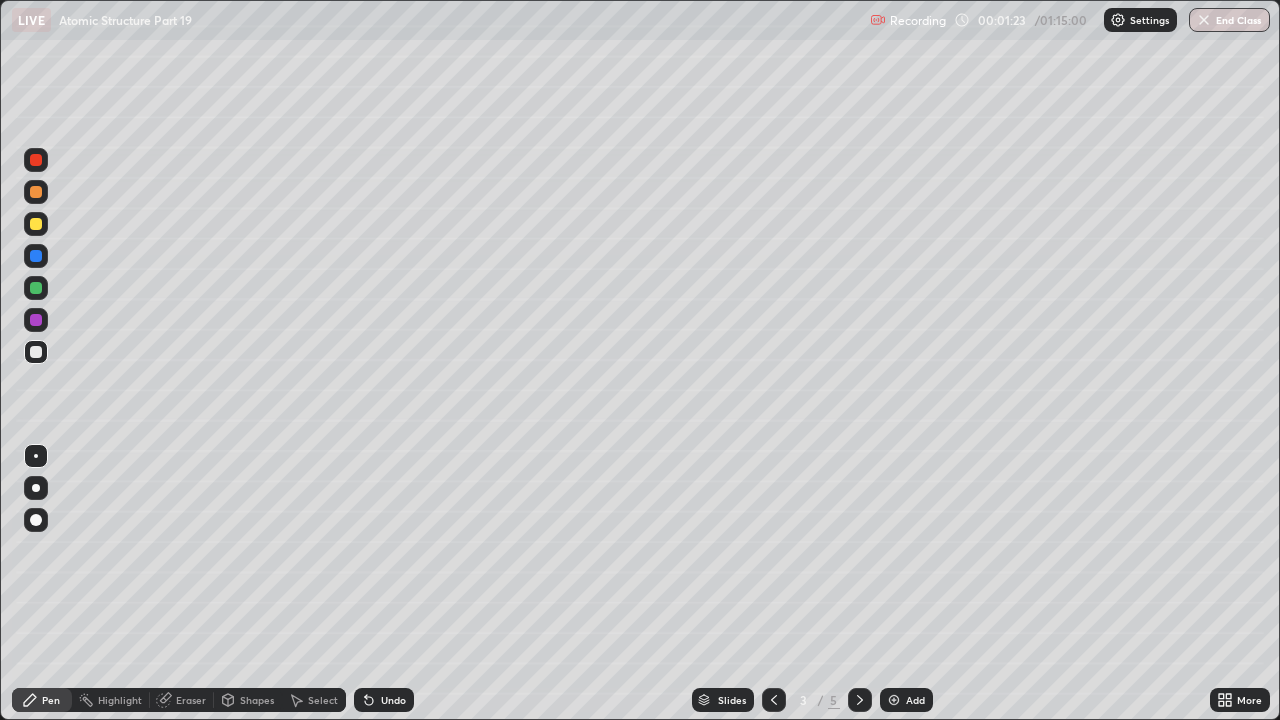 click at bounding box center [36, 224] 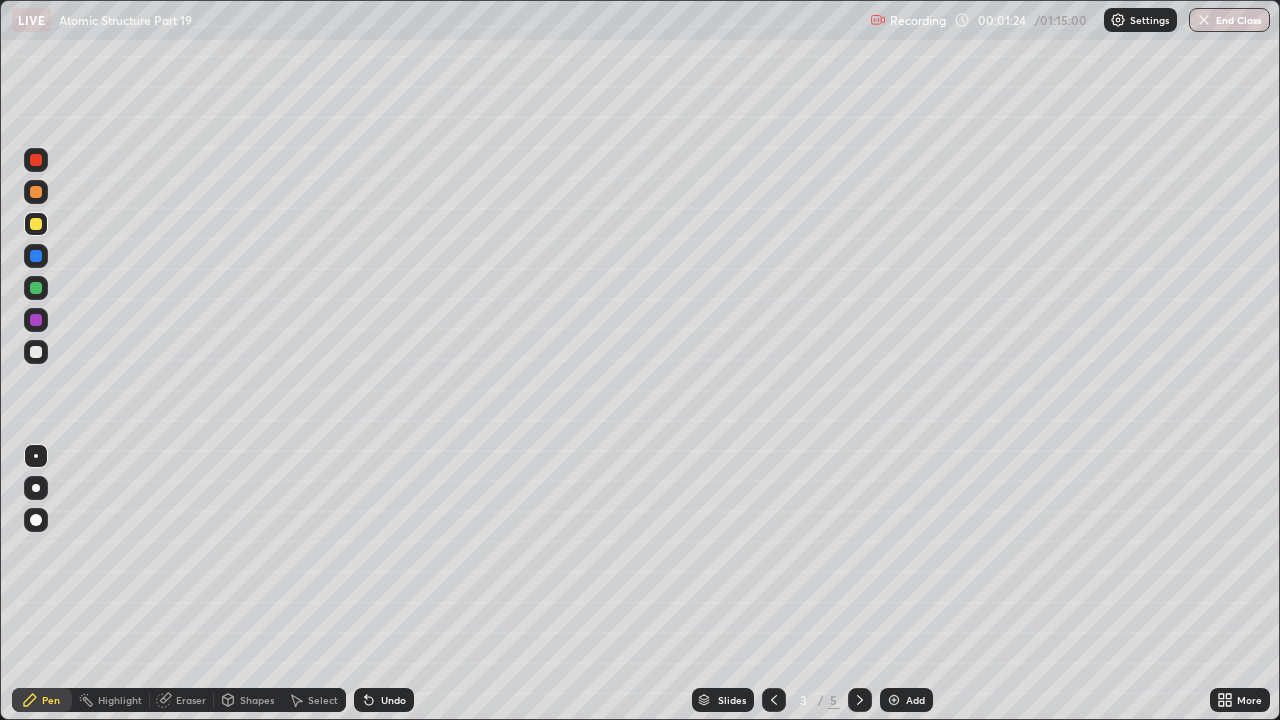 click at bounding box center [36, 488] 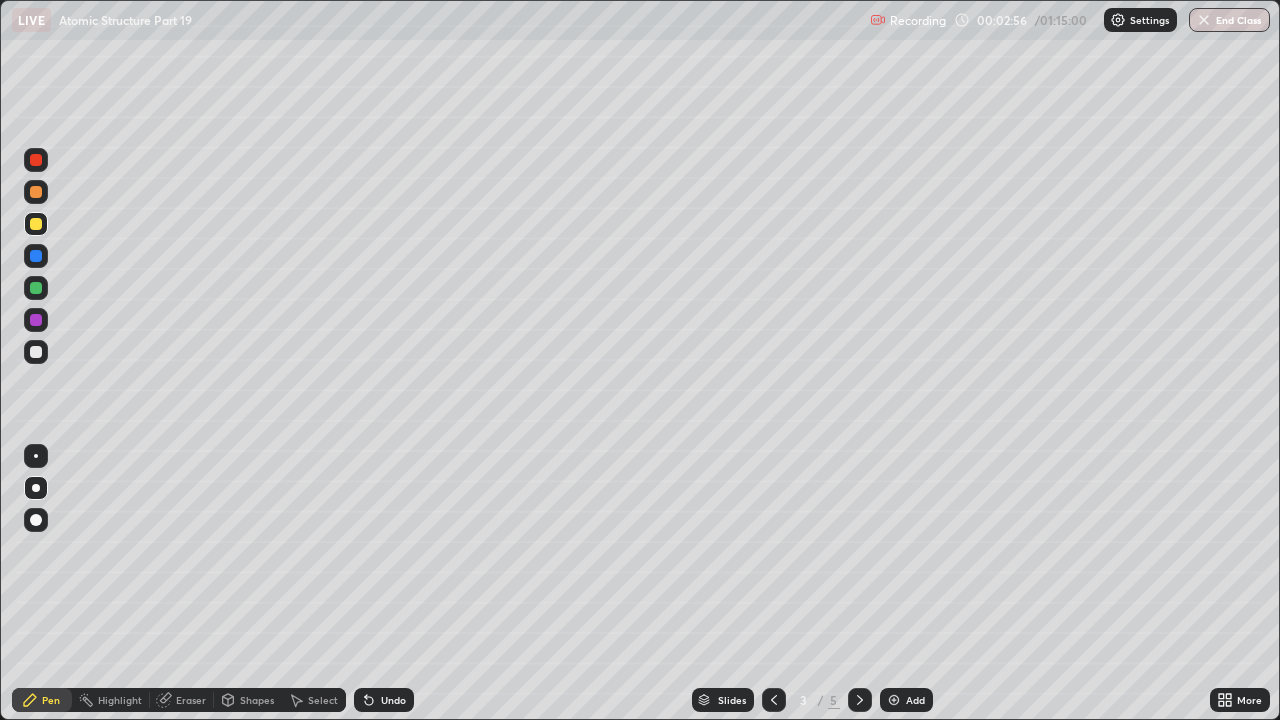 click at bounding box center (36, 352) 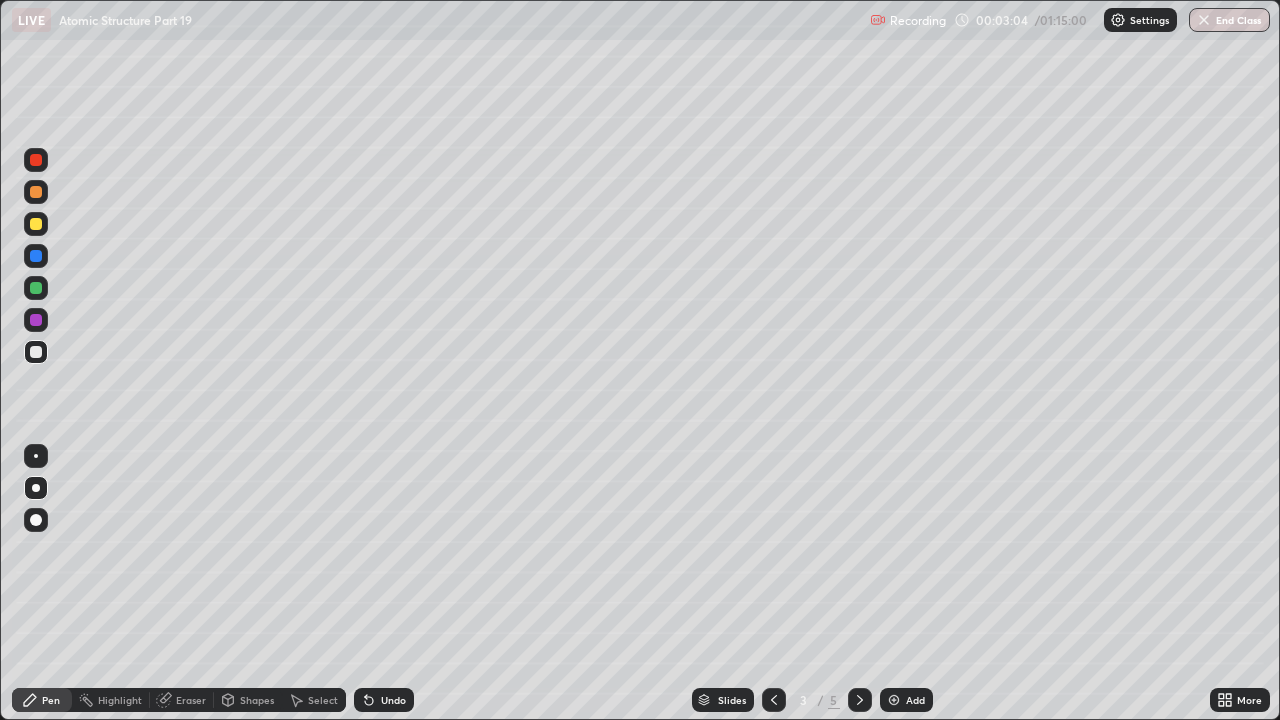 click at bounding box center (36, 288) 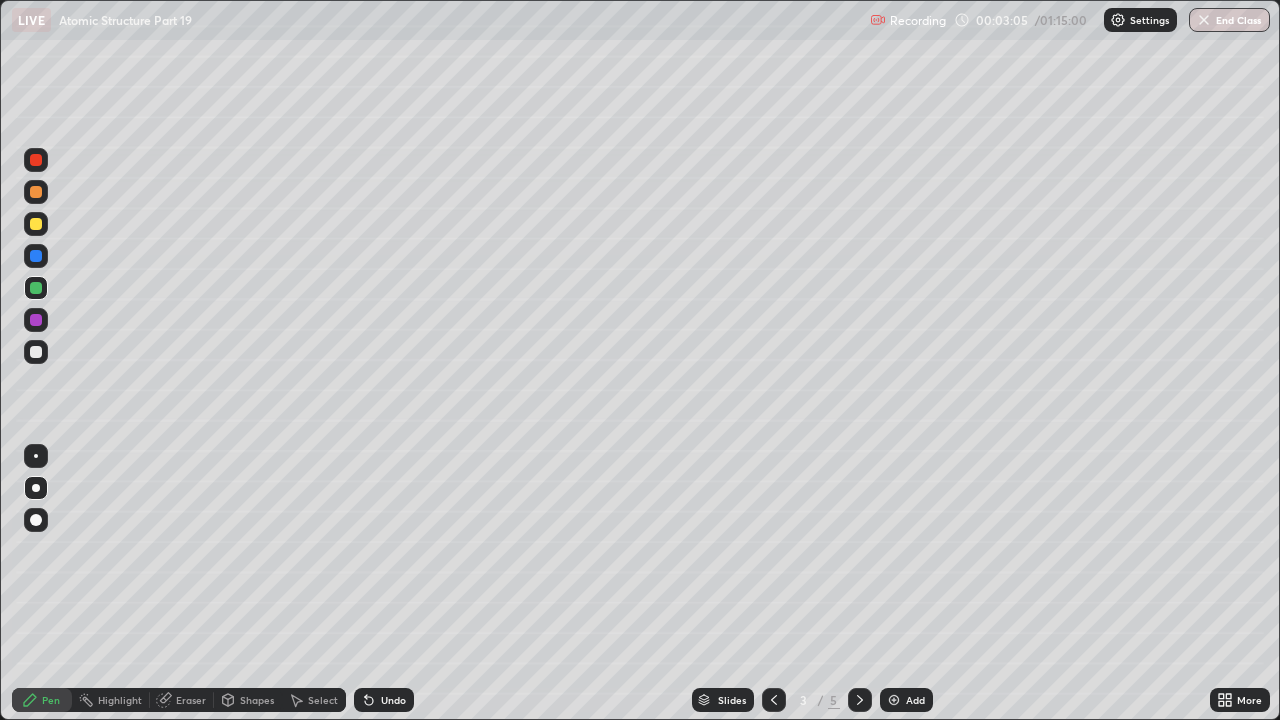 click at bounding box center (36, 456) 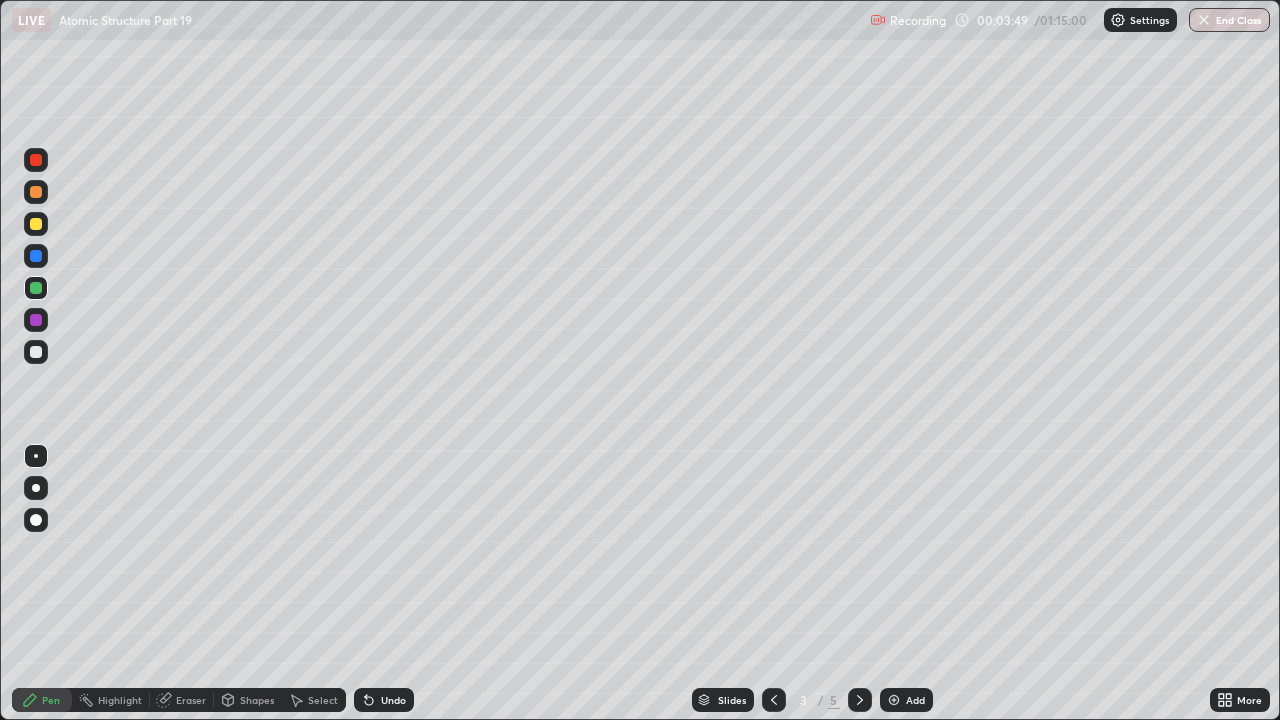 click at bounding box center (36, 224) 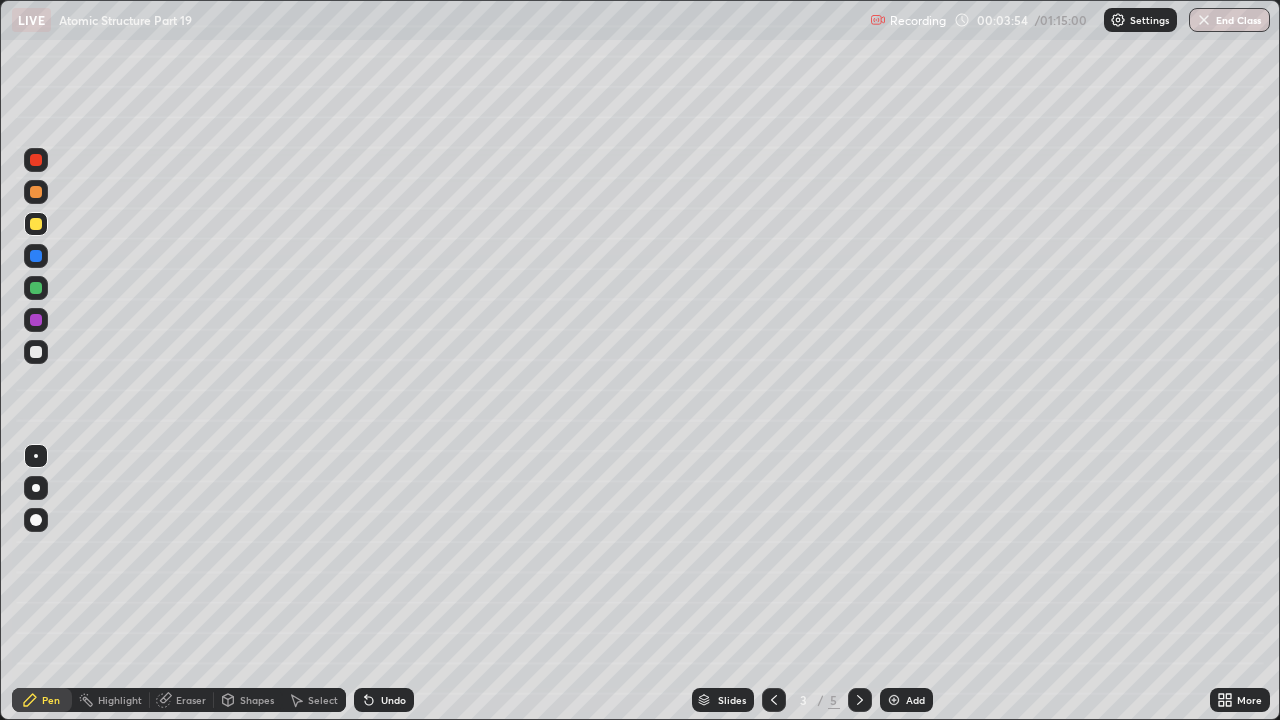 click at bounding box center (36, 192) 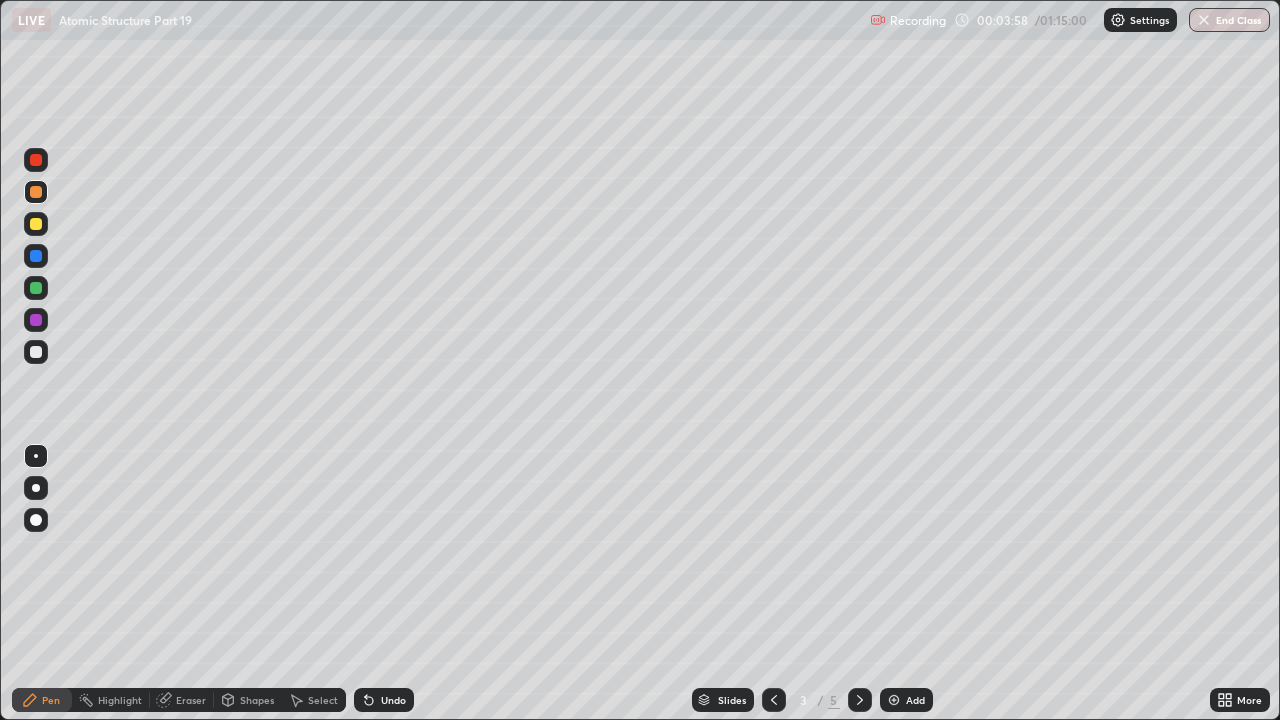 click 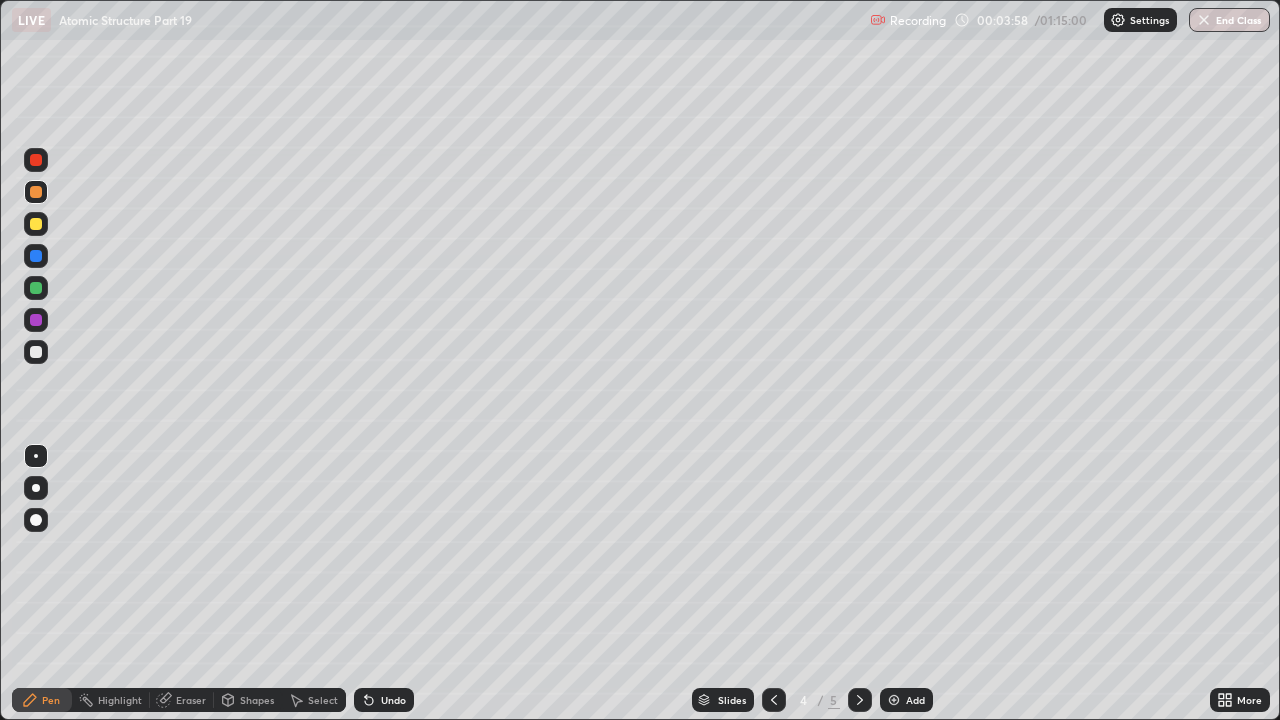 click 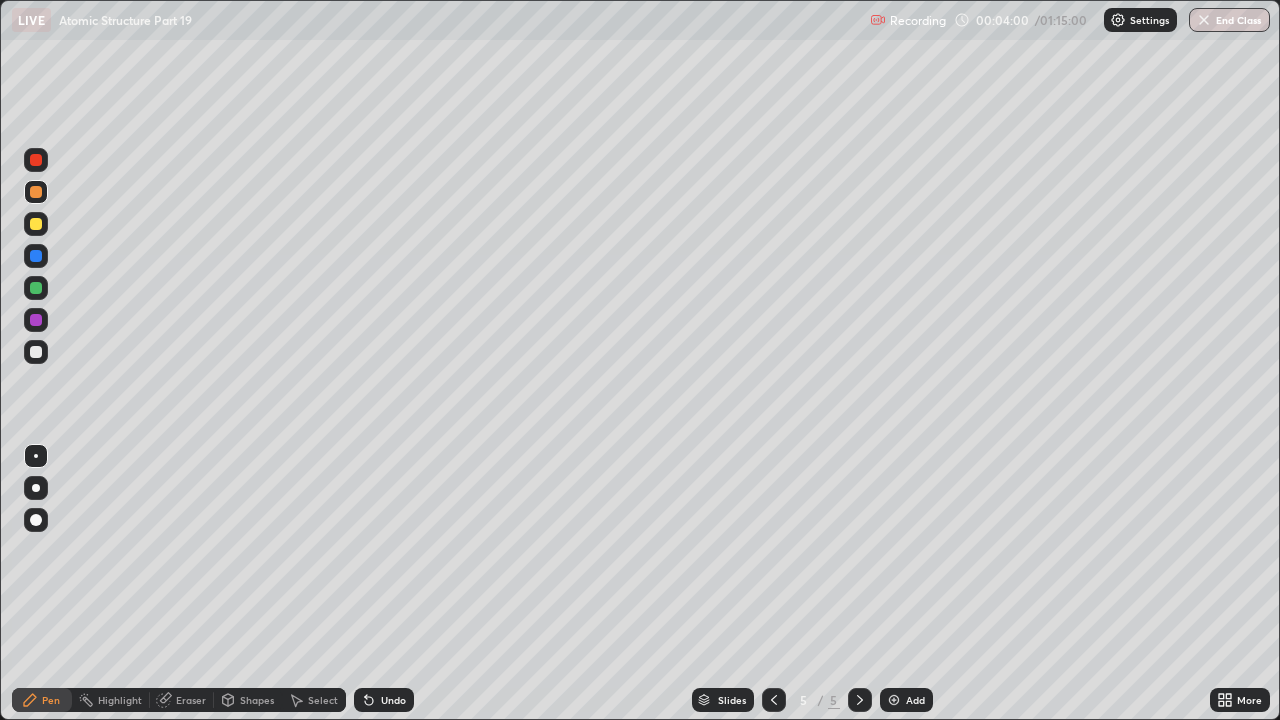 click 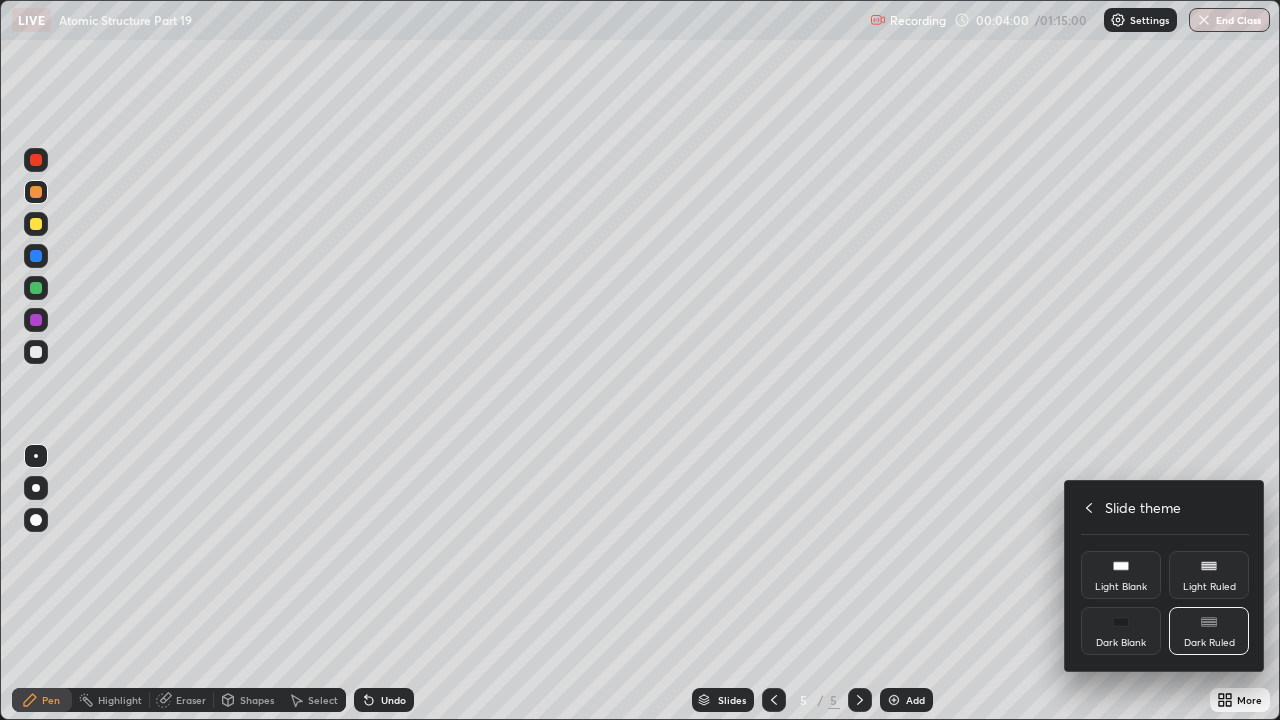 click on "Dark Blank" at bounding box center [1121, 631] 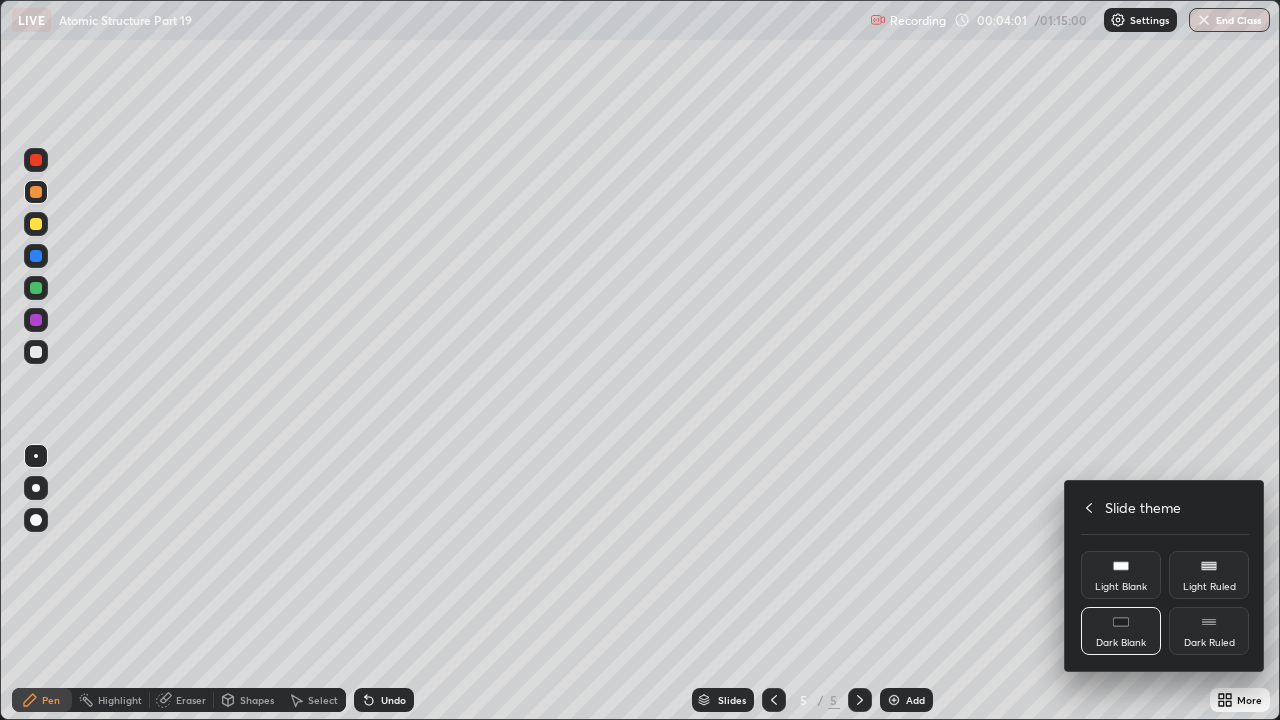 click at bounding box center [640, 360] 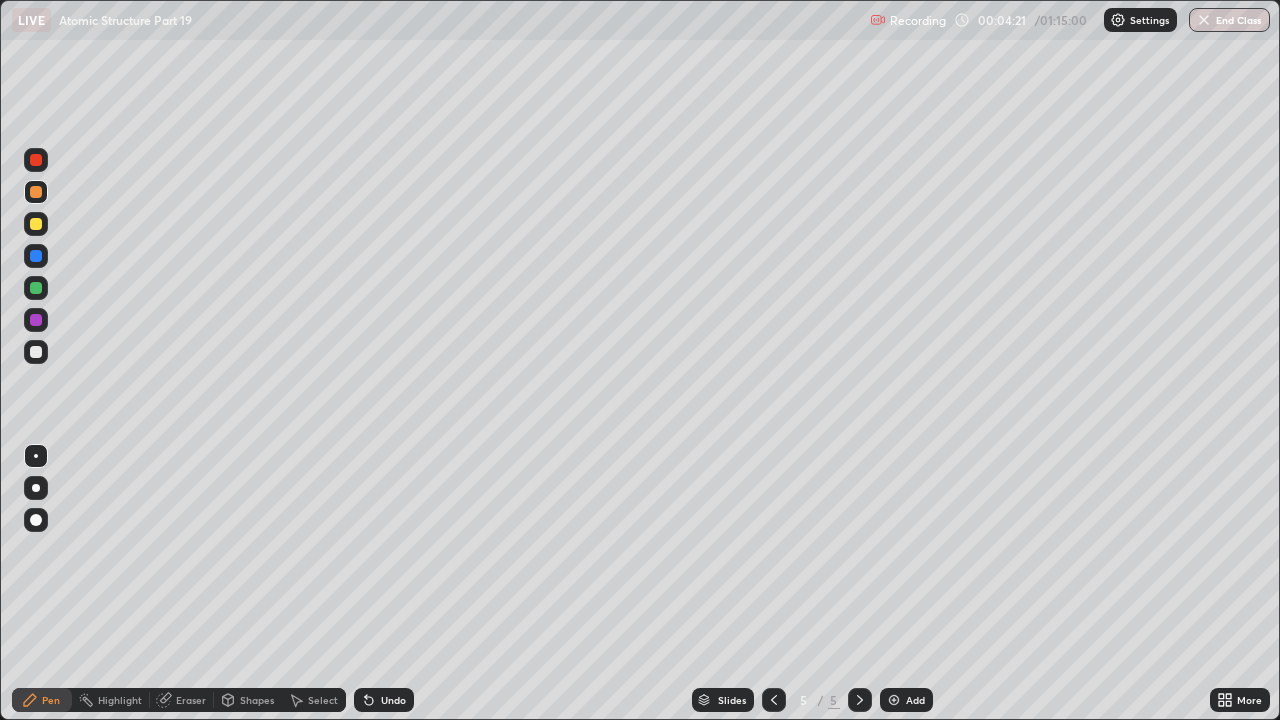 click at bounding box center [36, 352] 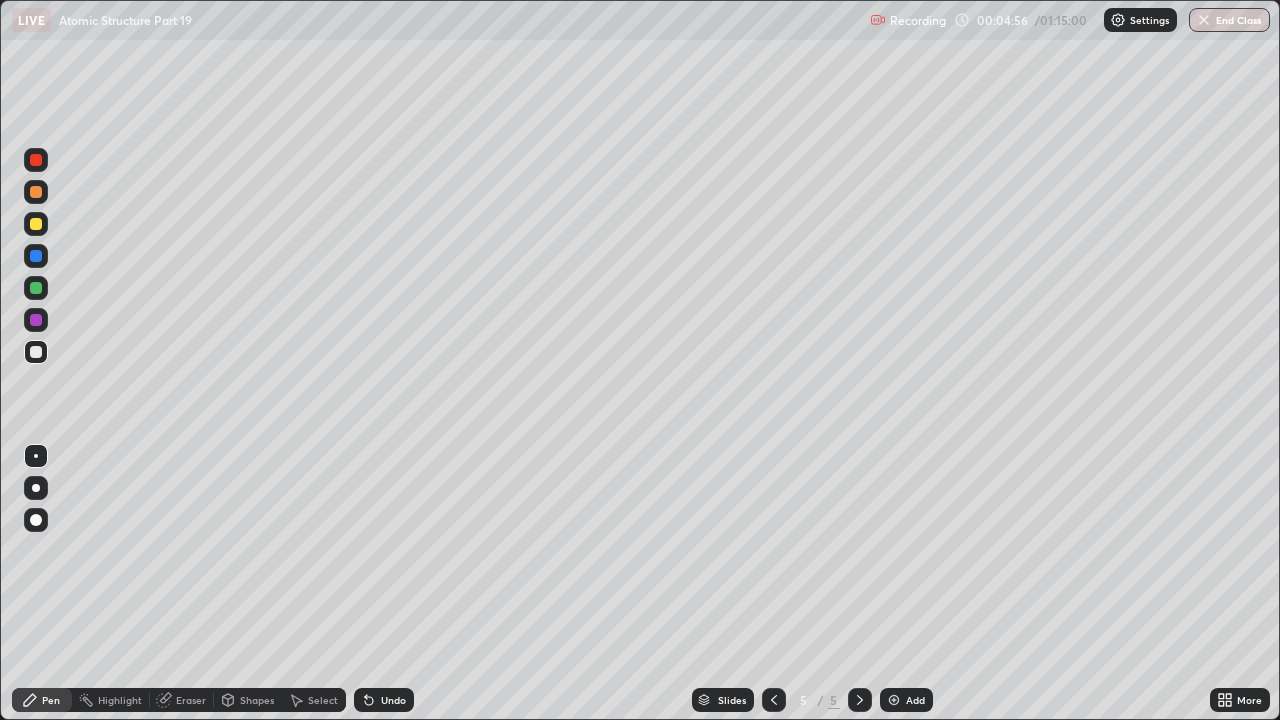 click at bounding box center [36, 224] 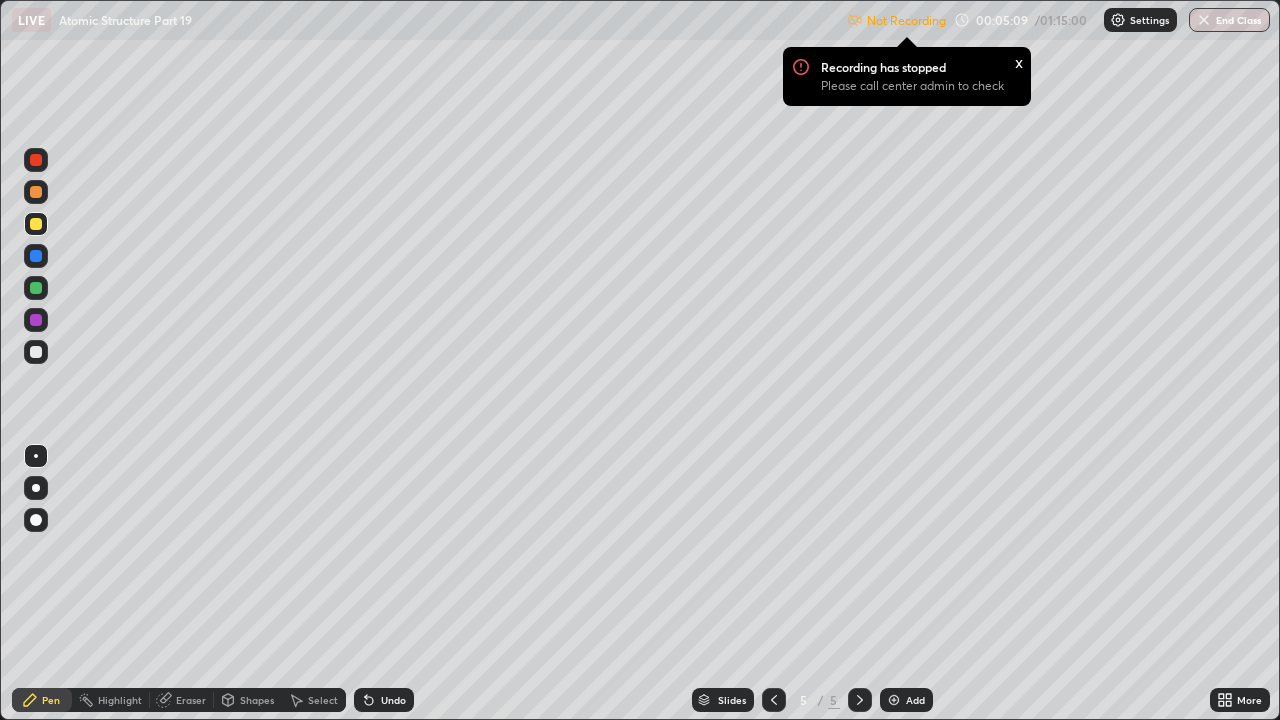 click at bounding box center (36, 352) 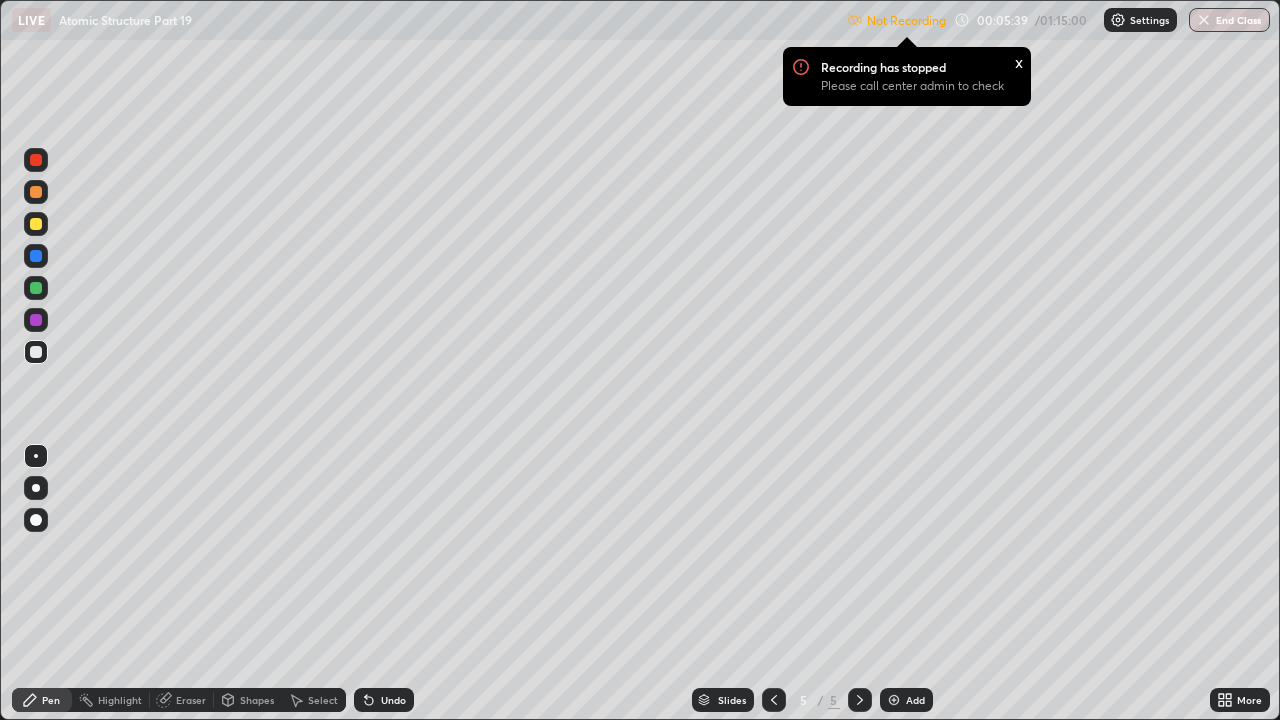 click at bounding box center [36, 352] 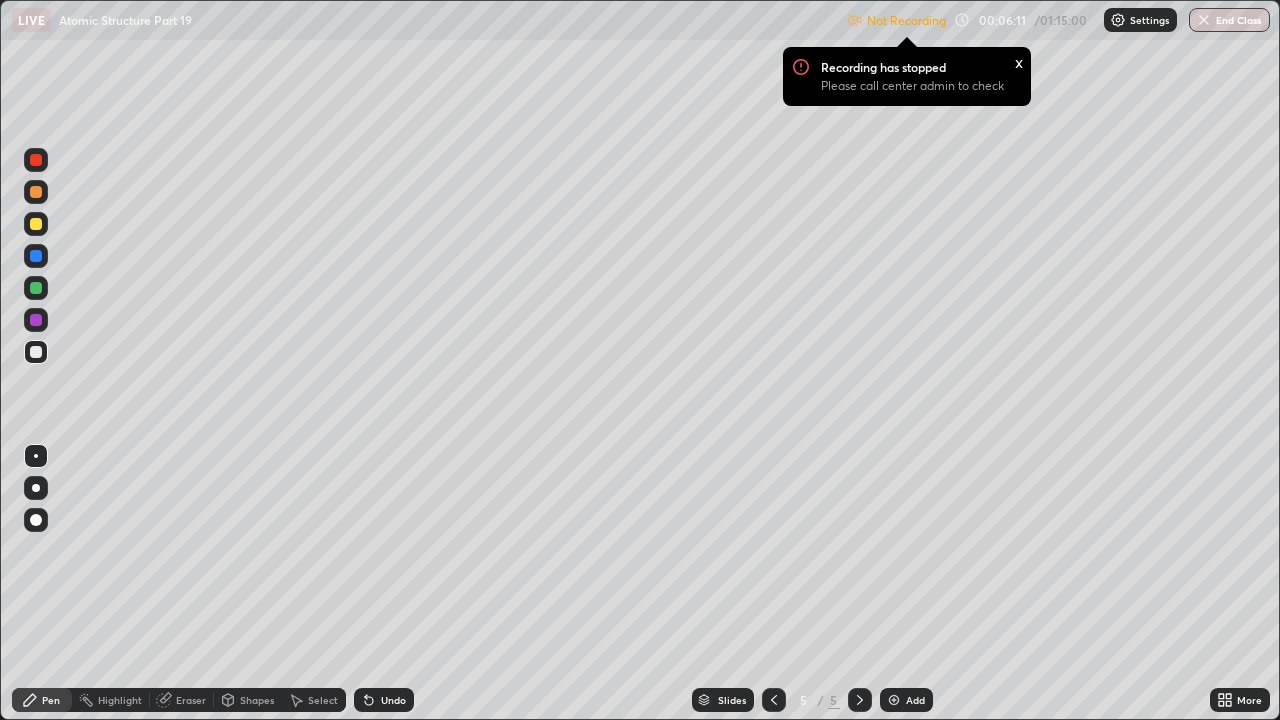 click at bounding box center [36, 288] 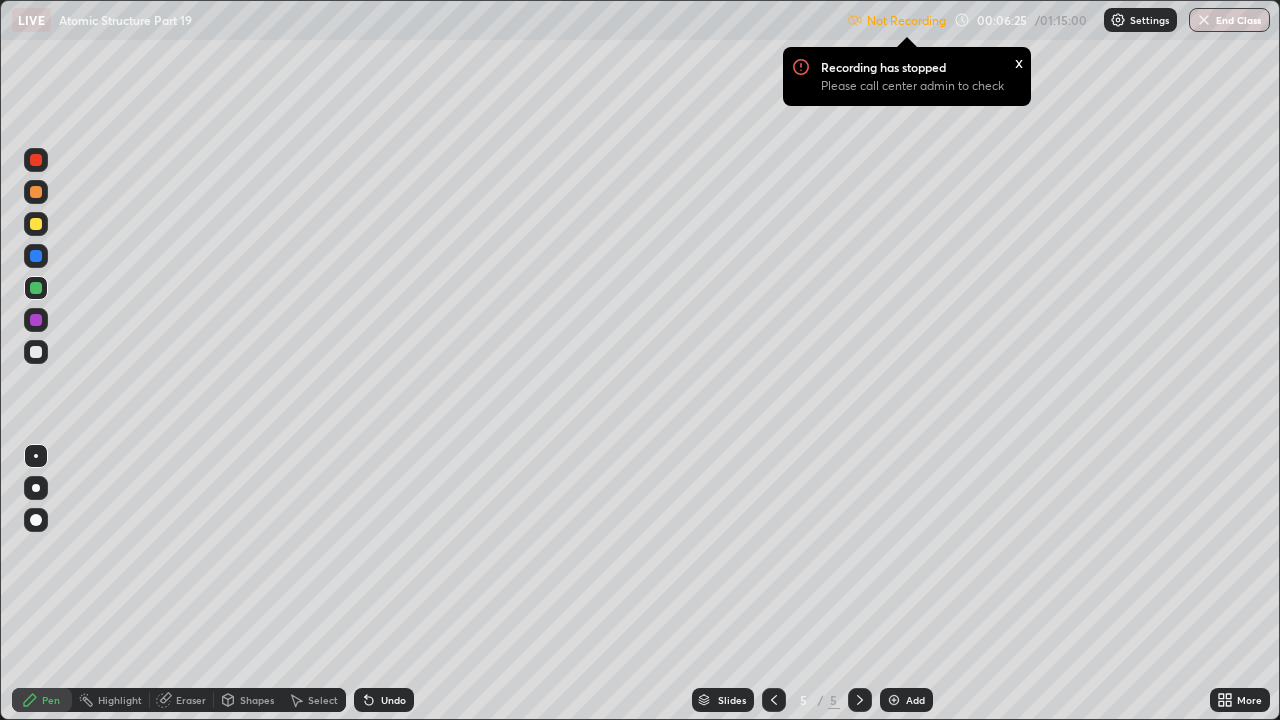 click at bounding box center [36, 352] 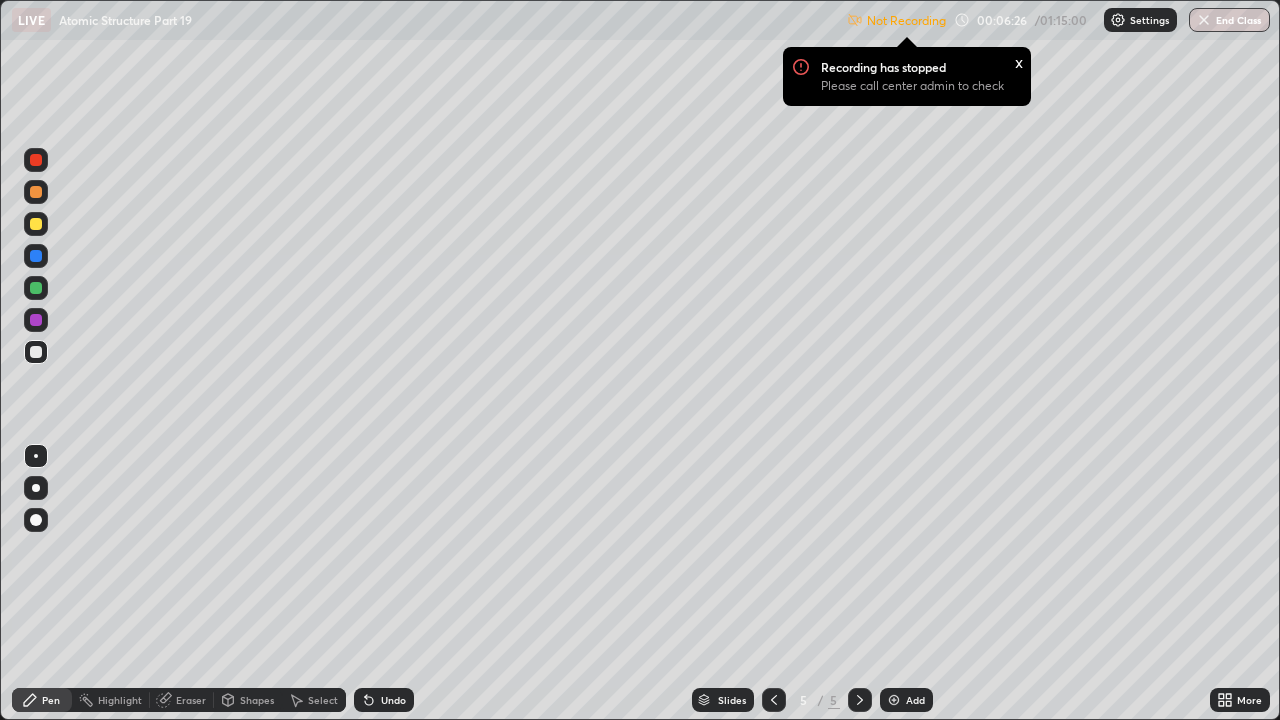 click at bounding box center [36, 224] 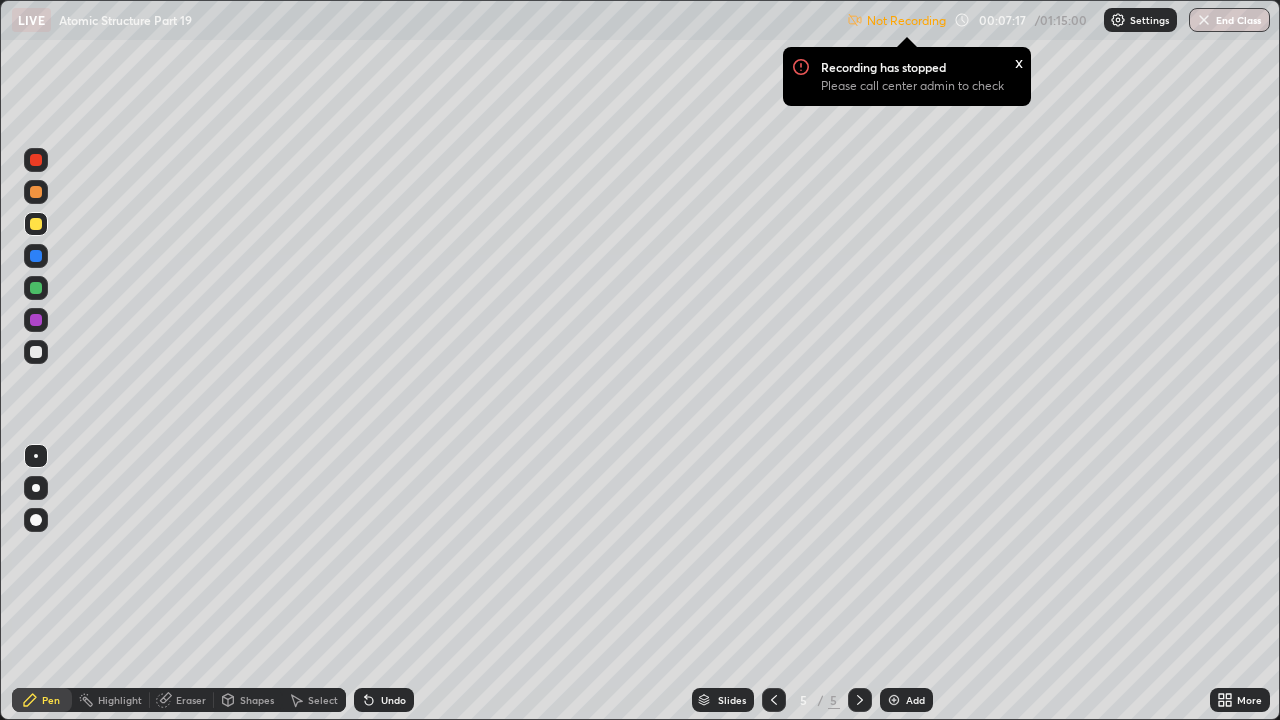 click at bounding box center (36, 352) 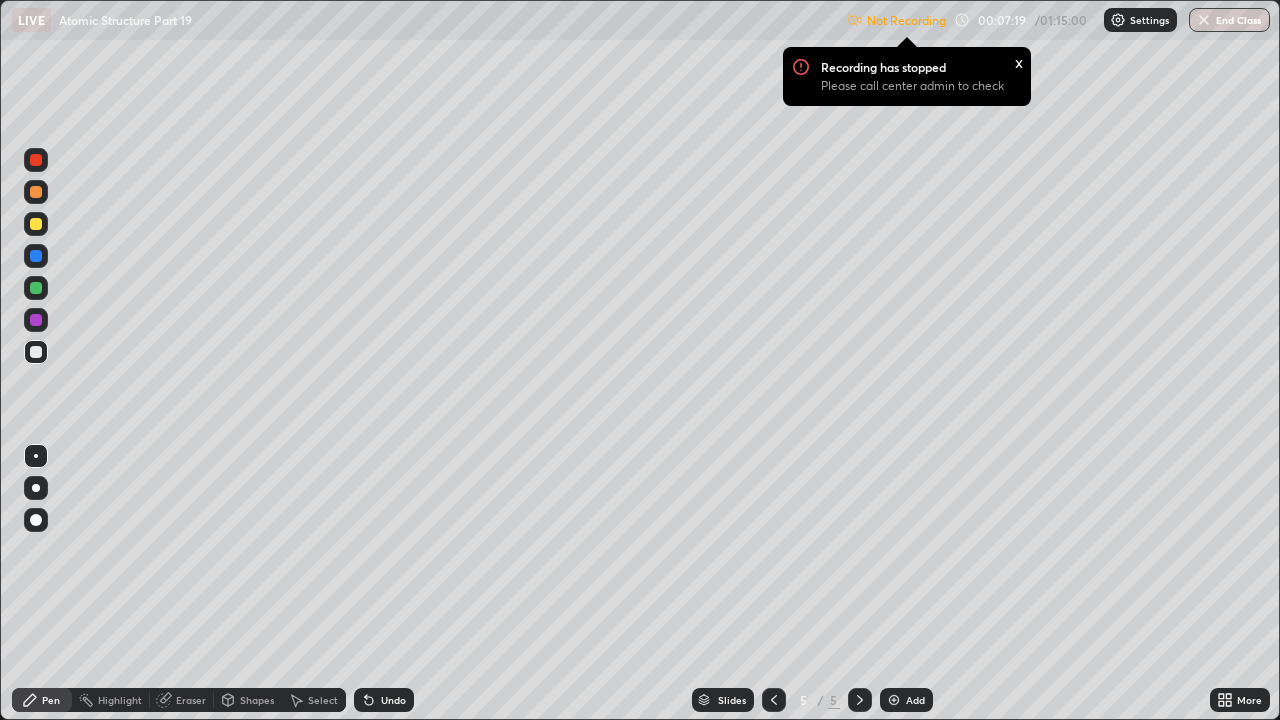 click at bounding box center [36, 224] 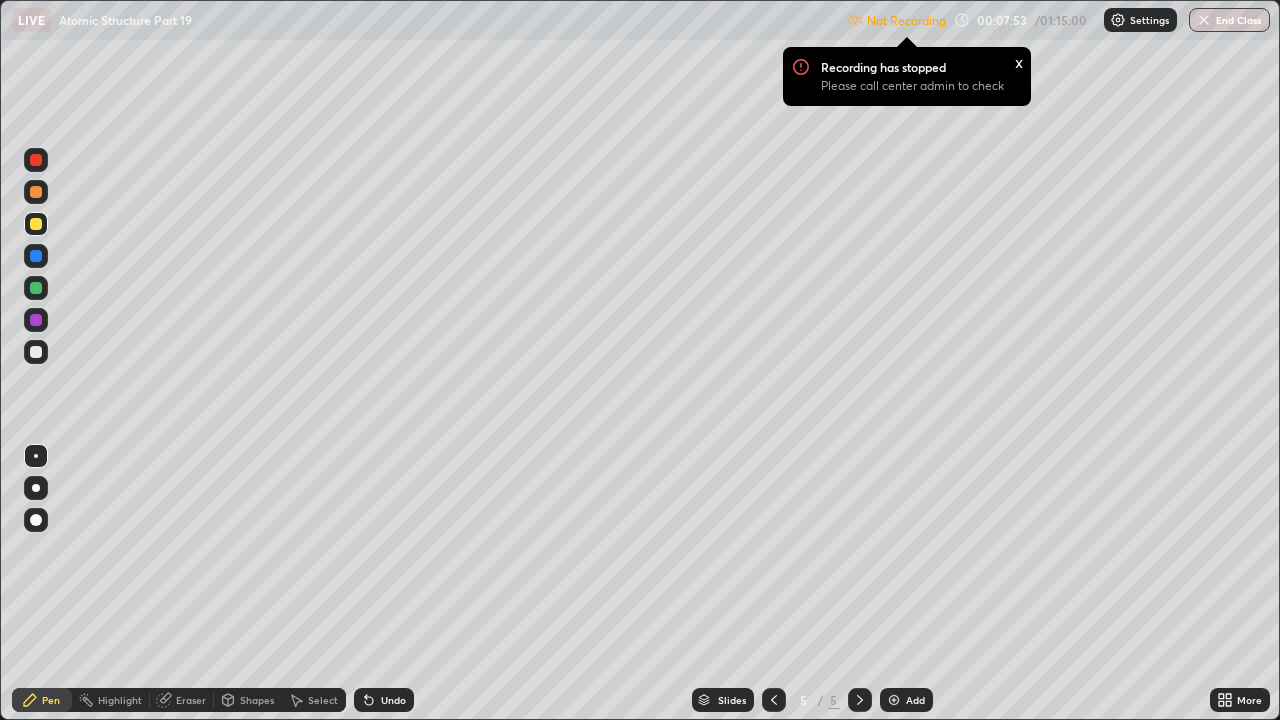 click at bounding box center (36, 352) 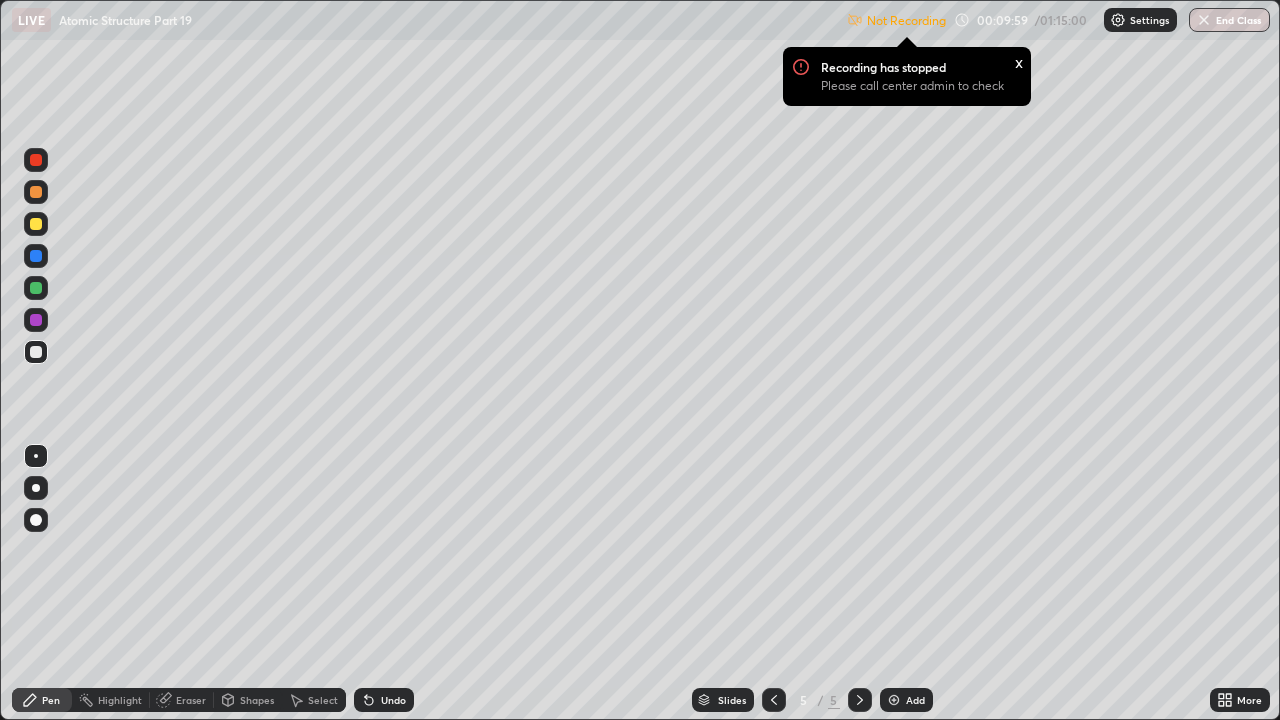 click at bounding box center [36, 352] 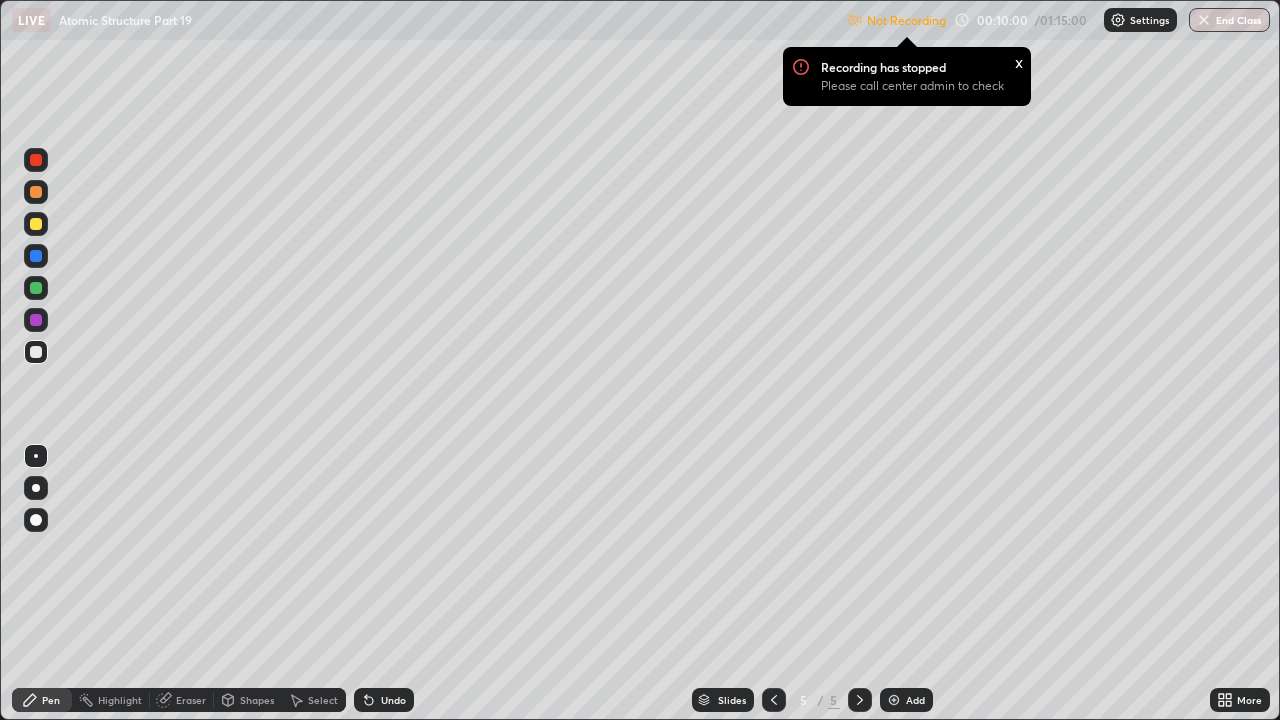 click at bounding box center [36, 288] 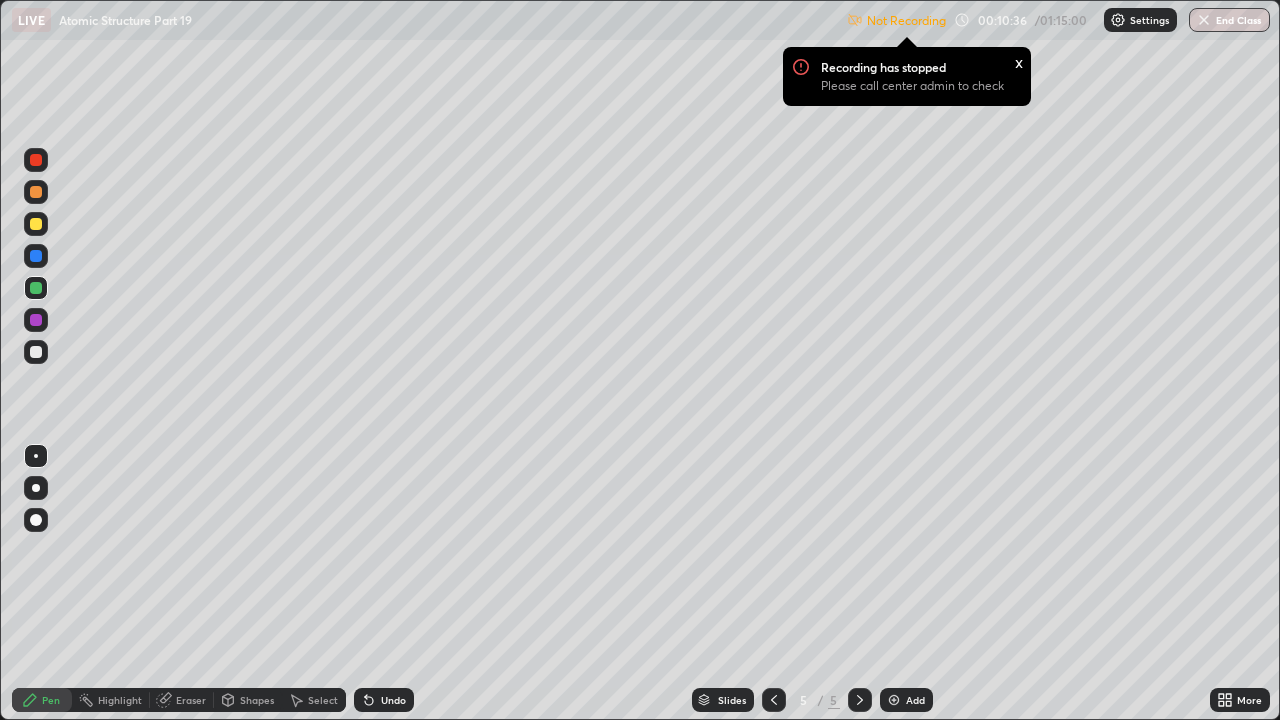 click on "Settings" at bounding box center (1140, 20) 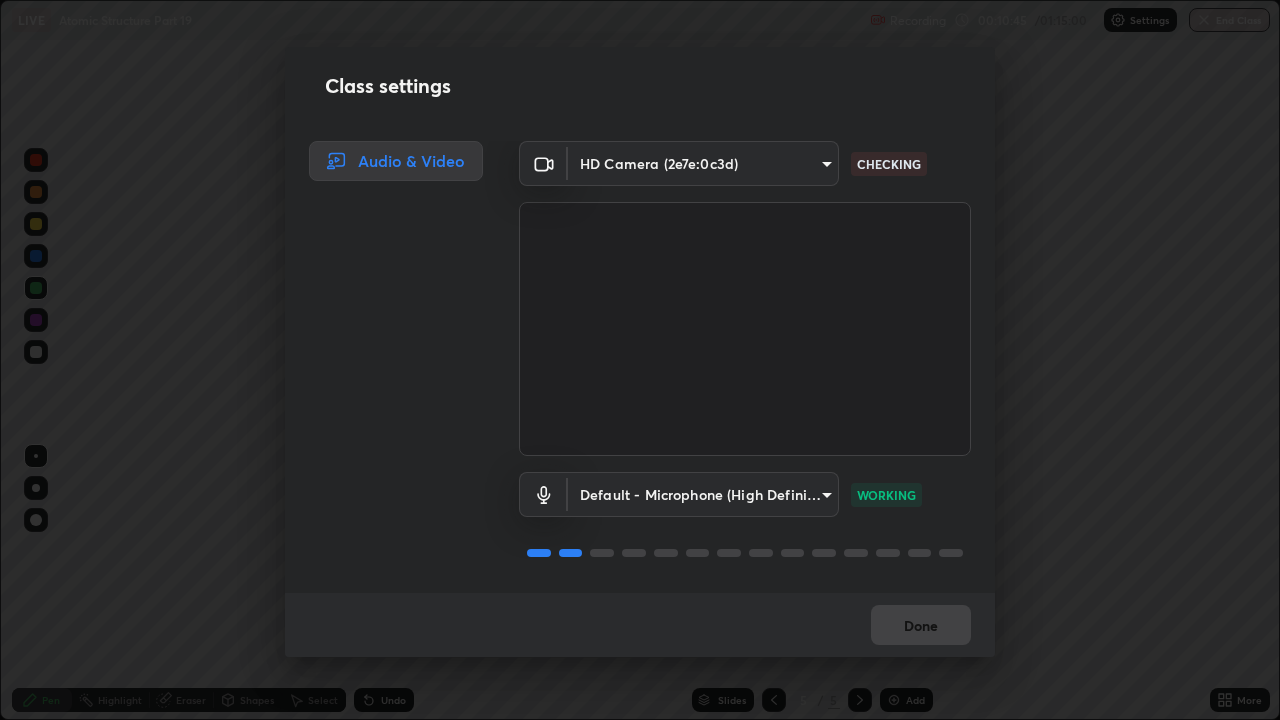 scroll, scrollTop: 2, scrollLeft: 0, axis: vertical 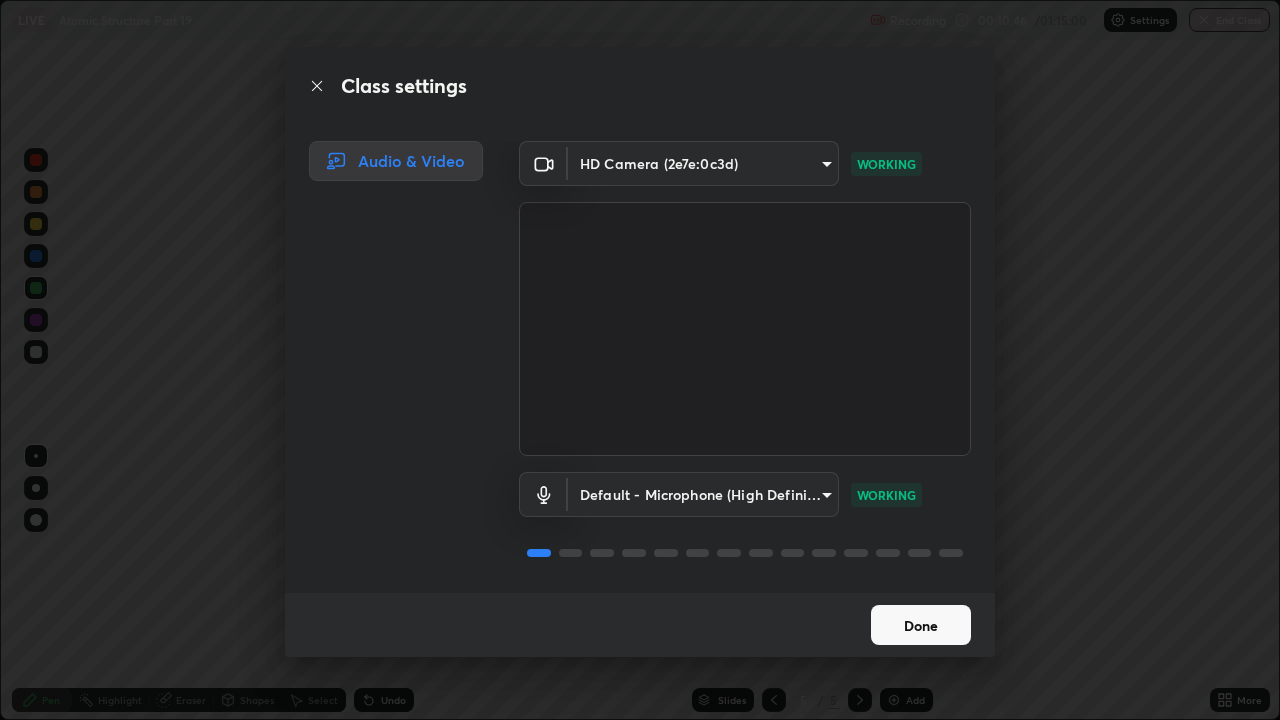 click on "Done" at bounding box center [921, 625] 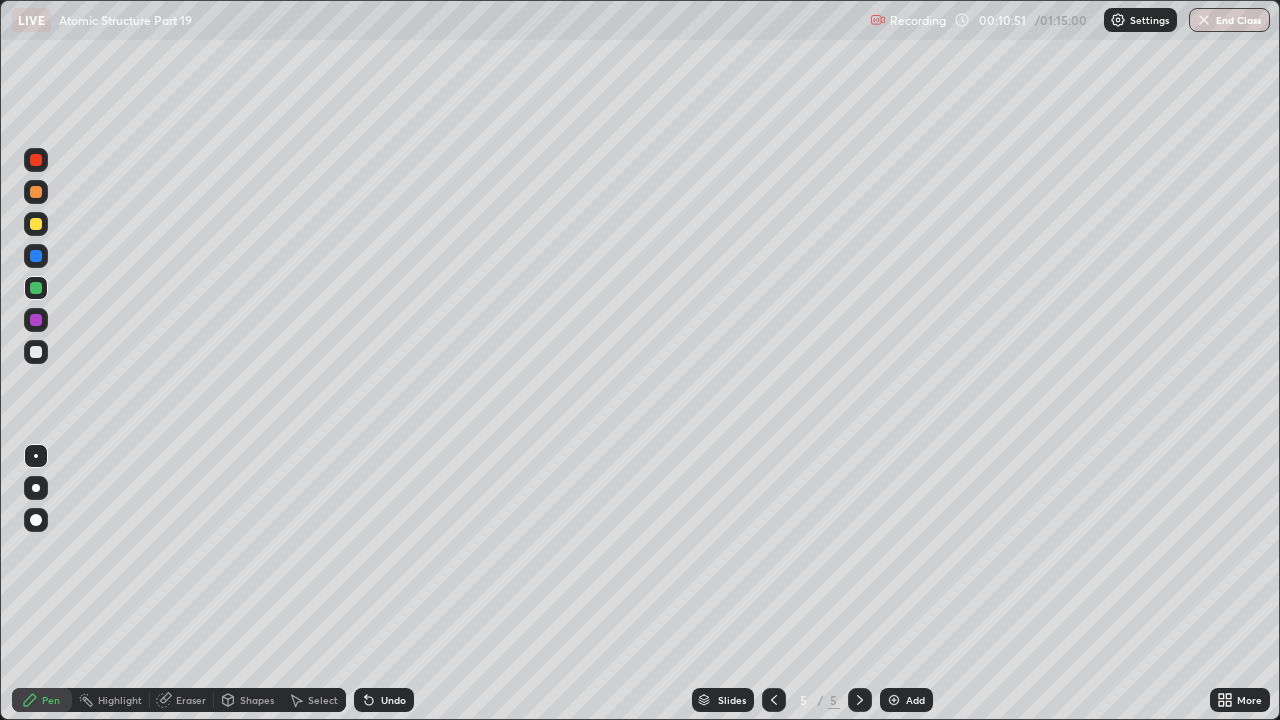 click at bounding box center (36, 352) 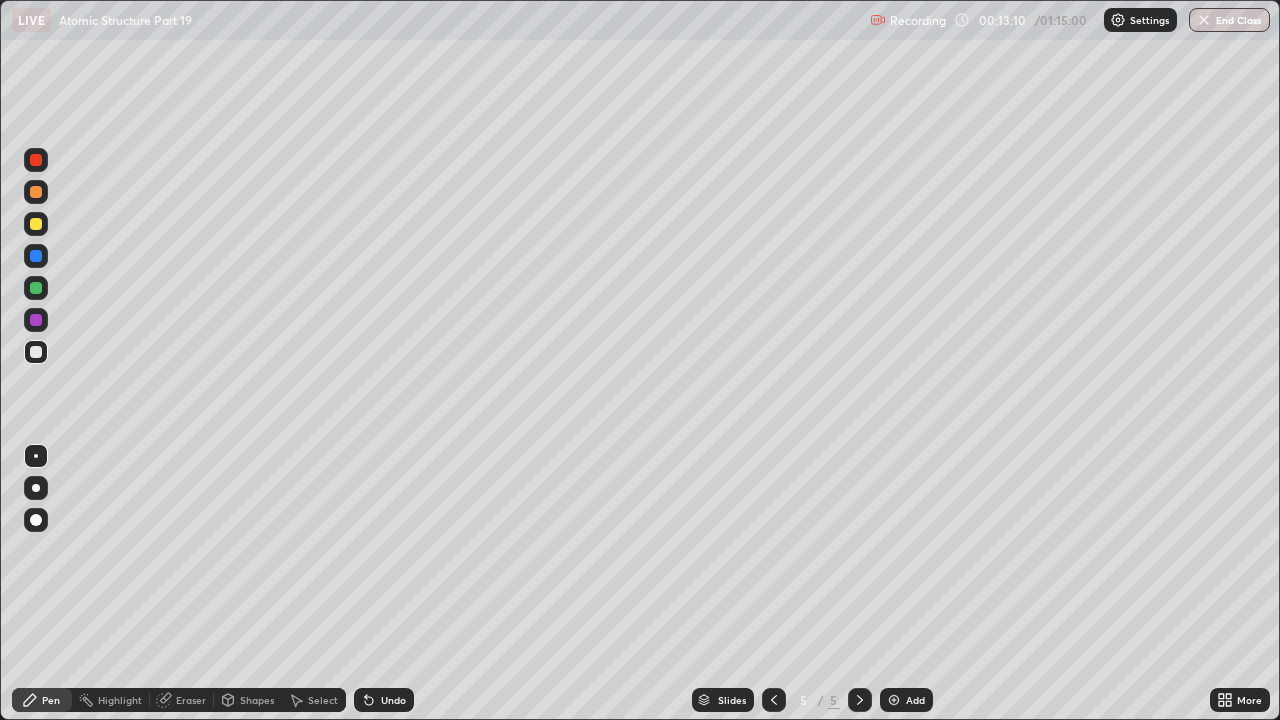 click on "Undo" at bounding box center [393, 700] 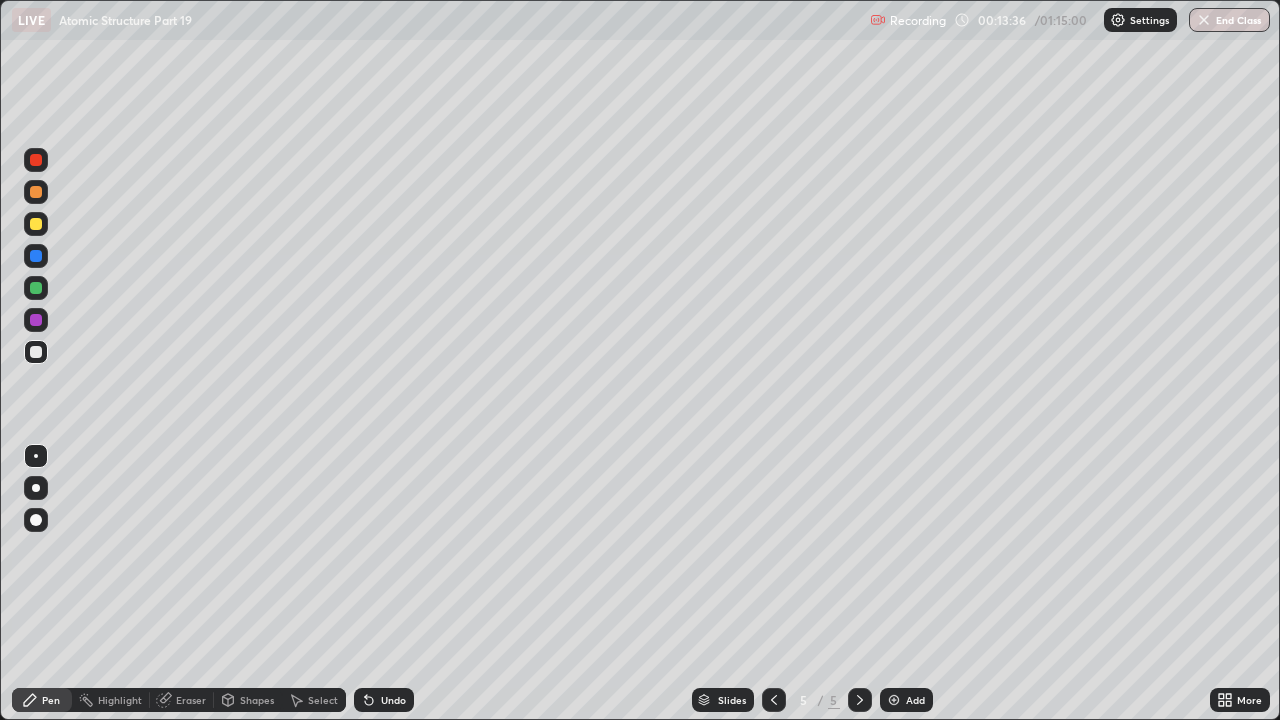 click at bounding box center [36, 224] 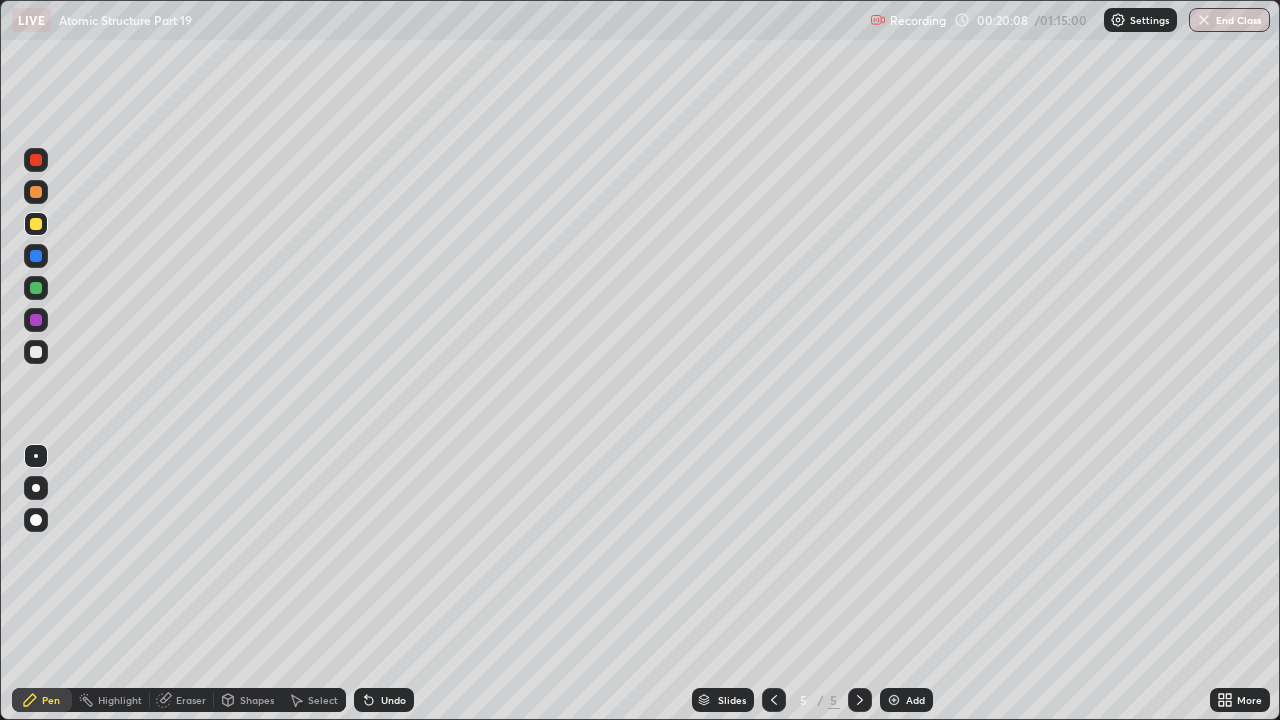 click on "Add" at bounding box center (906, 700) 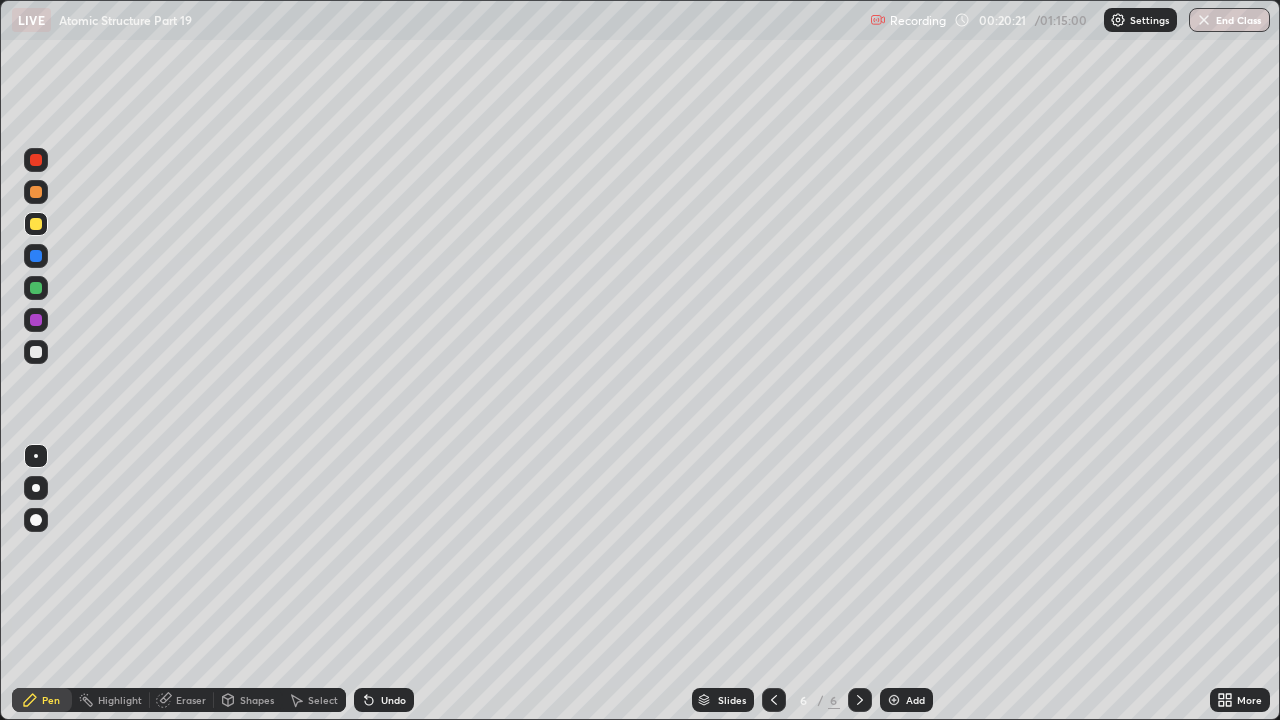 click 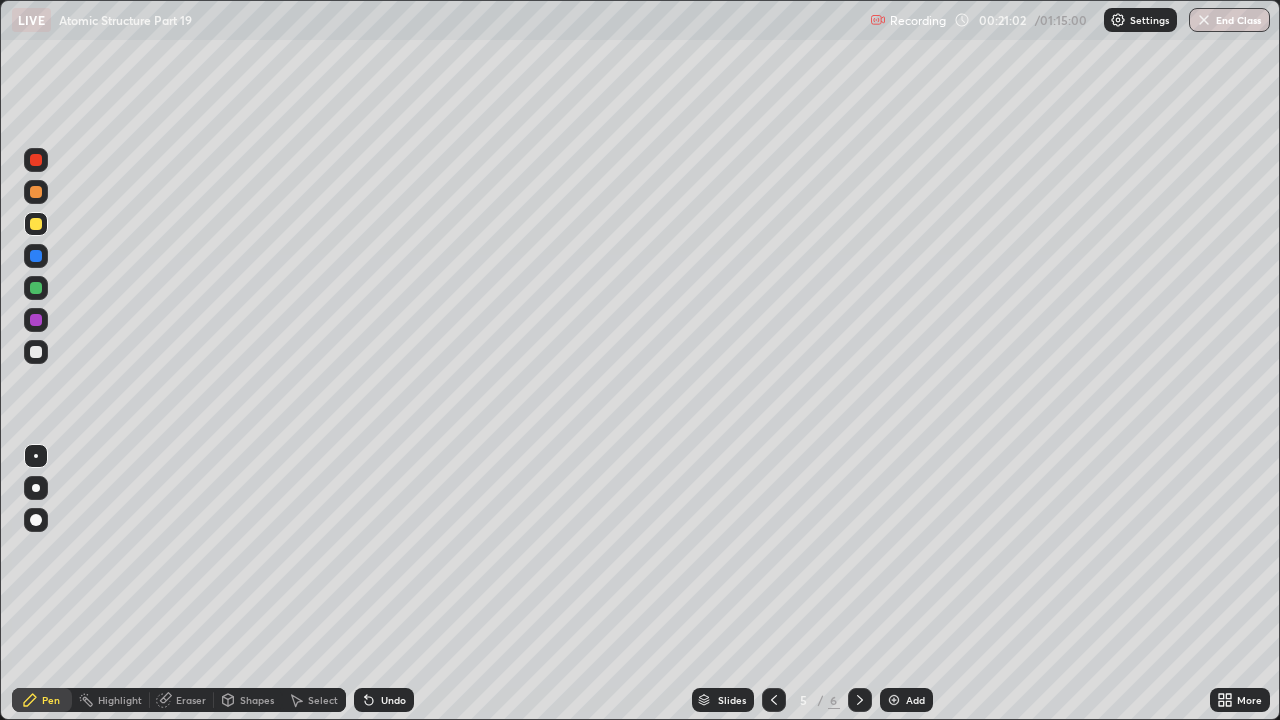 click 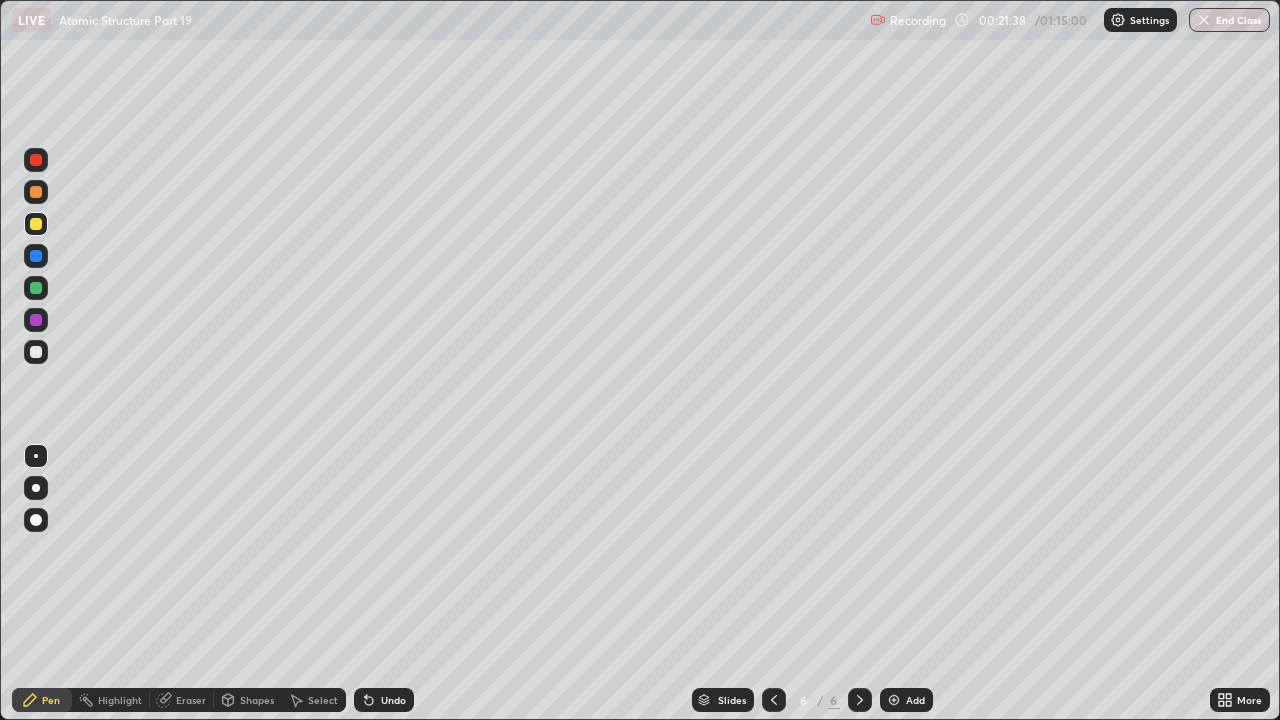 click at bounding box center (36, 352) 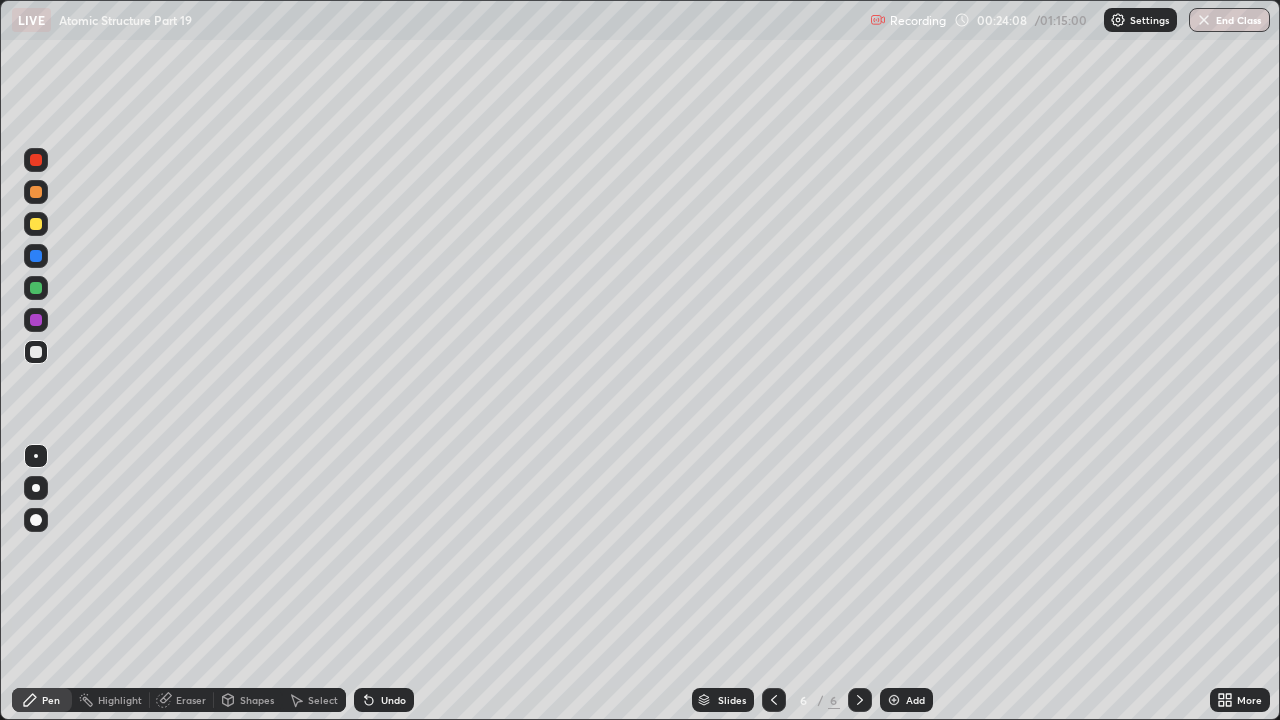 click at bounding box center [36, 224] 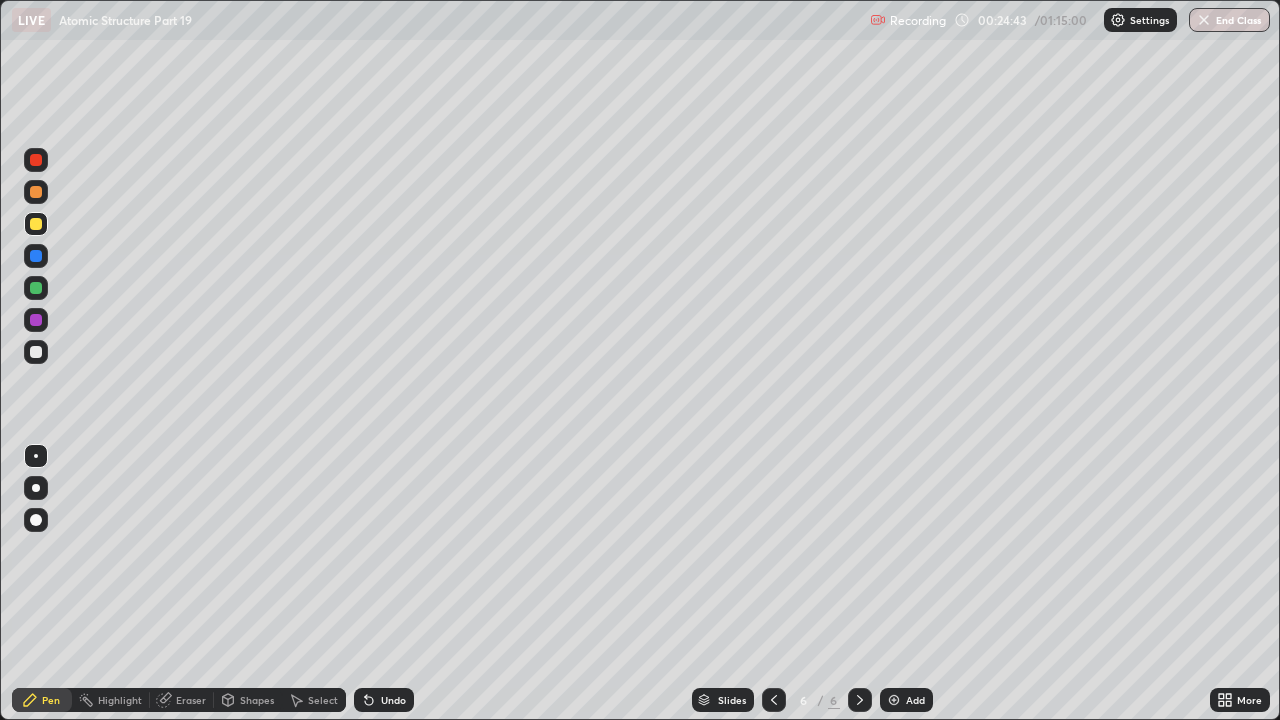click at bounding box center (36, 192) 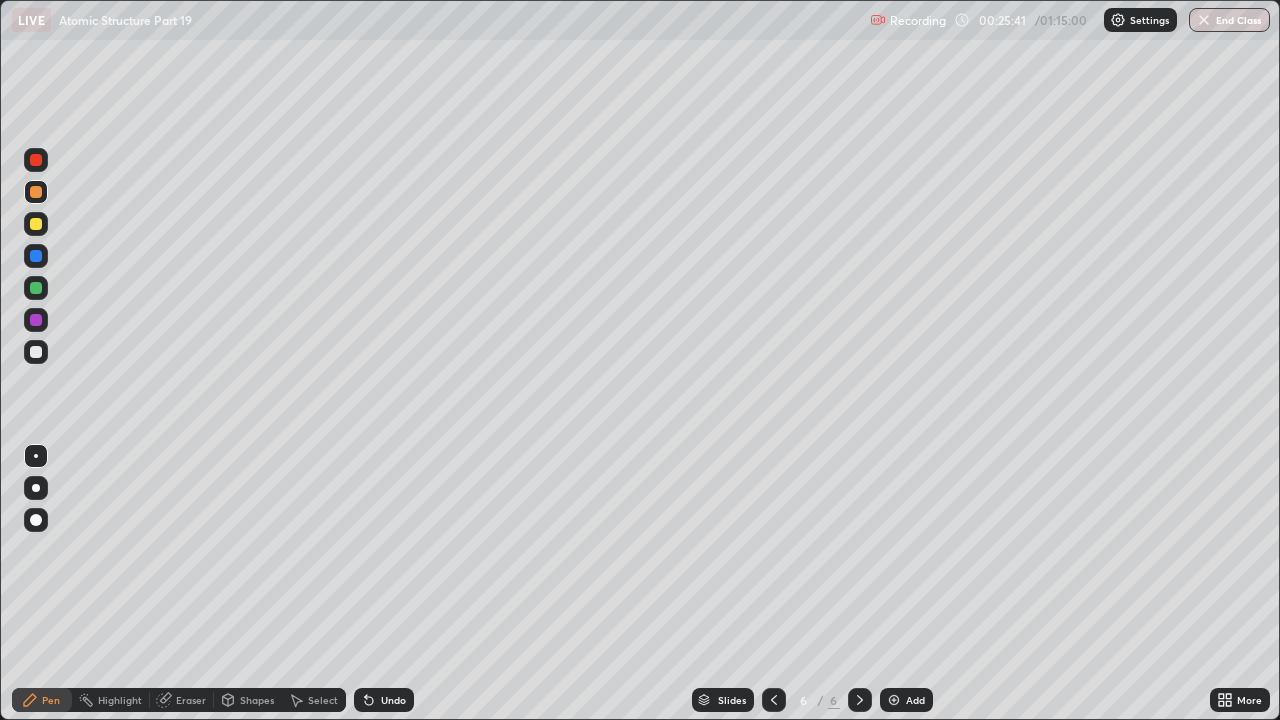 click at bounding box center (36, 352) 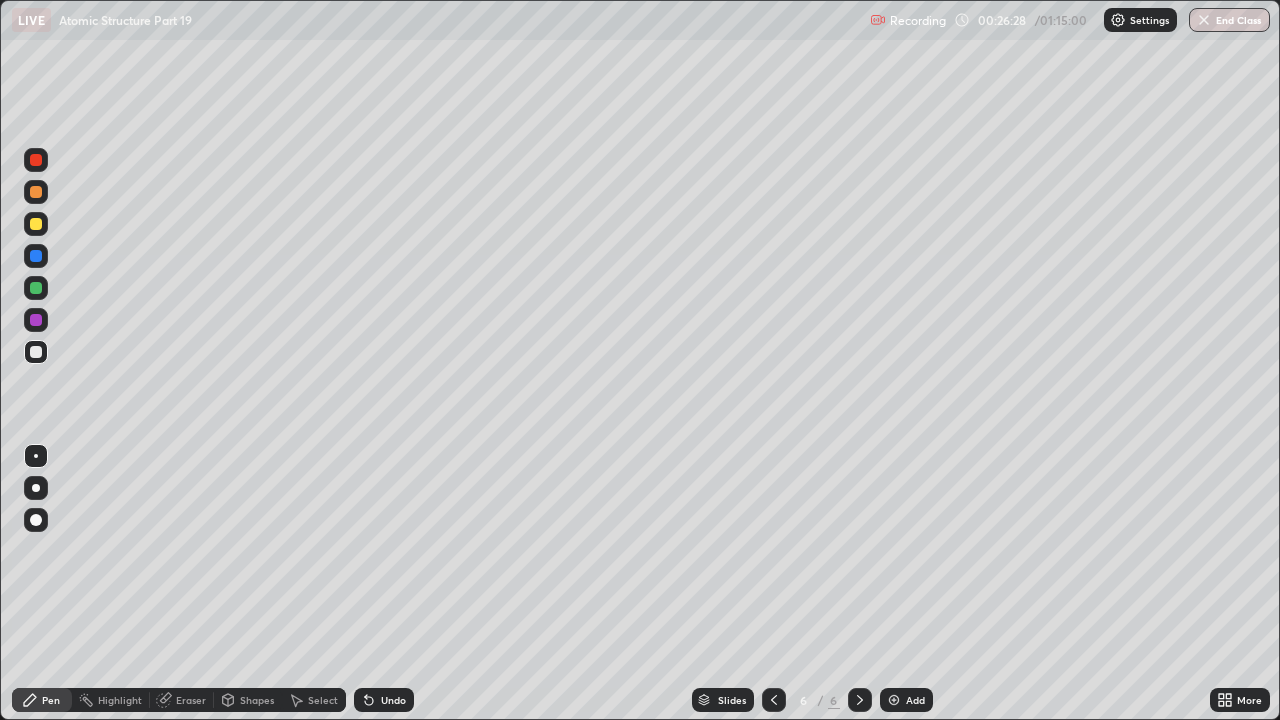 click at bounding box center (36, 224) 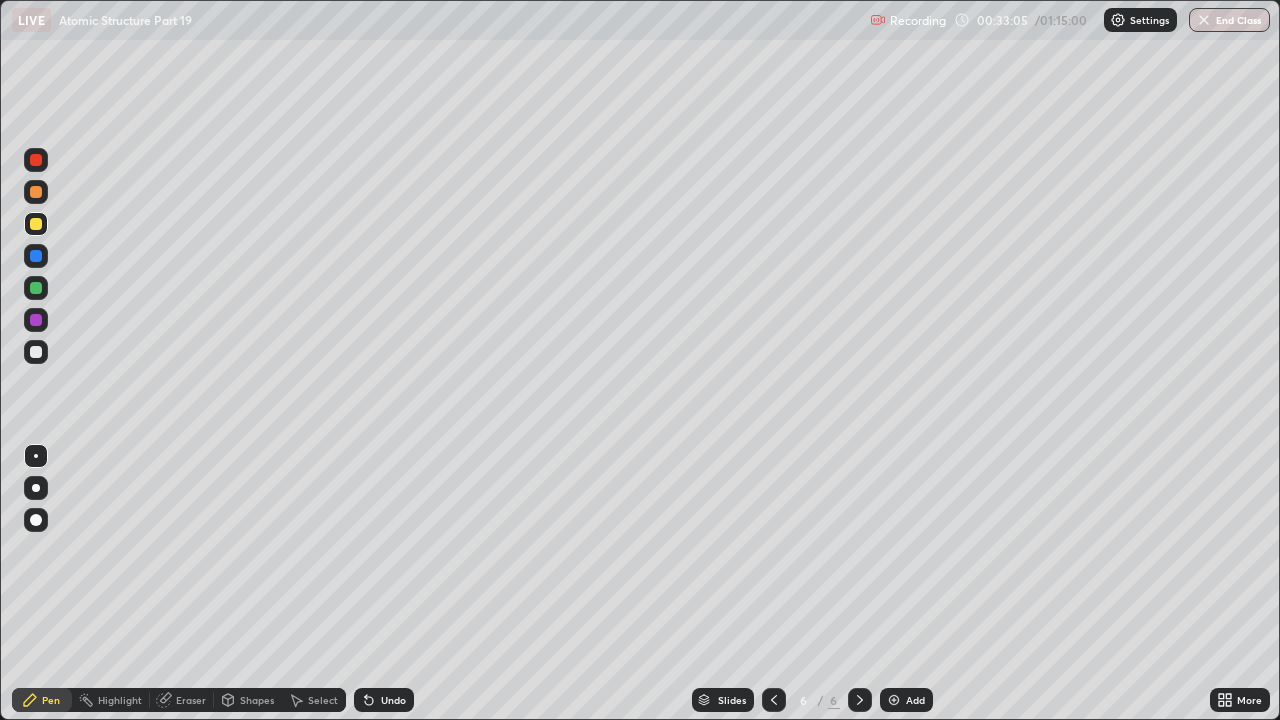 click at bounding box center (894, 700) 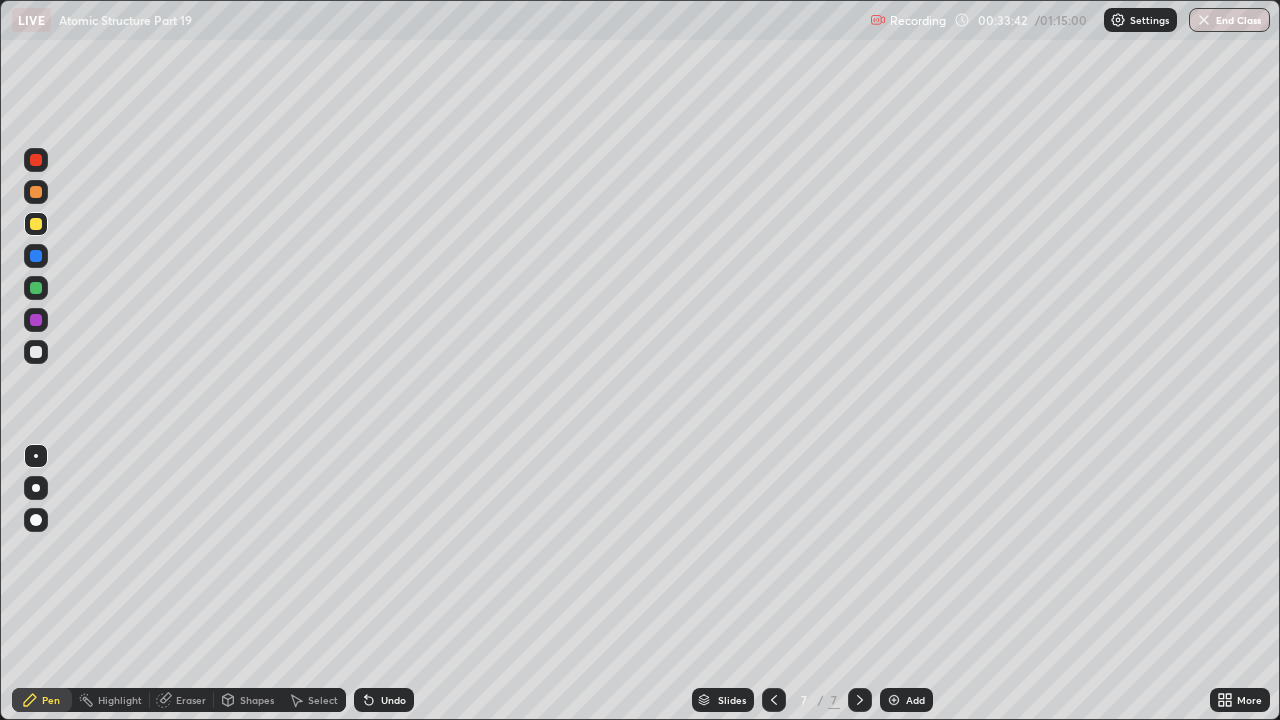 click at bounding box center [36, 352] 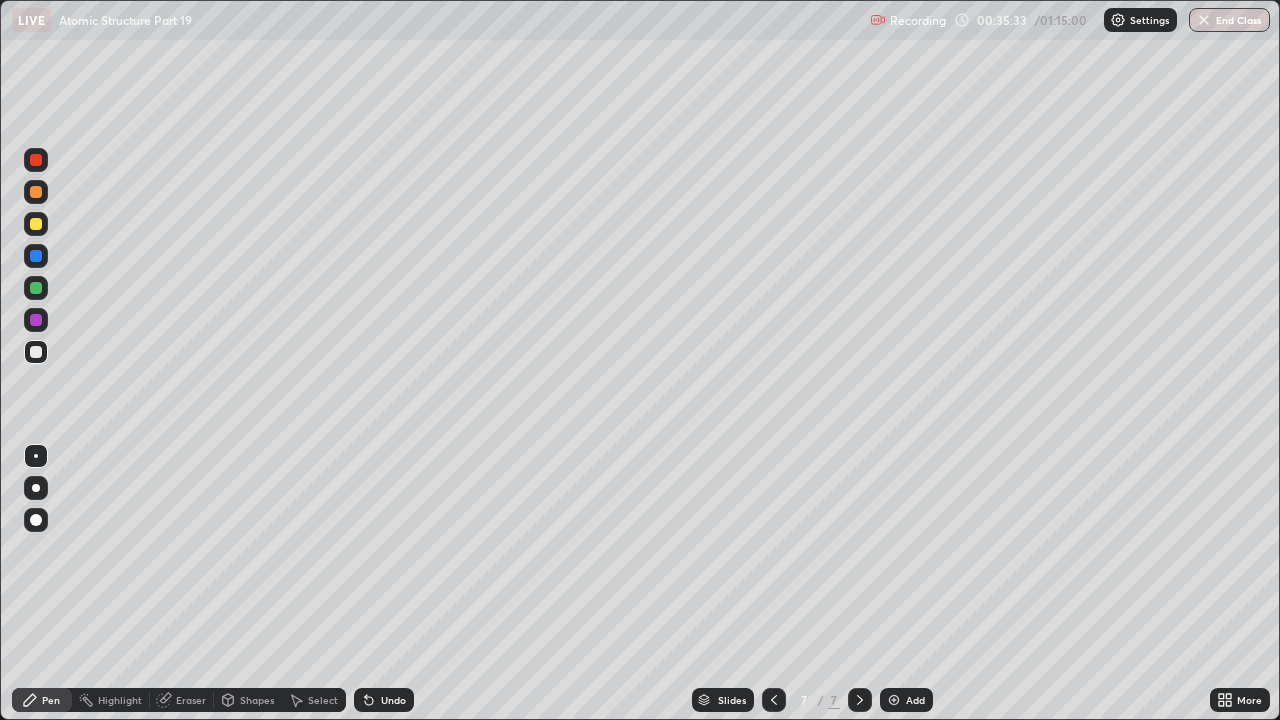 click on "Undo" at bounding box center (393, 700) 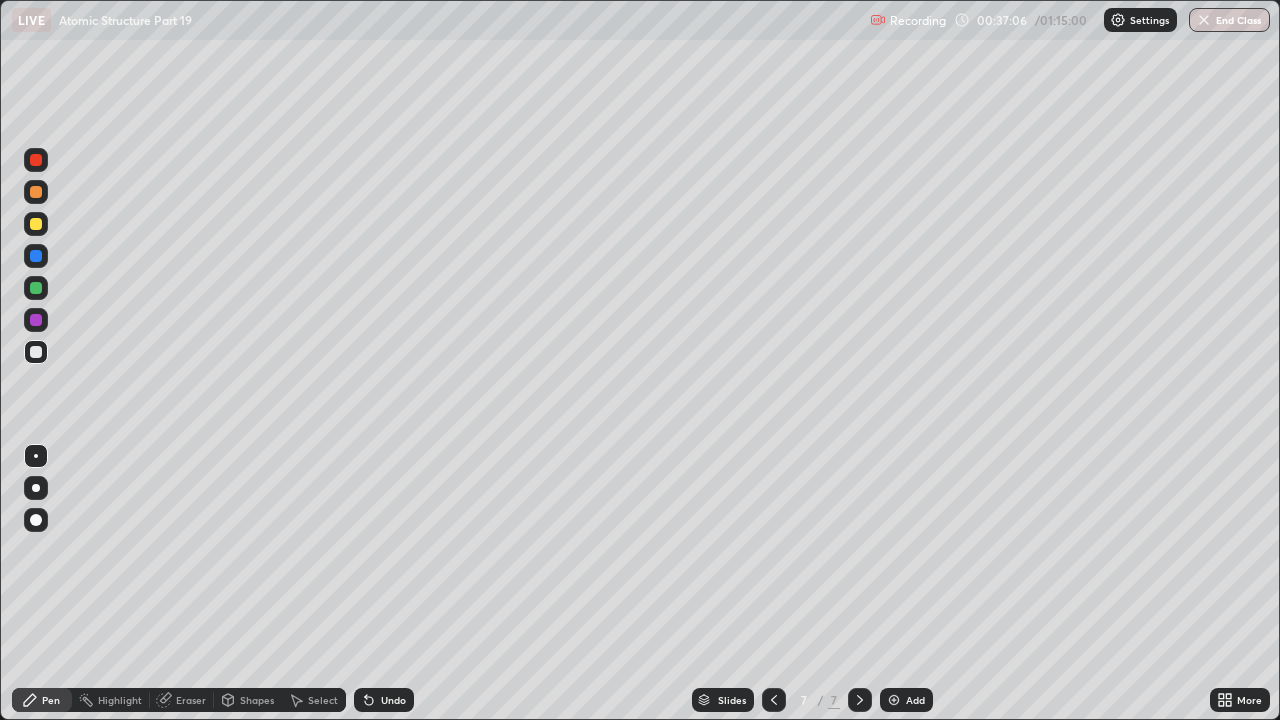 click at bounding box center [894, 700] 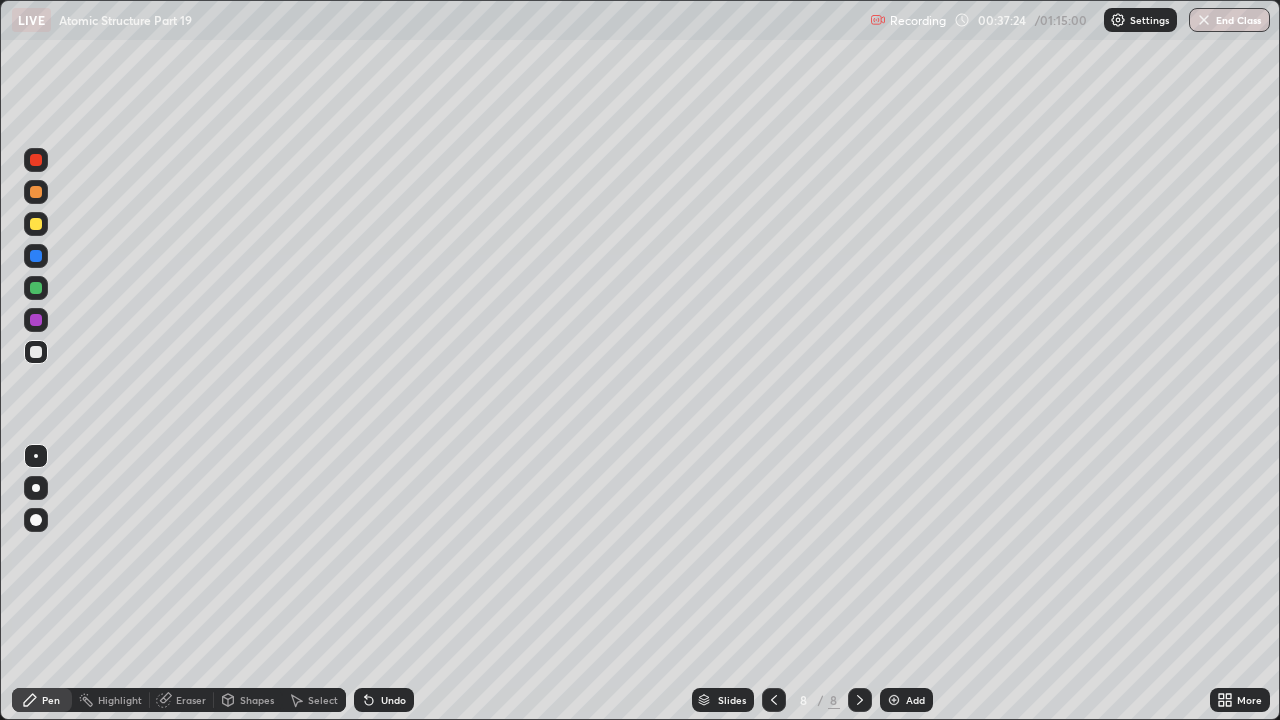 click at bounding box center [36, 224] 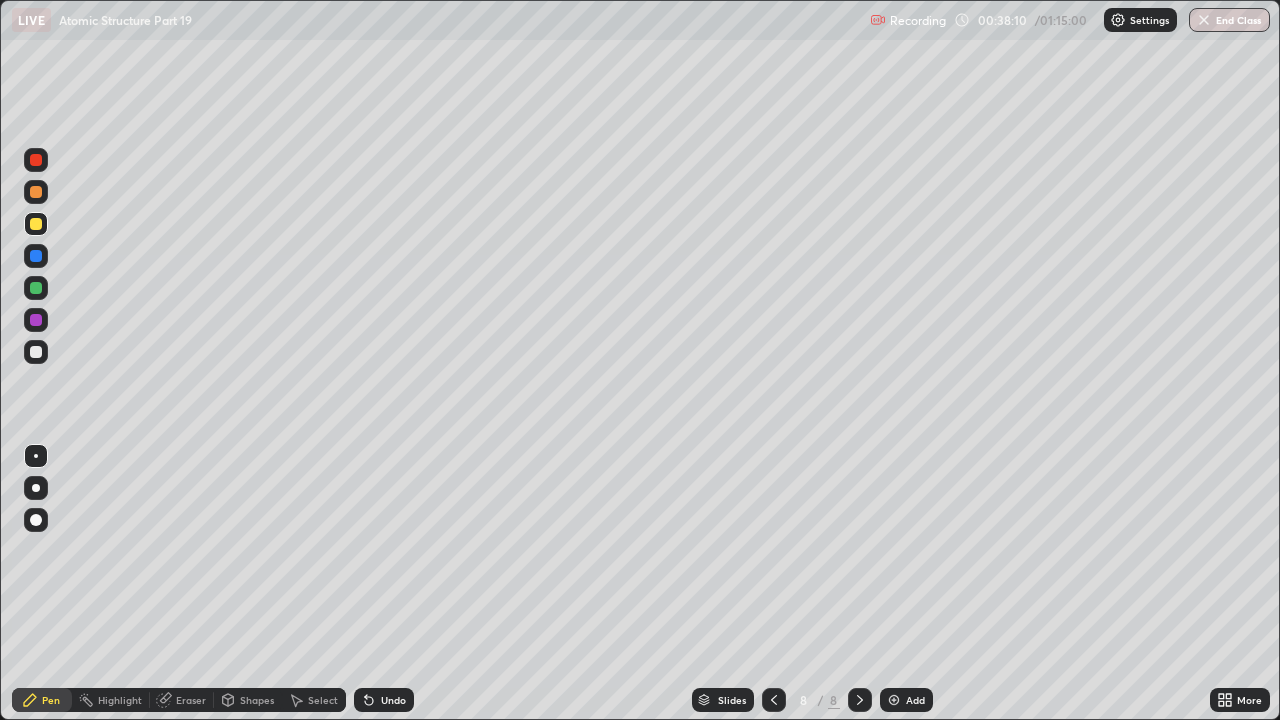 click at bounding box center (36, 352) 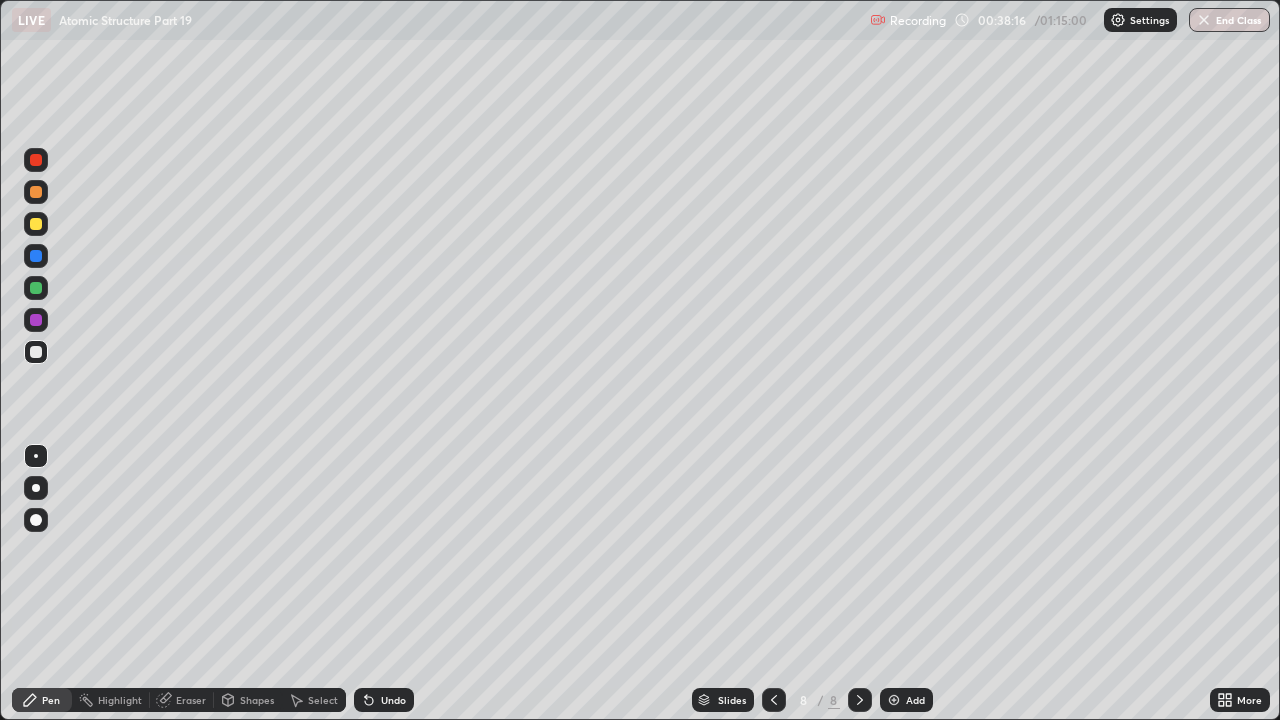 click 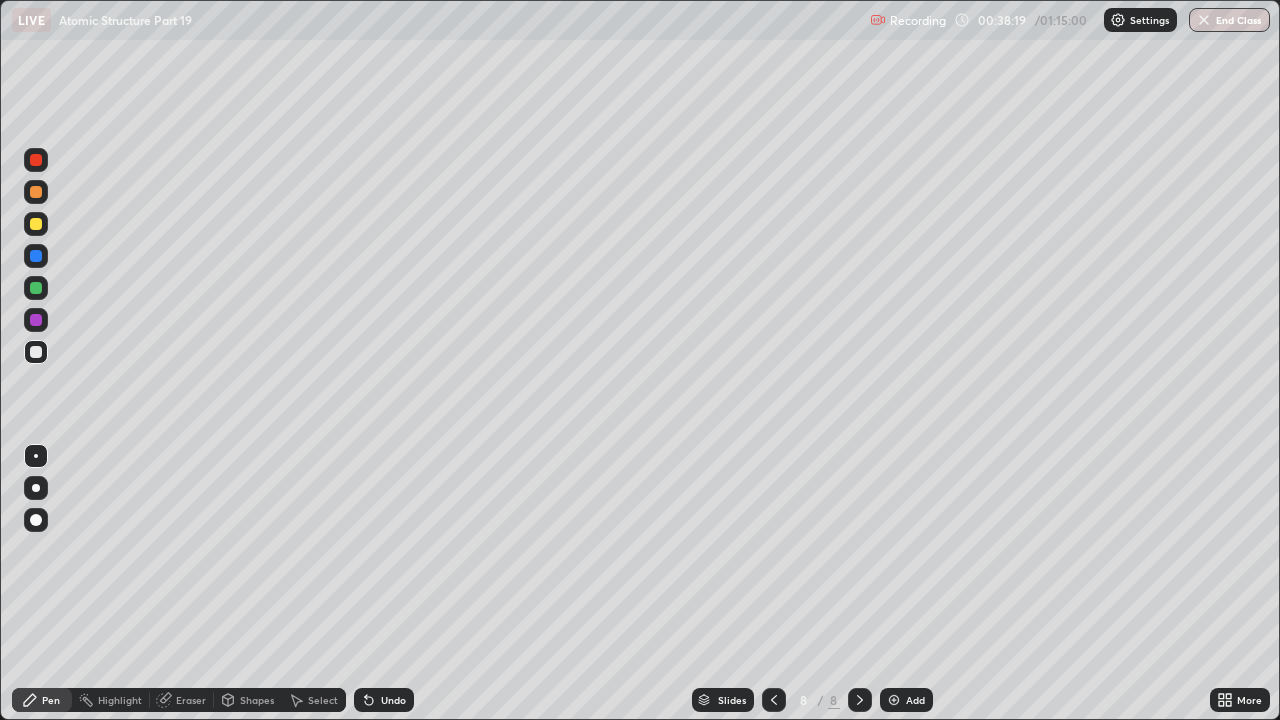 click 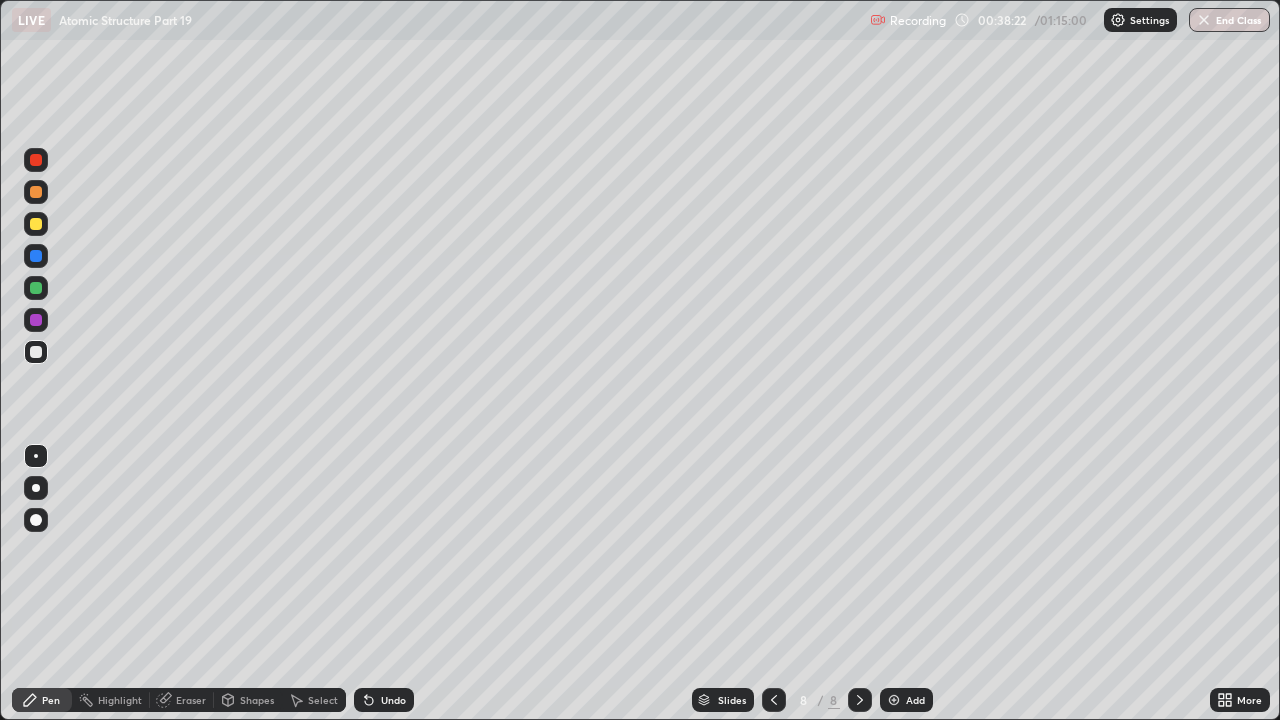 click on "Undo" at bounding box center [393, 700] 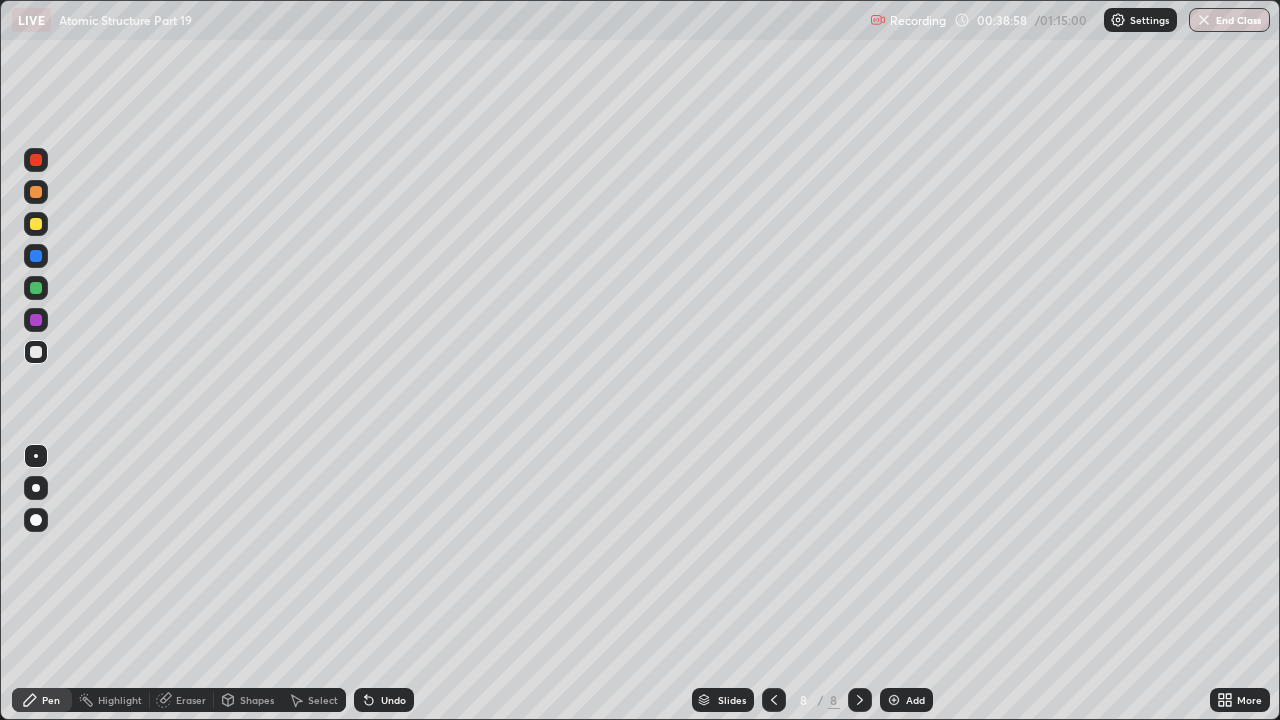 click at bounding box center [36, 224] 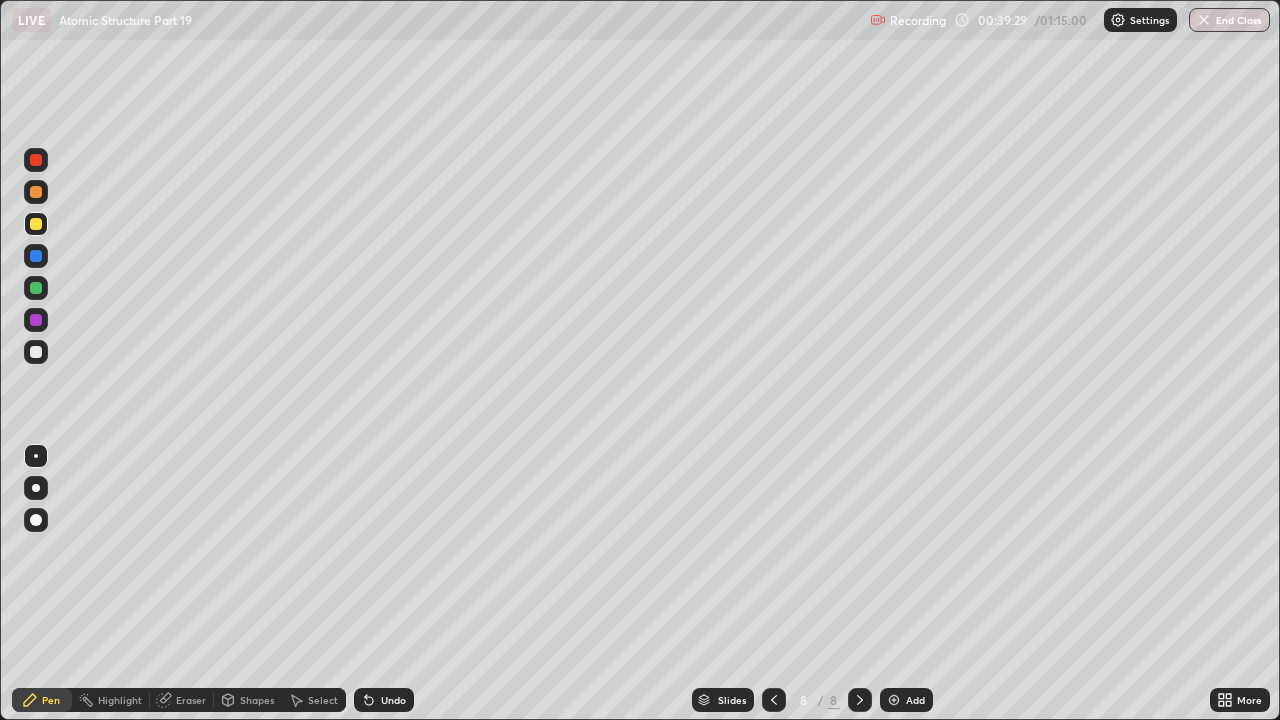 click at bounding box center (36, 192) 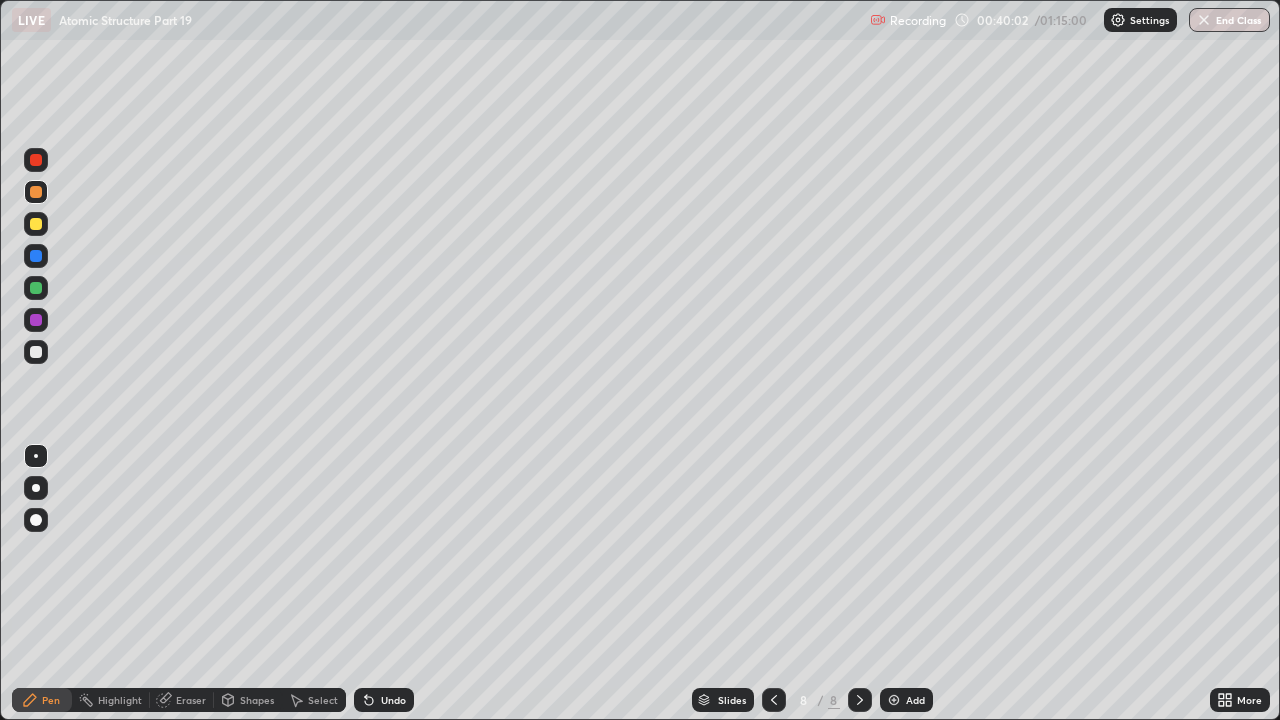 click 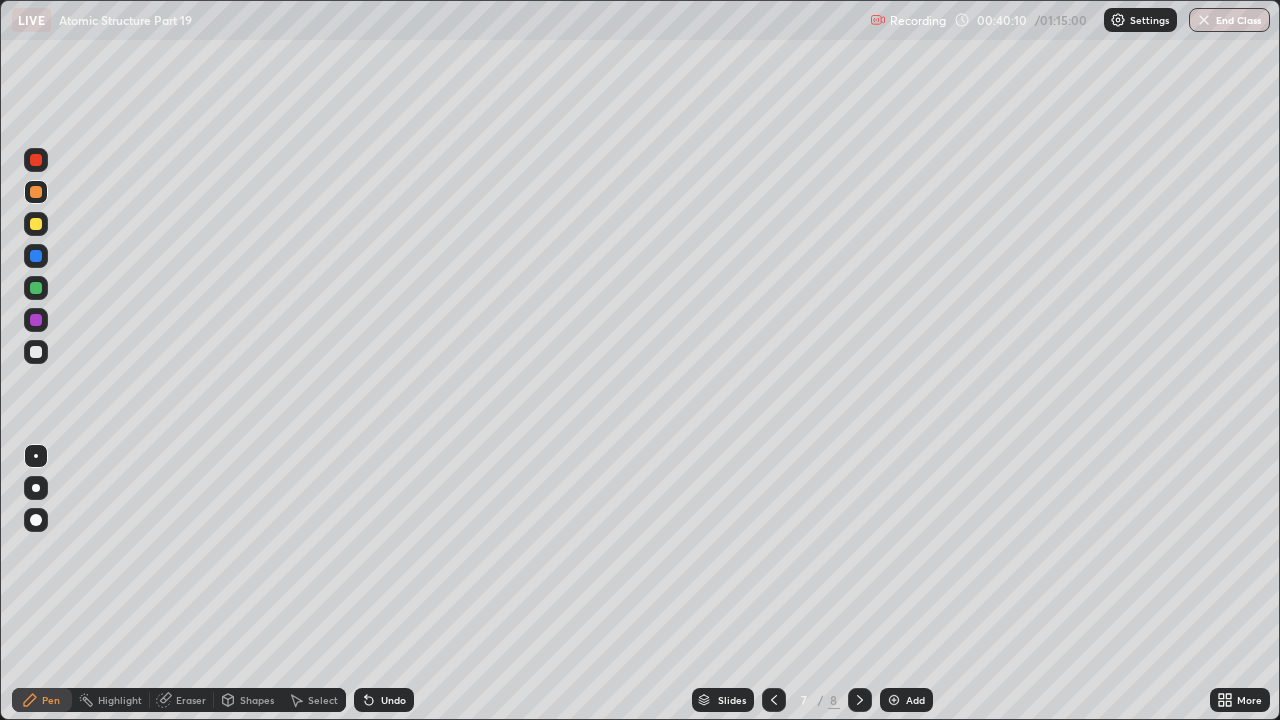 click on "Erase all" at bounding box center (36, 360) 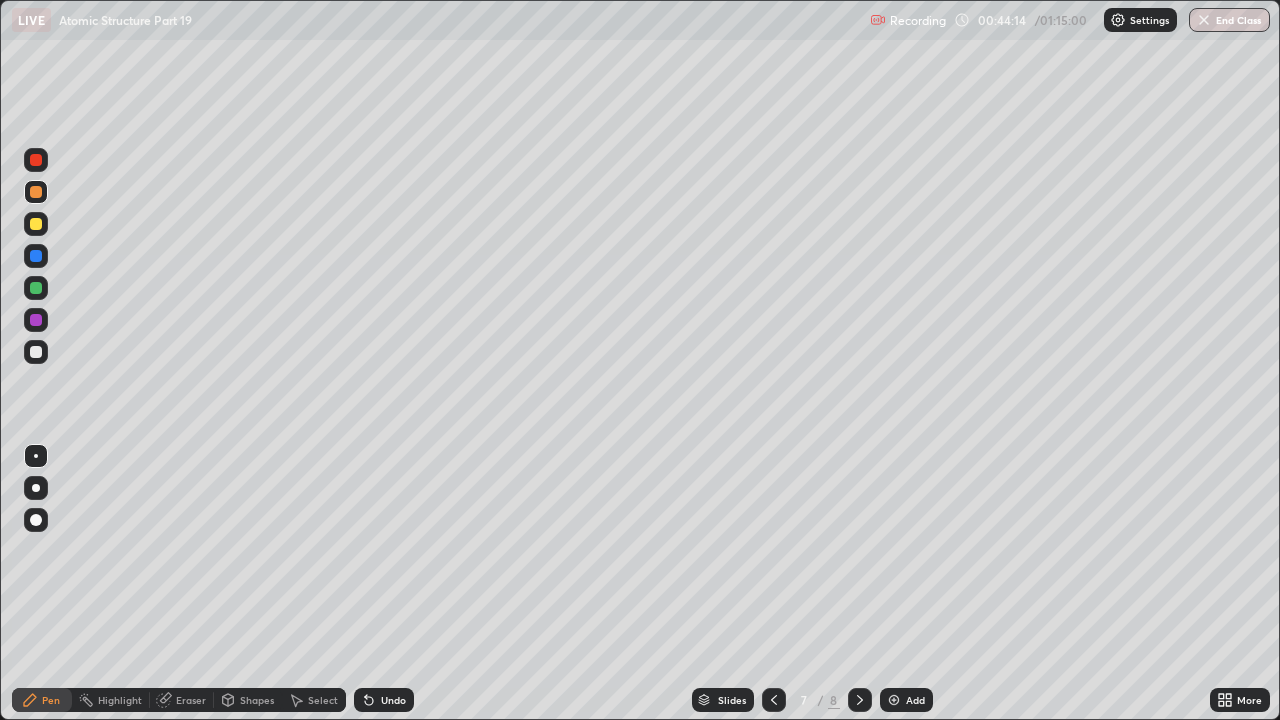 click 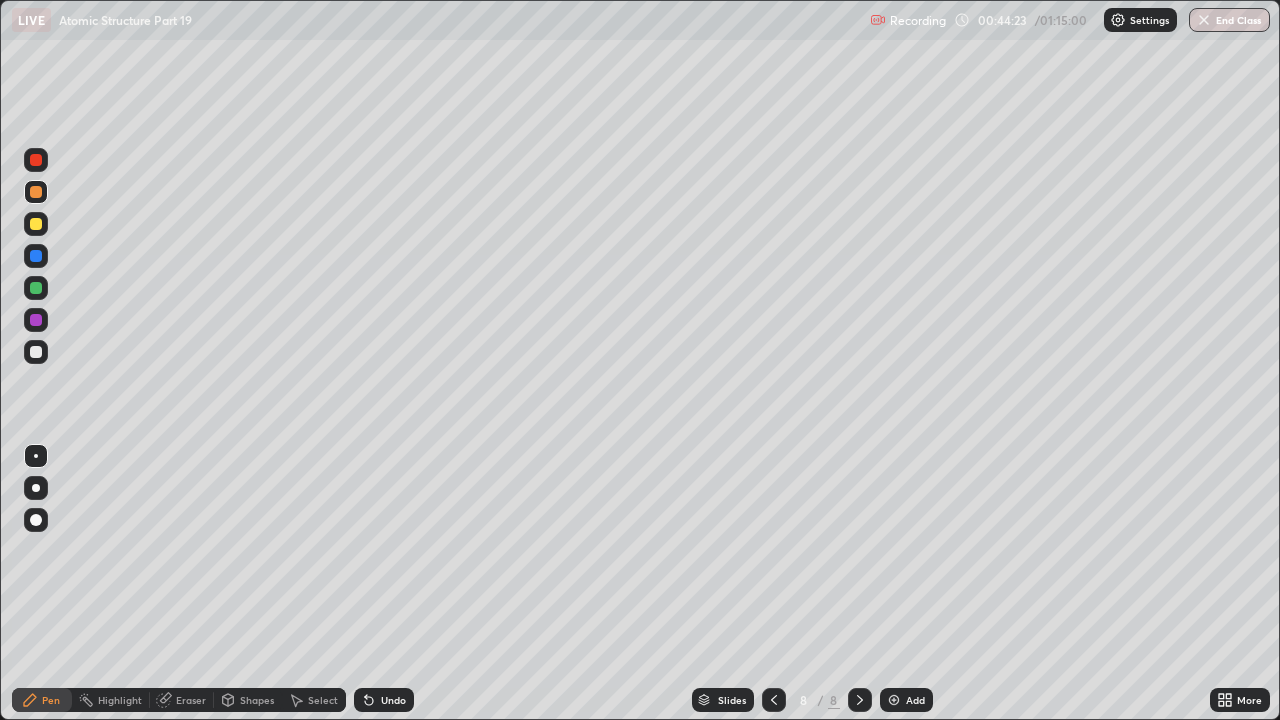 click 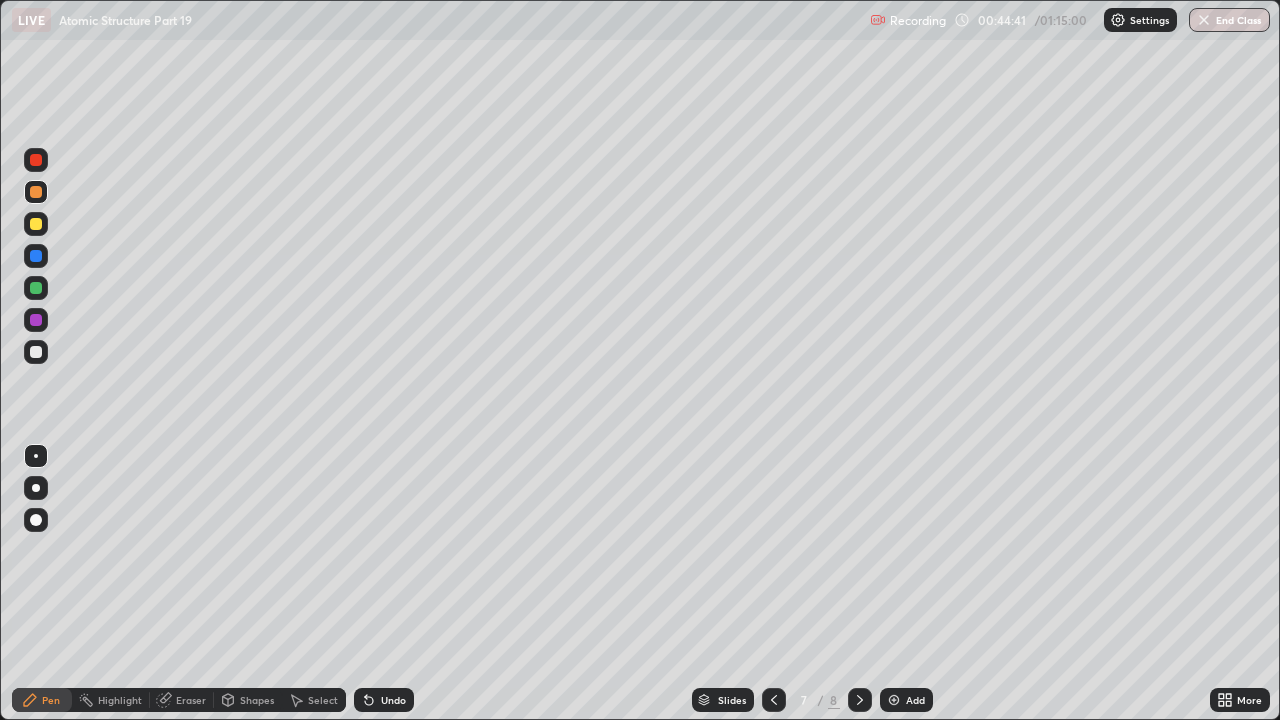 click 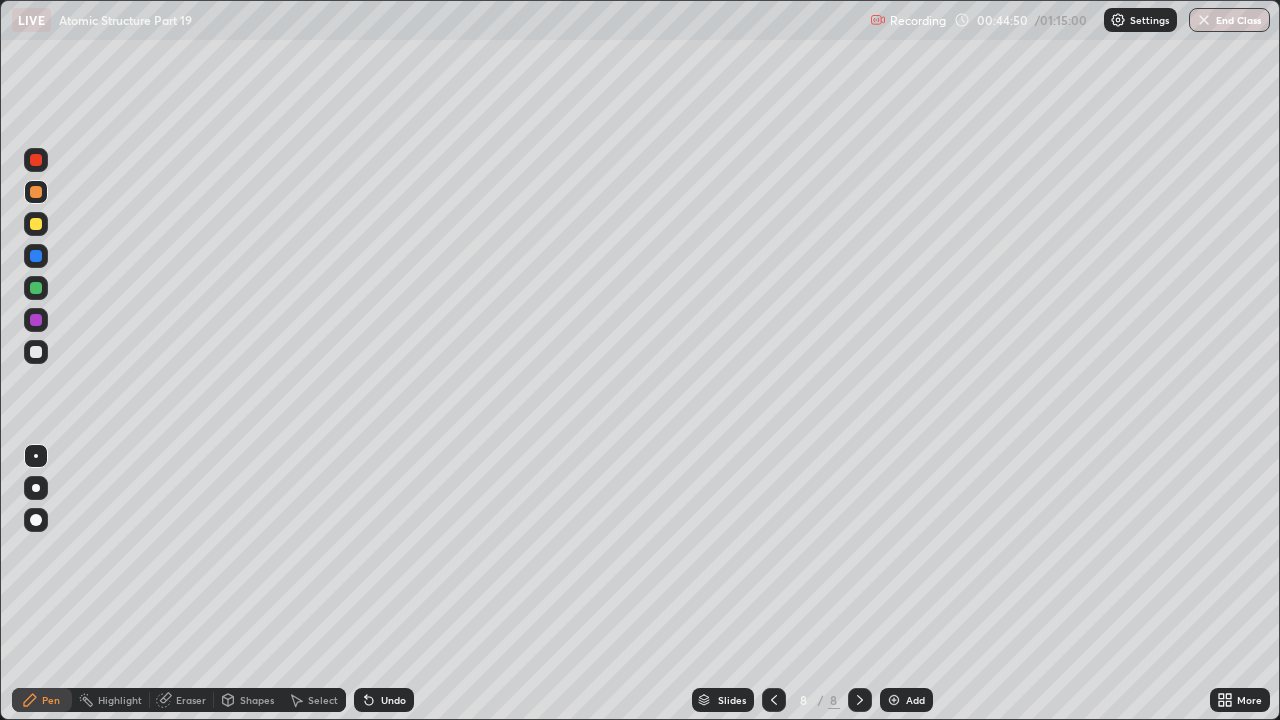 click at bounding box center [894, 700] 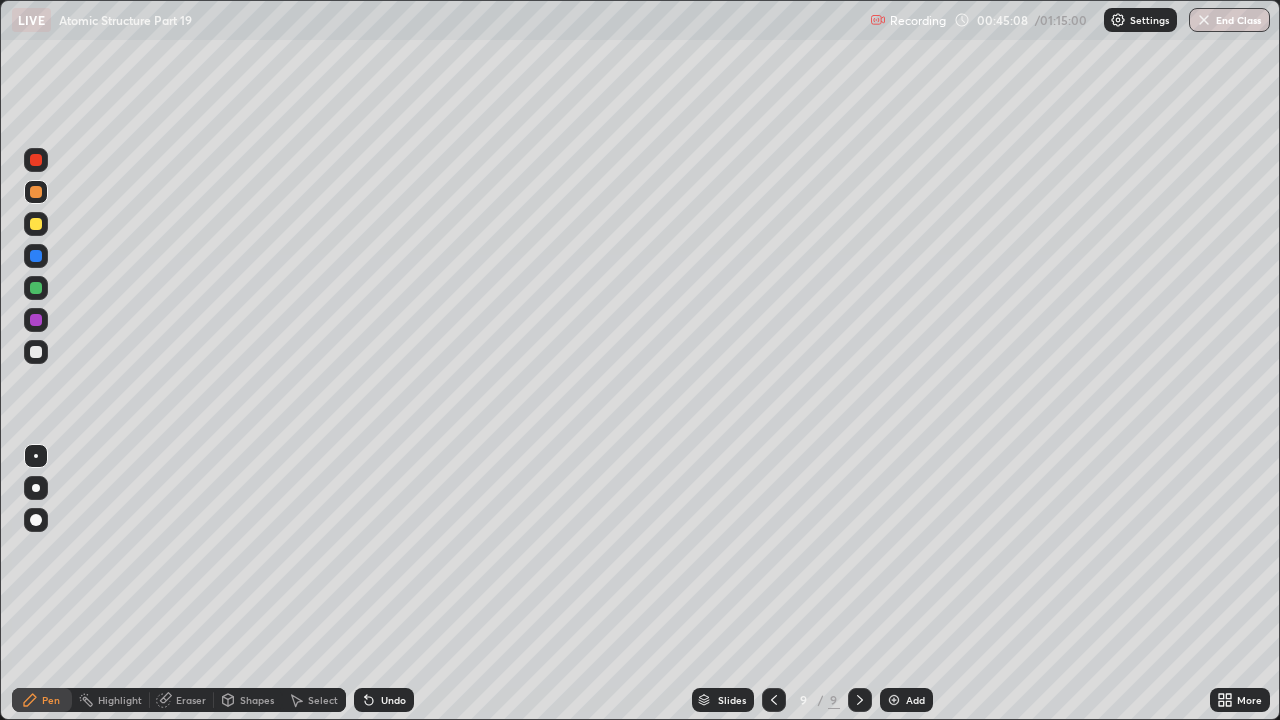 click on "Undo" at bounding box center [393, 700] 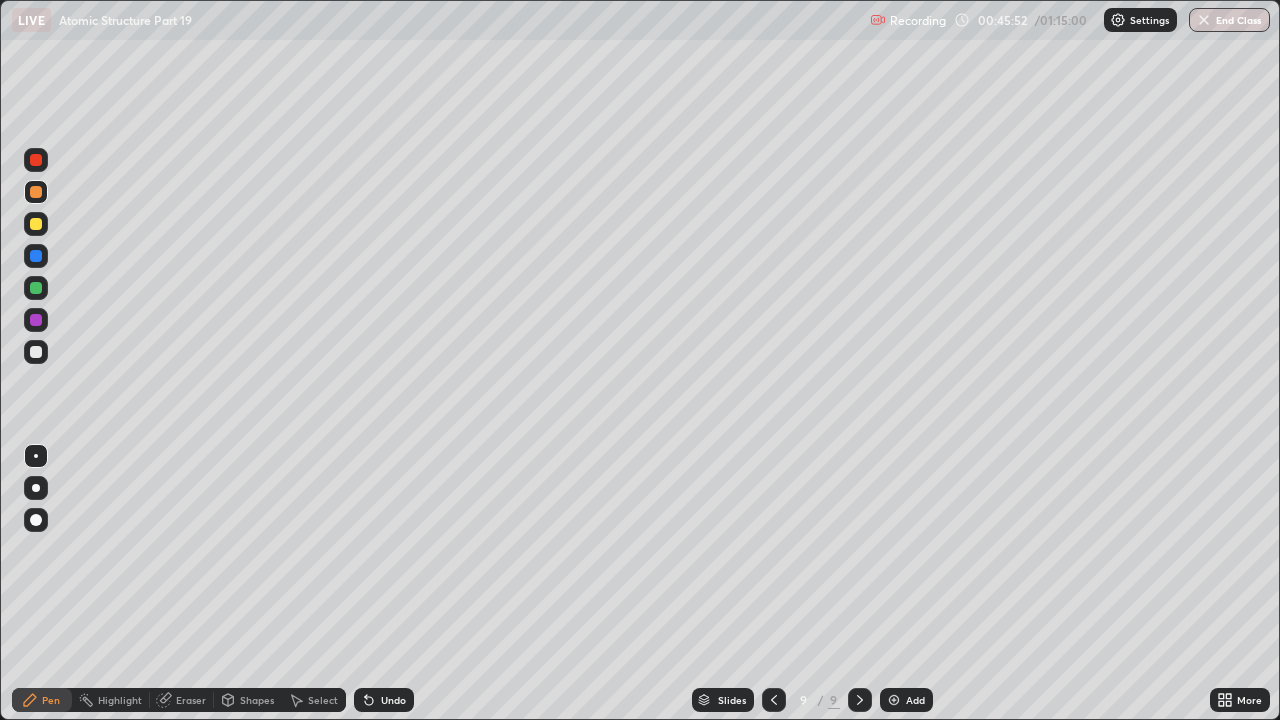 click at bounding box center (36, 352) 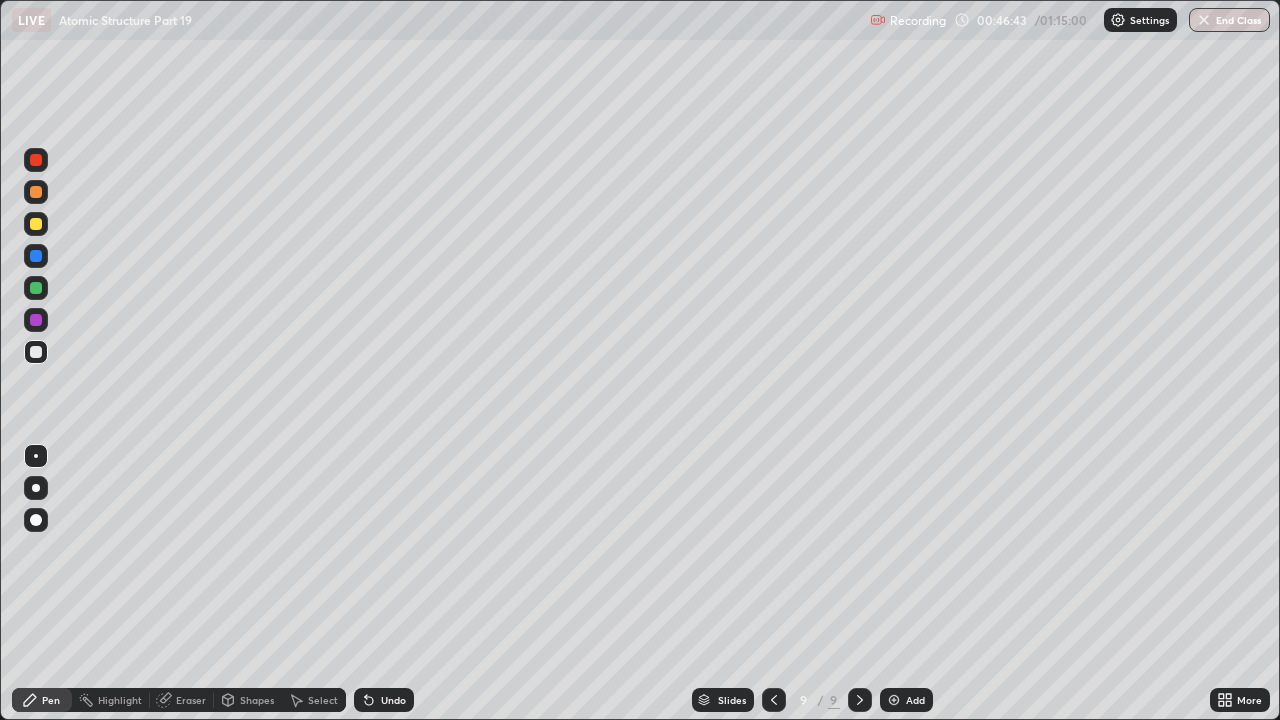 click at bounding box center [36, 224] 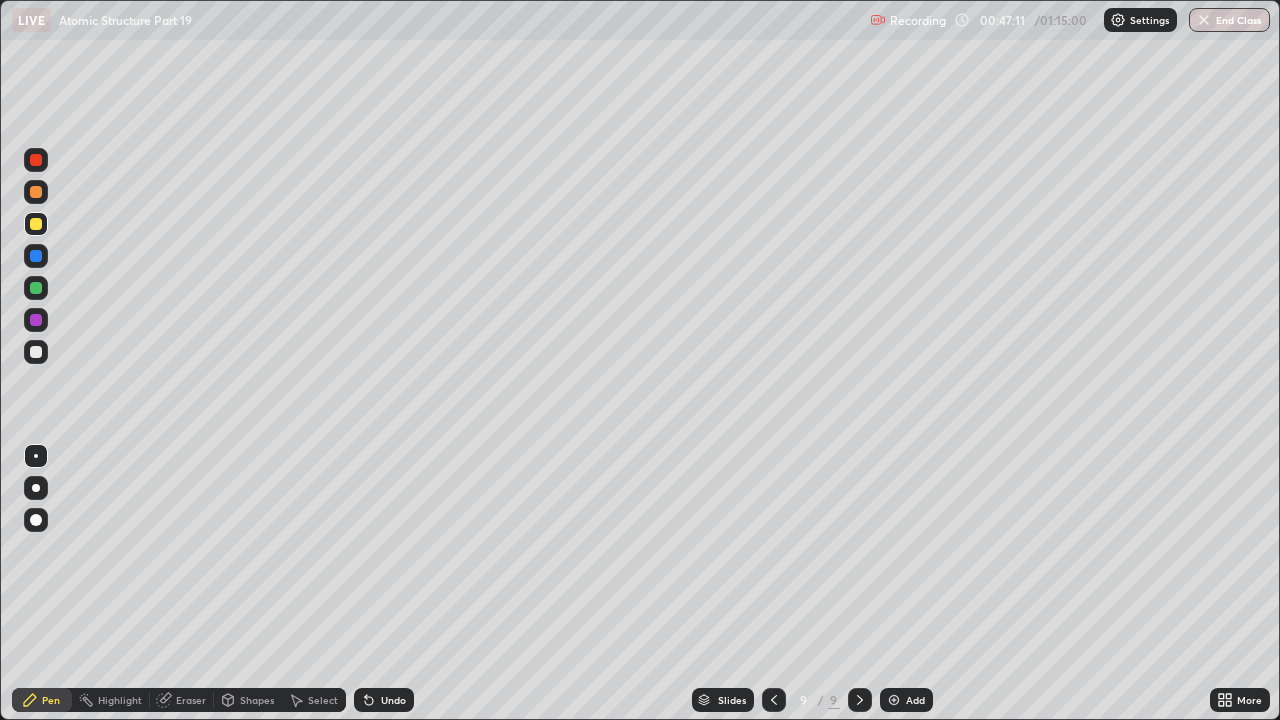click on "Eraser" at bounding box center [182, 700] 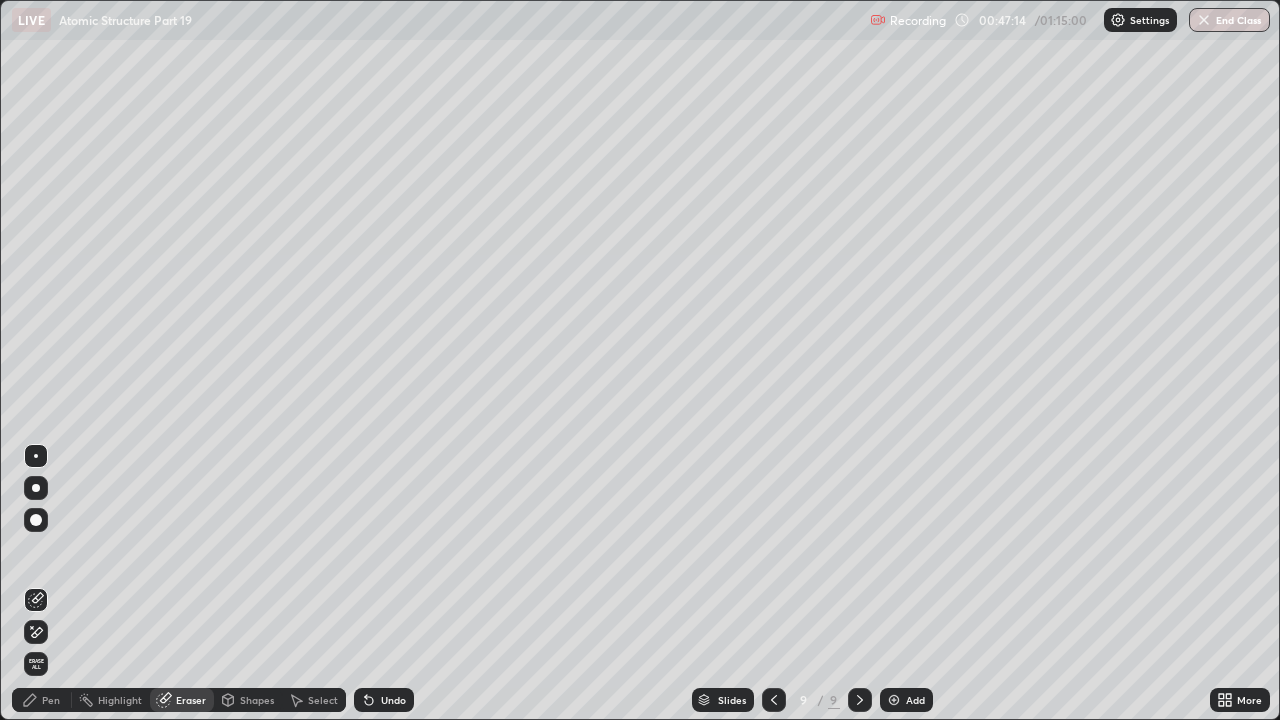 click on "Pen" at bounding box center (42, 700) 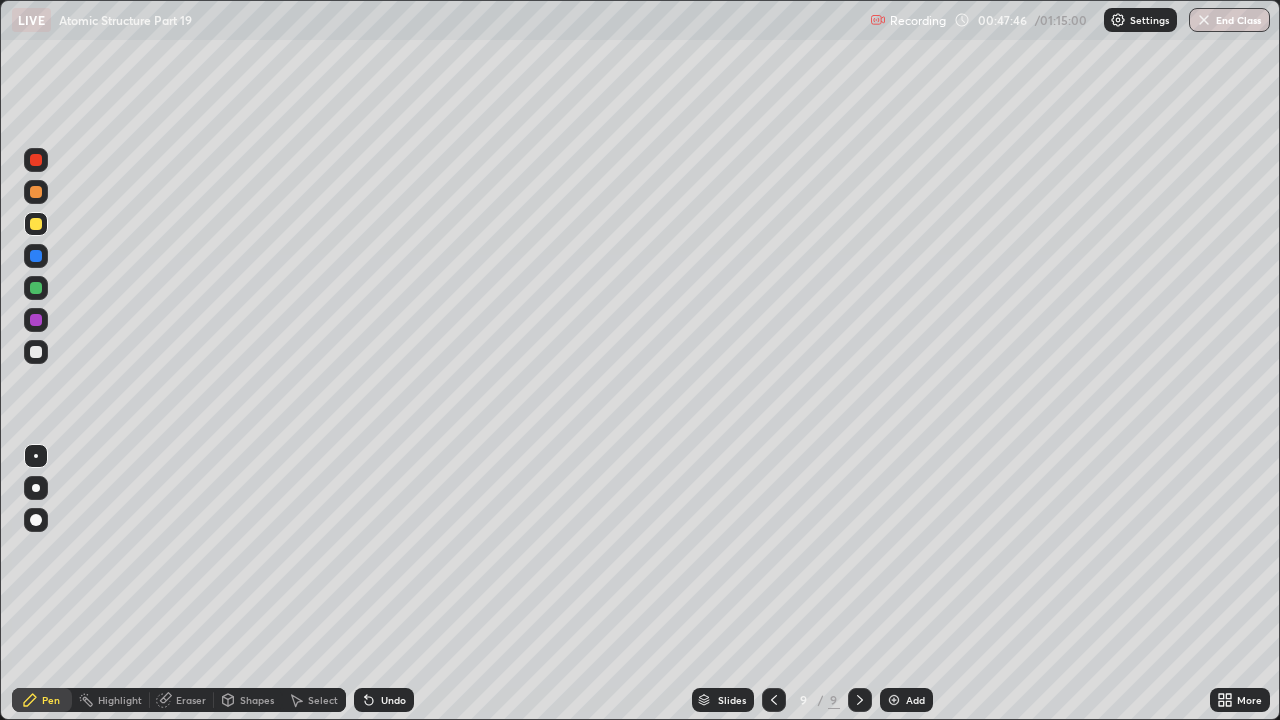 click at bounding box center (36, 352) 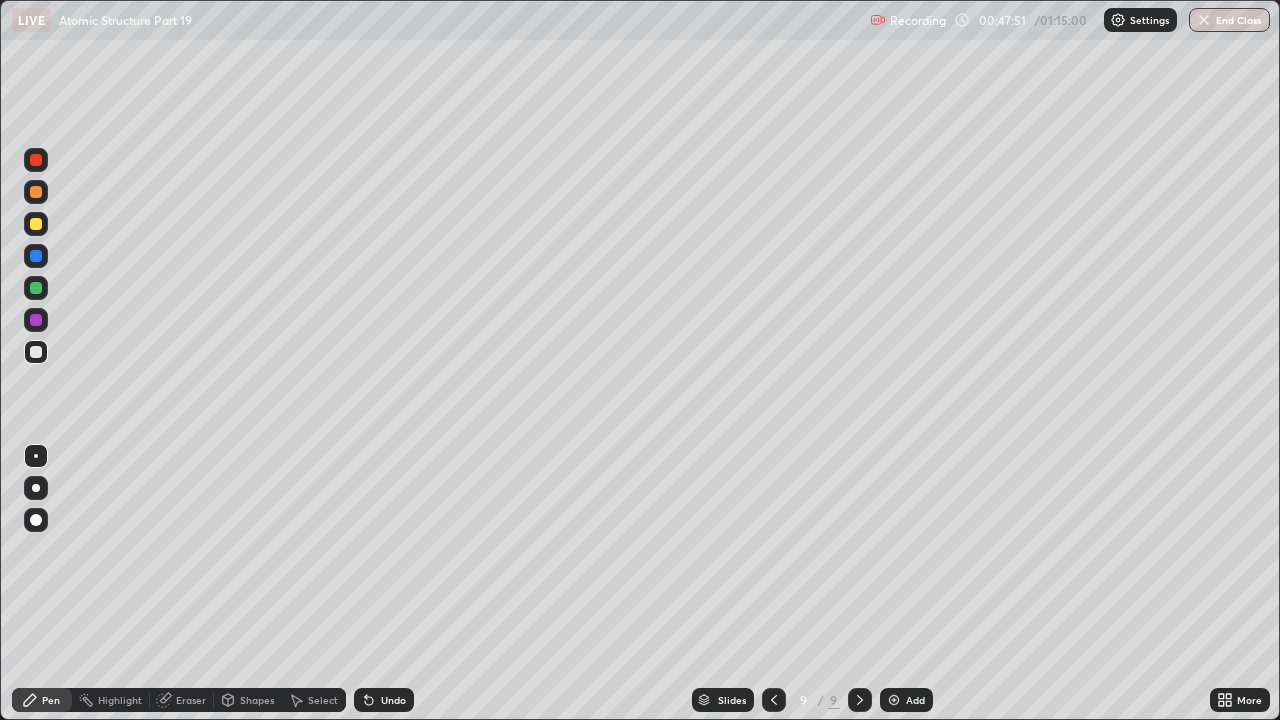click on "Undo" at bounding box center (384, 700) 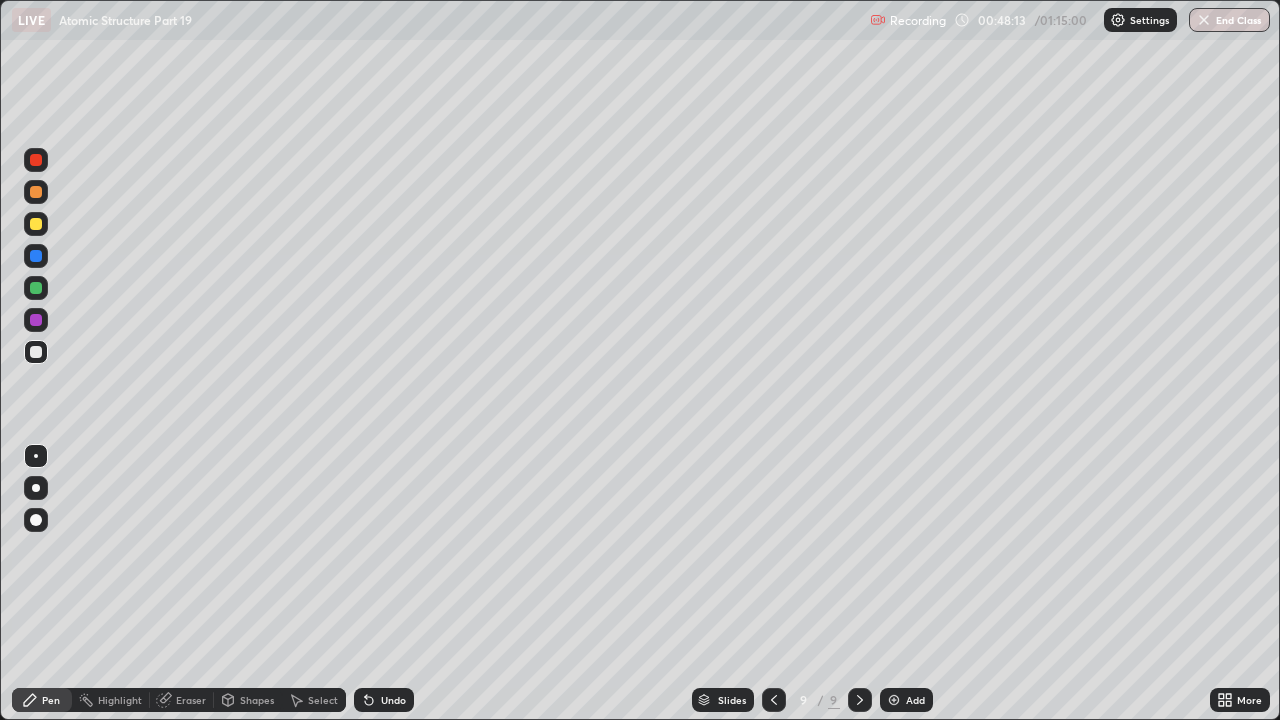 click at bounding box center (36, 192) 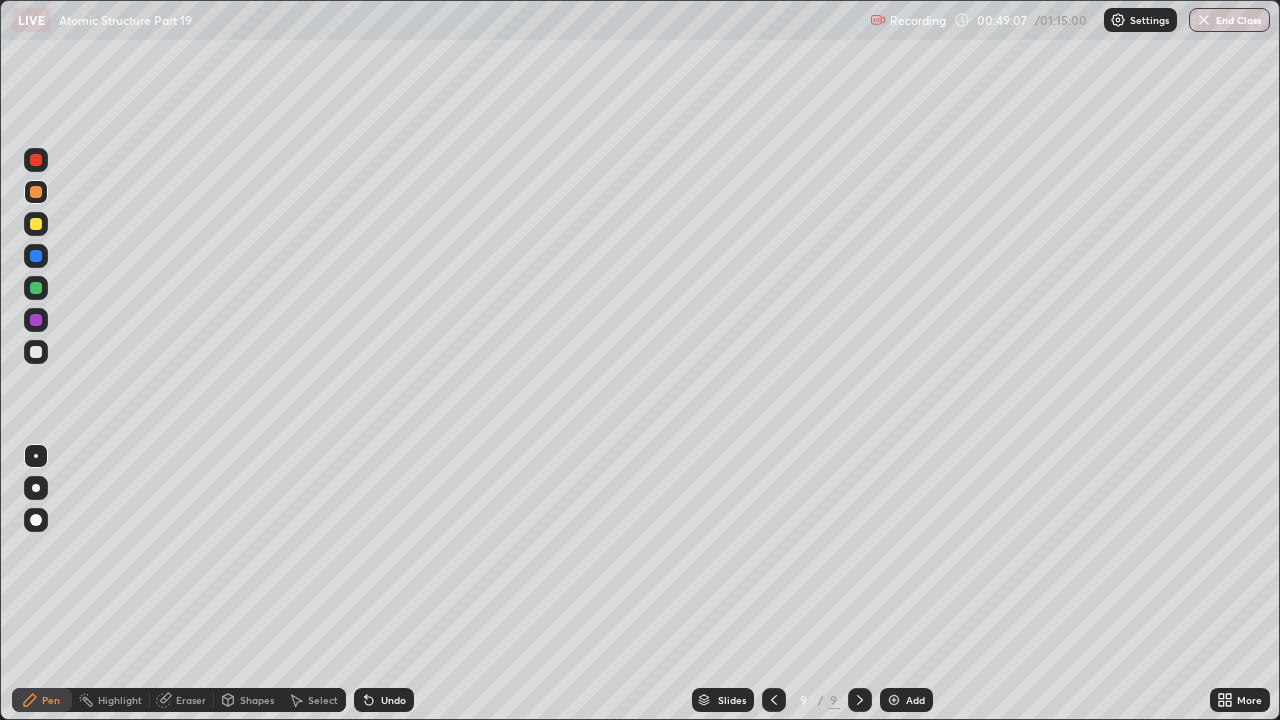 click at bounding box center [36, 352] 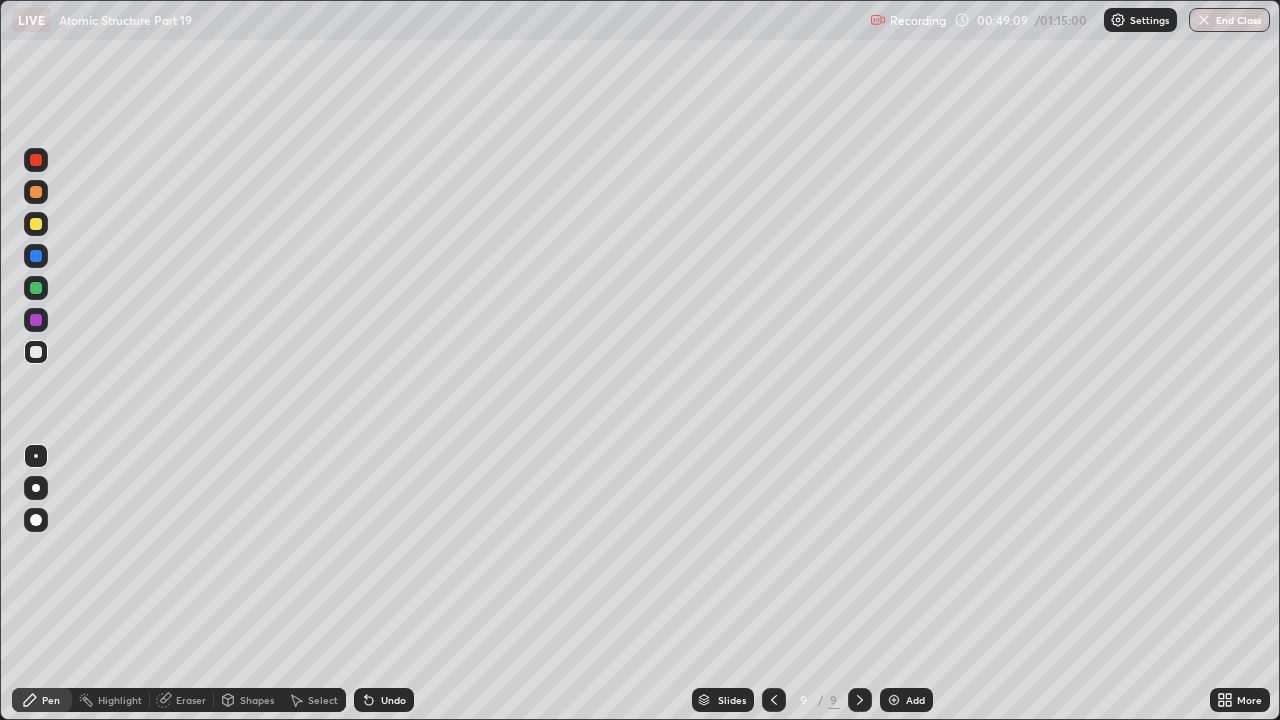 click at bounding box center (36, 224) 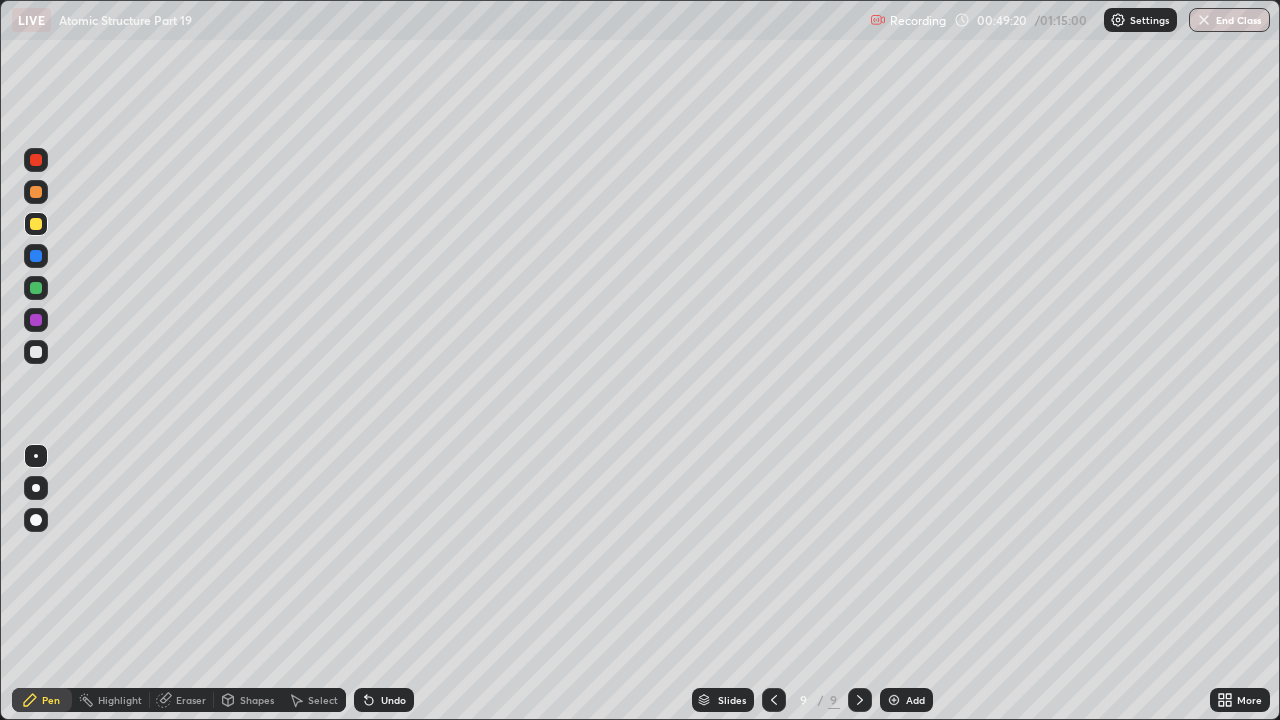 click at bounding box center [36, 288] 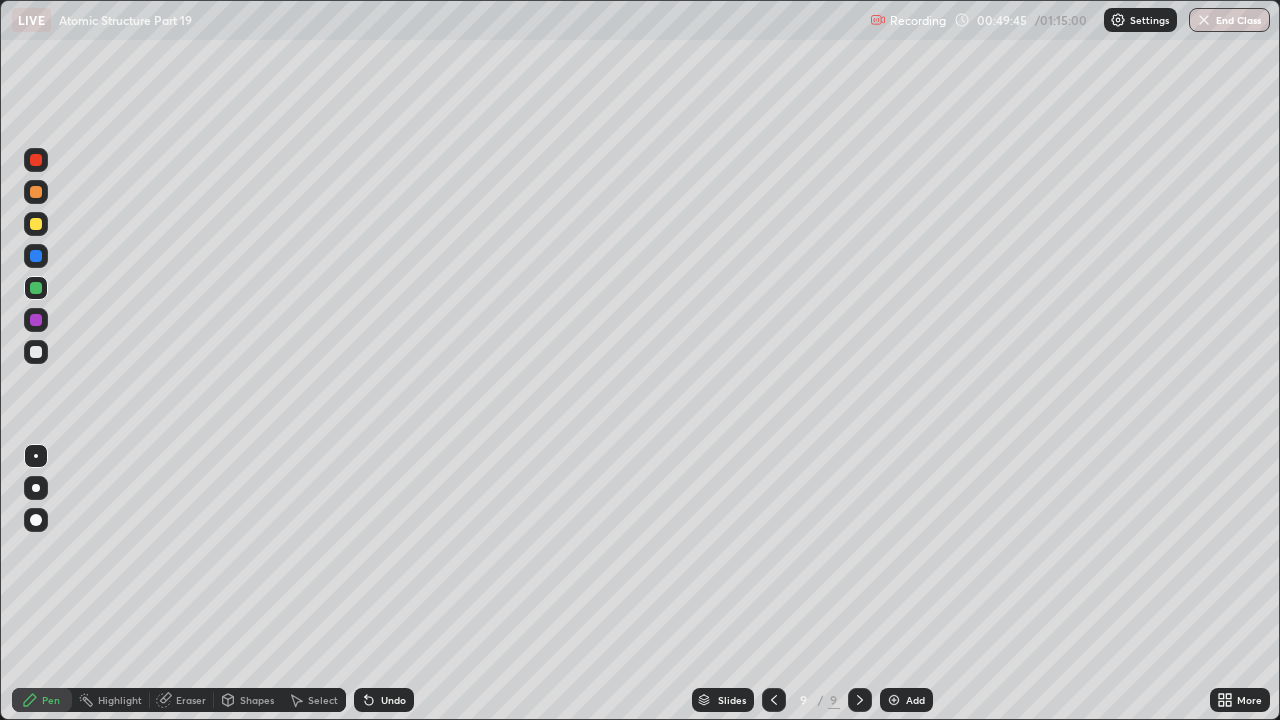 click at bounding box center (36, 352) 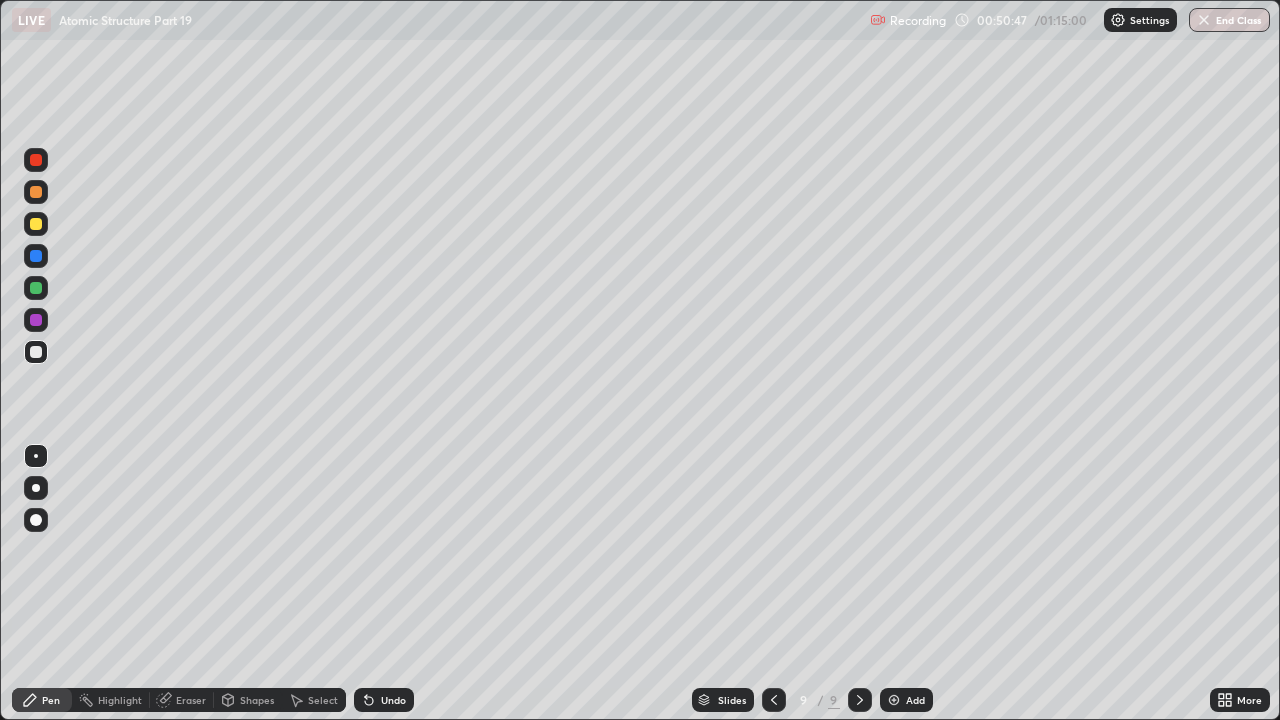 click at bounding box center [36, 224] 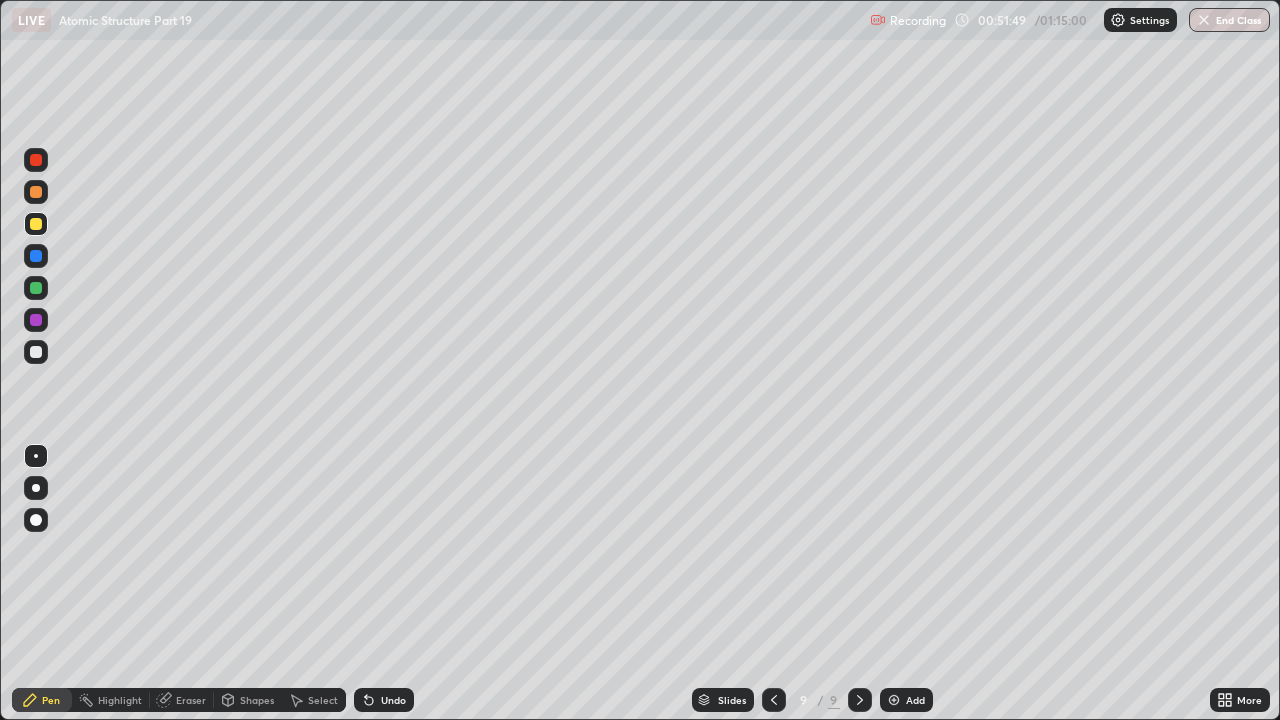 click at bounding box center [36, 520] 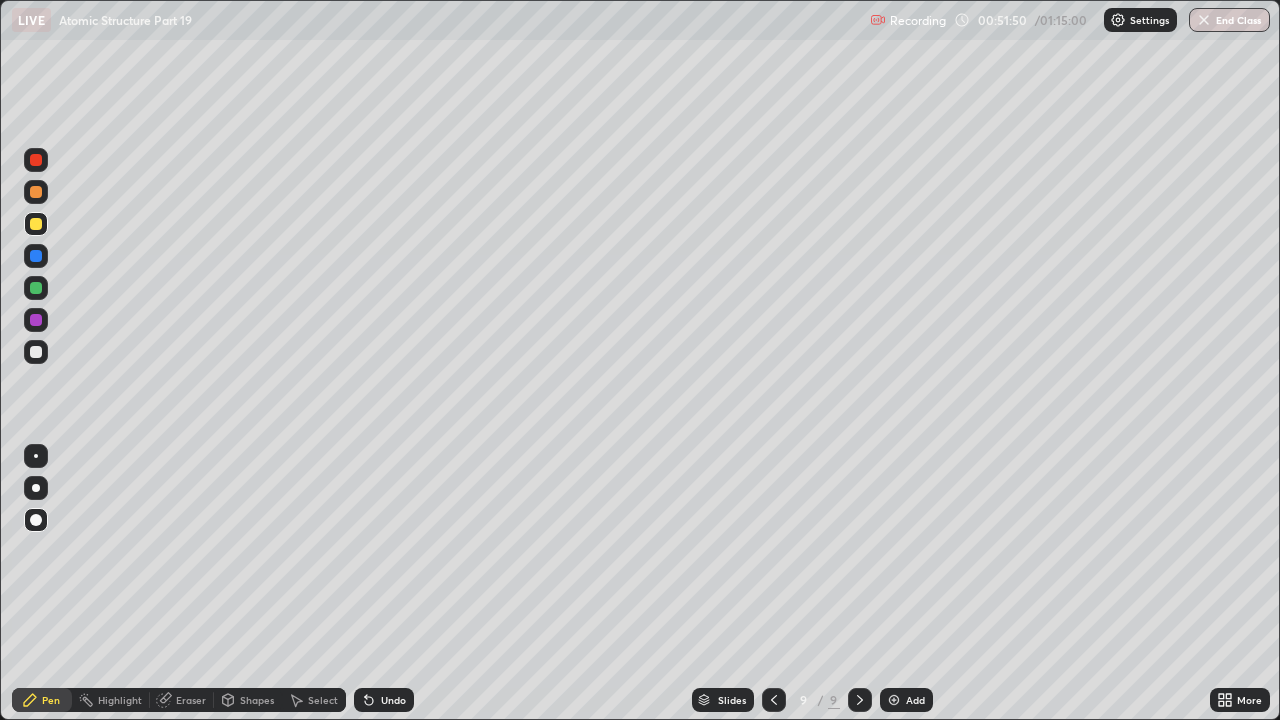click at bounding box center (36, 352) 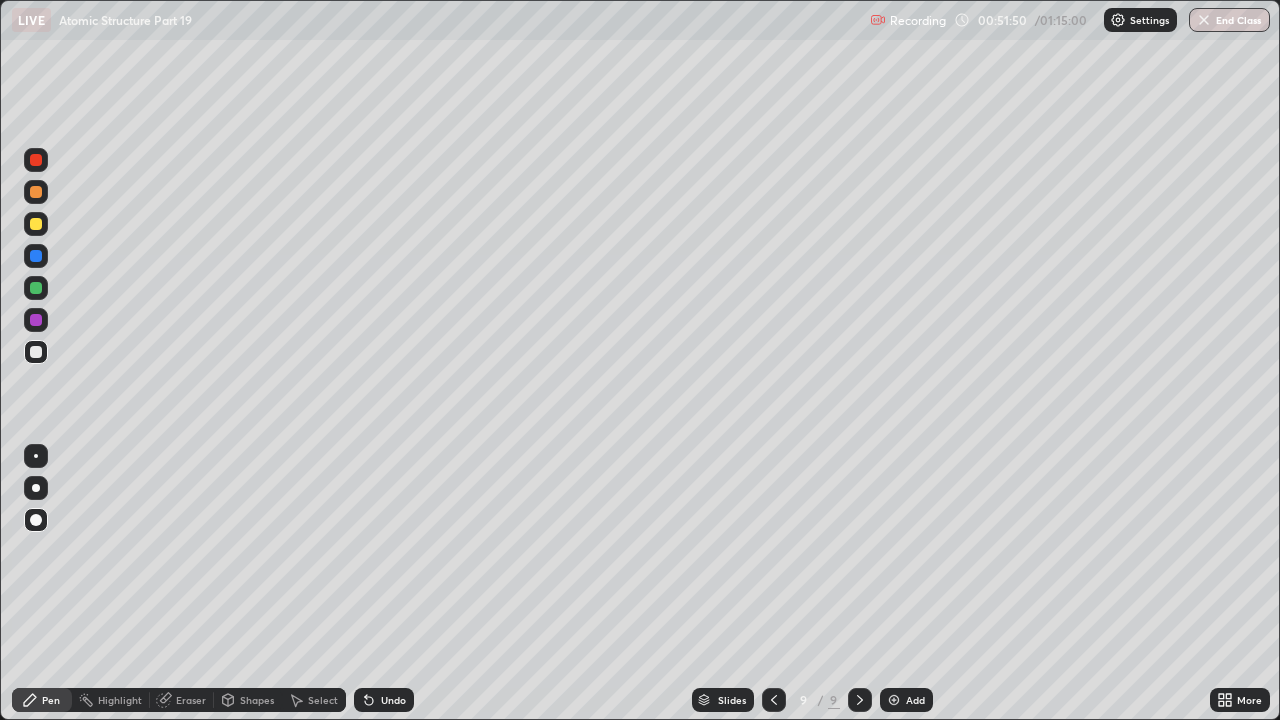 click at bounding box center (36, 456) 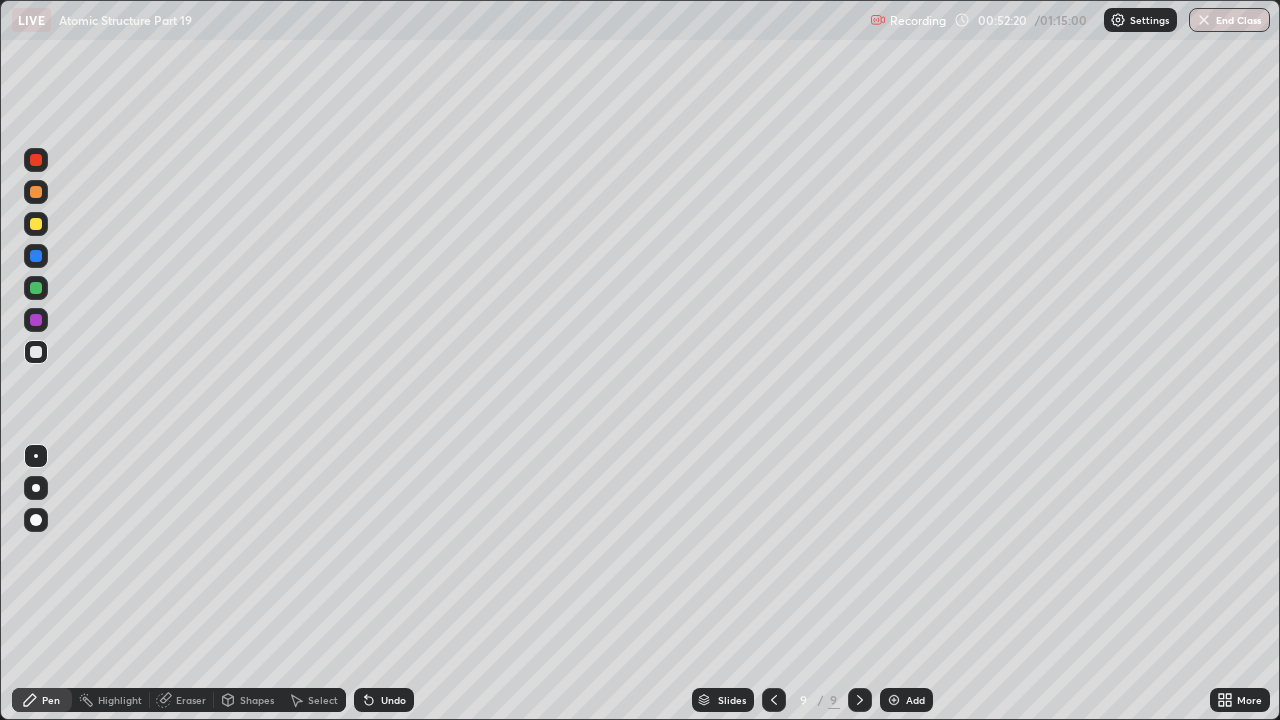 click at bounding box center [36, 288] 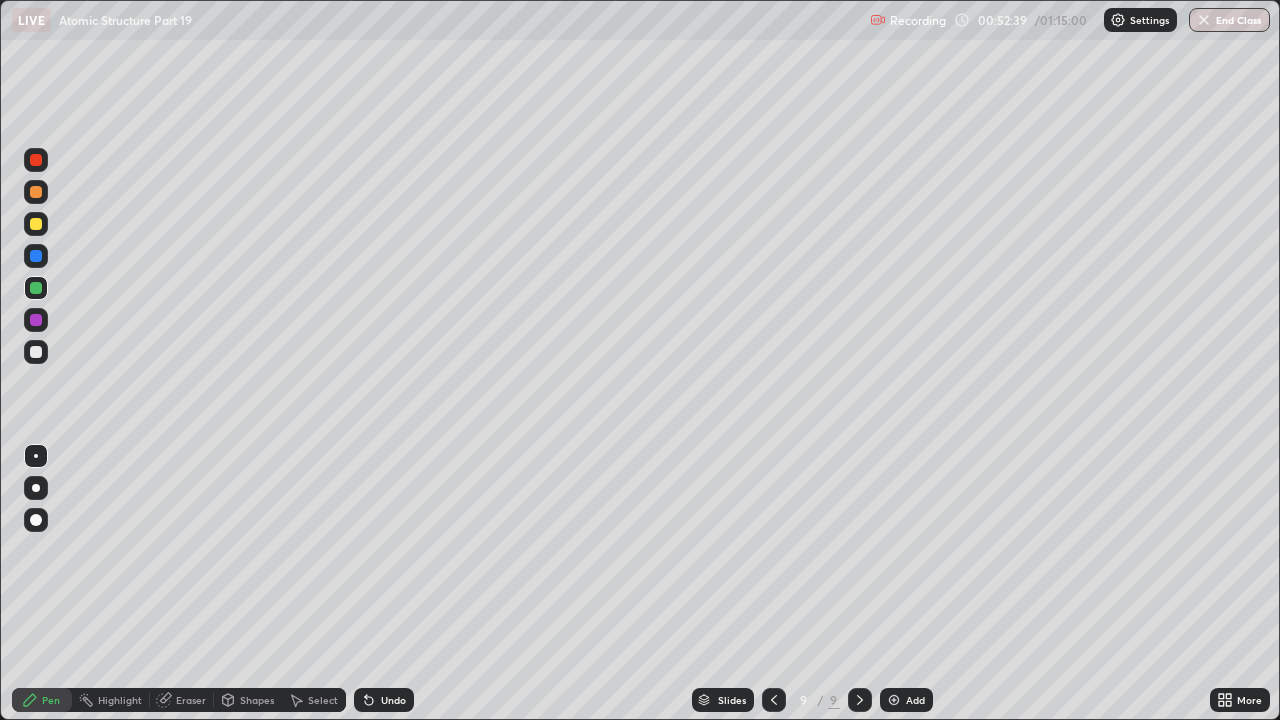 click at bounding box center [36, 352] 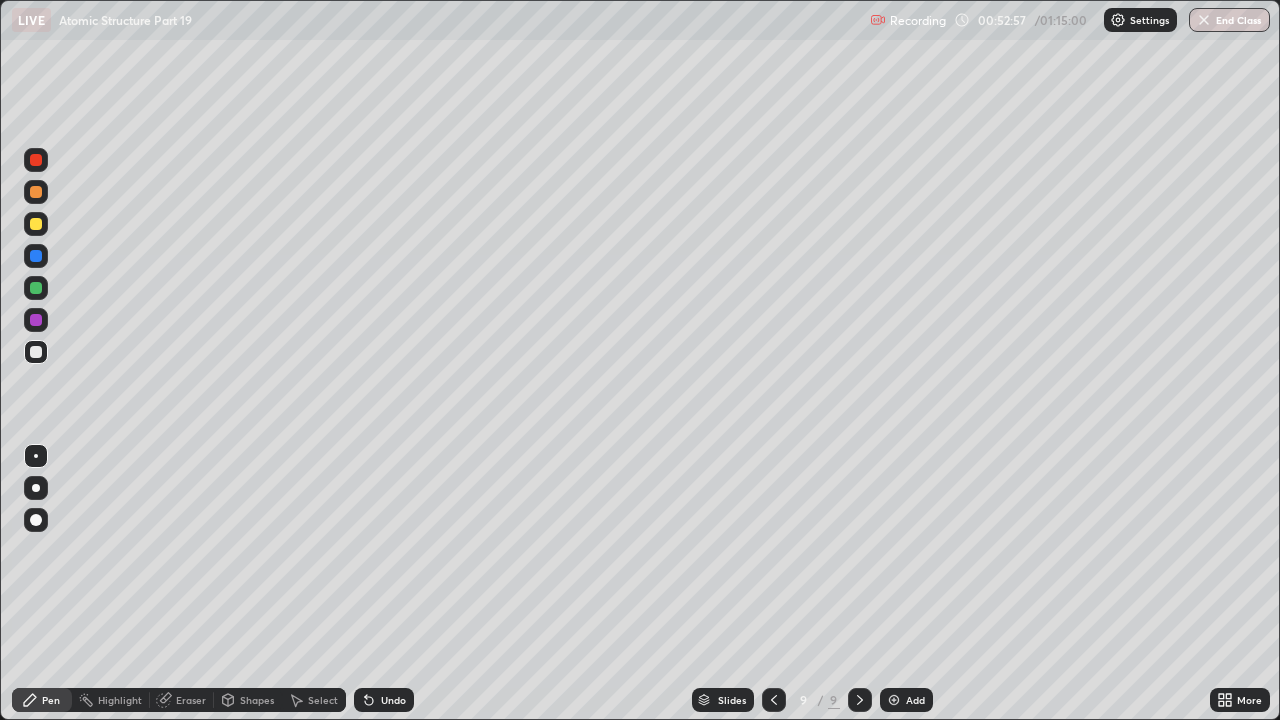click at bounding box center (894, 700) 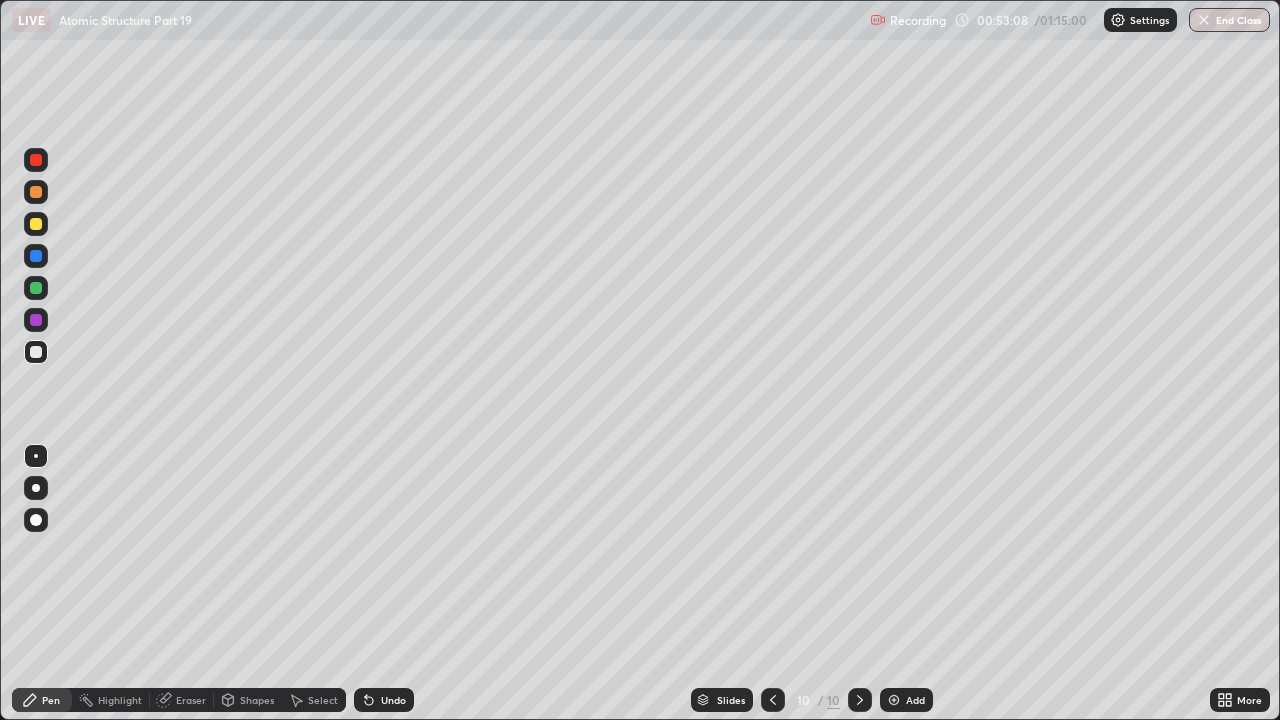 click 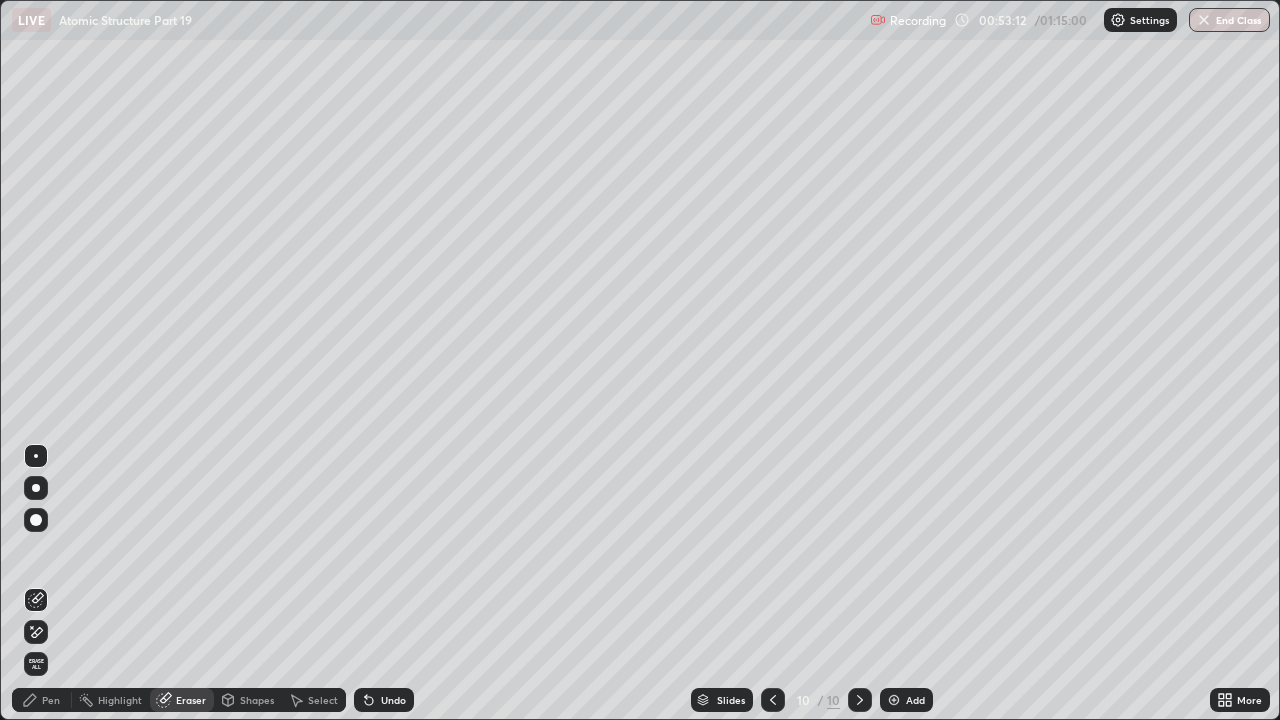 click on "Pen" at bounding box center (42, 700) 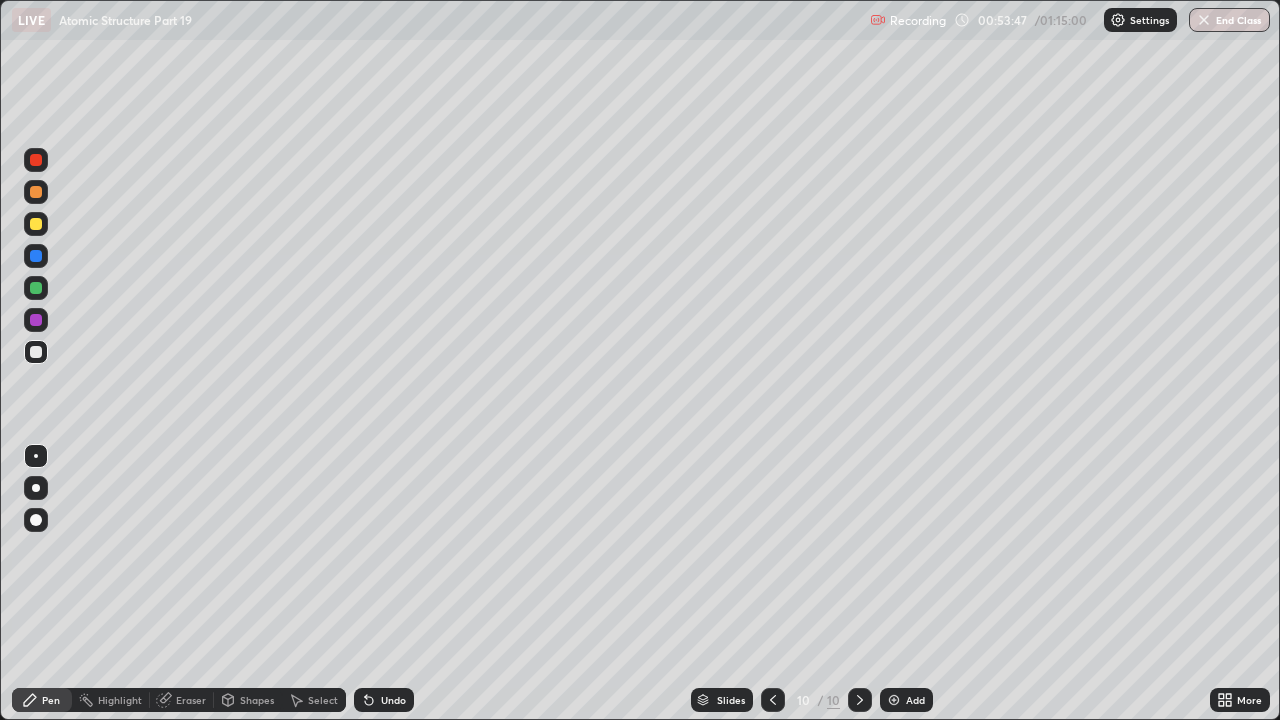 click at bounding box center [36, 288] 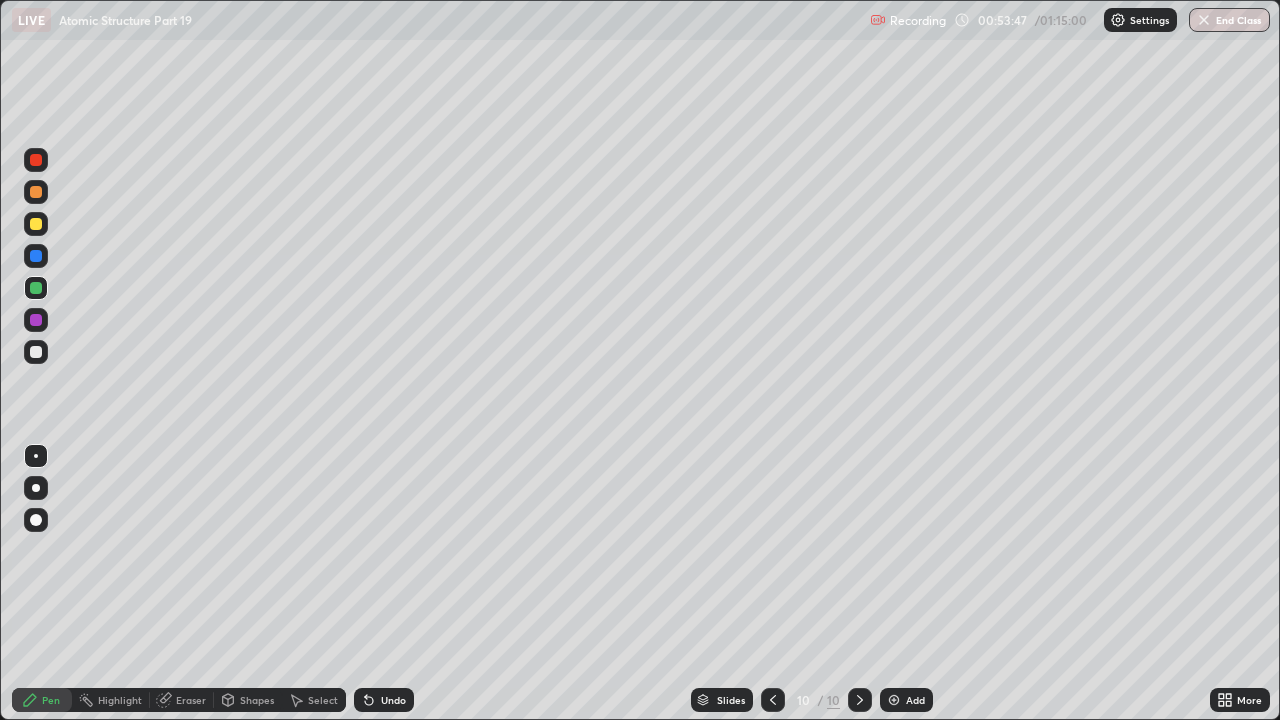 click at bounding box center (36, 224) 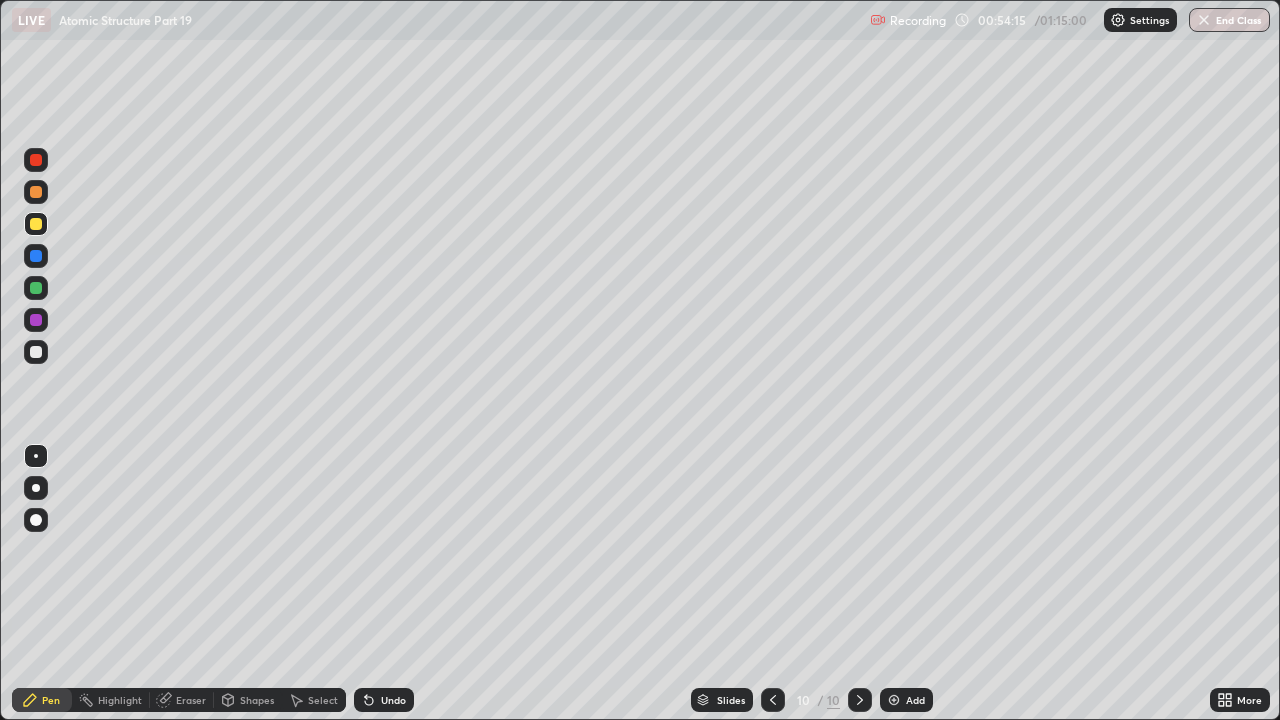 click 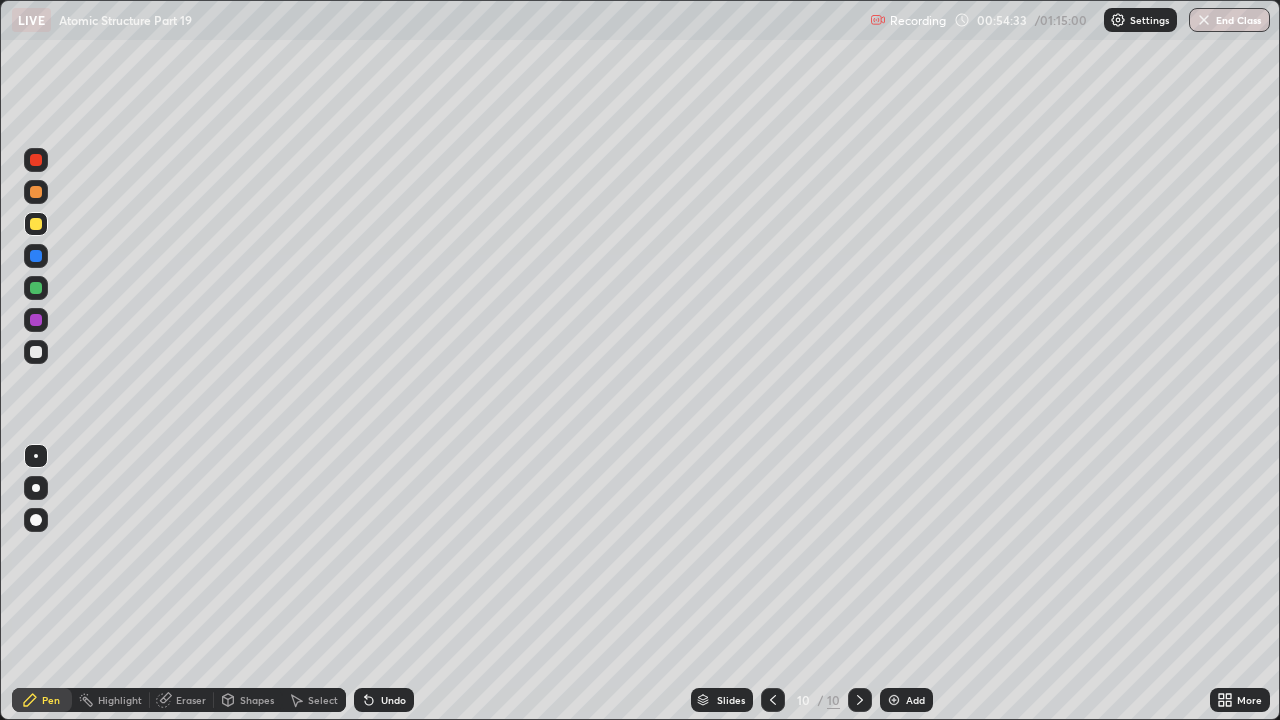 click on "Undo" at bounding box center [384, 700] 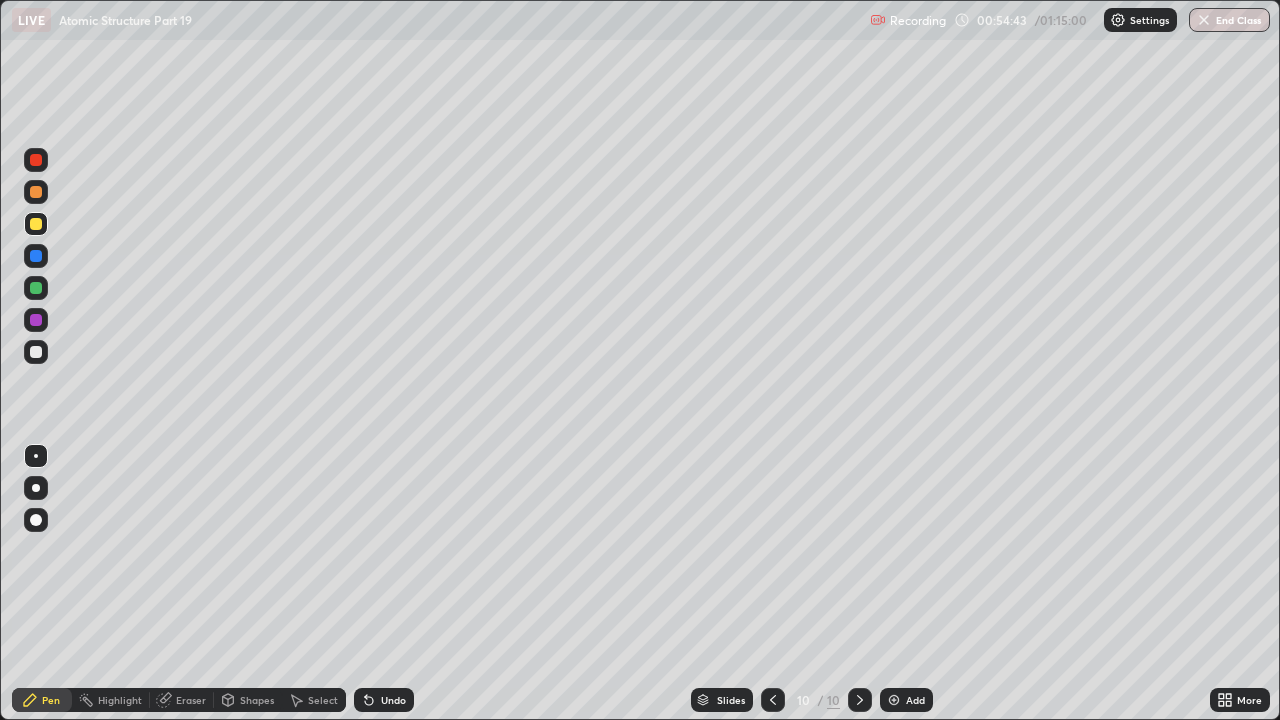 click at bounding box center (36, 352) 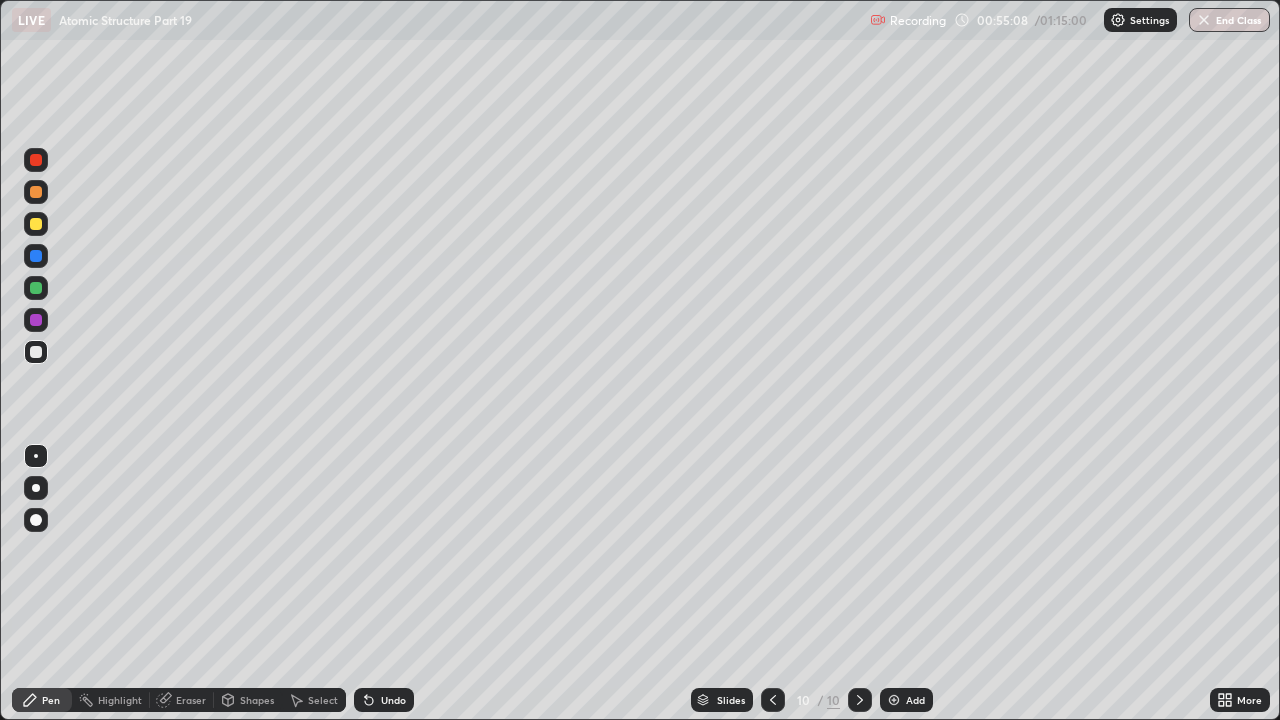 click at bounding box center [36, 224] 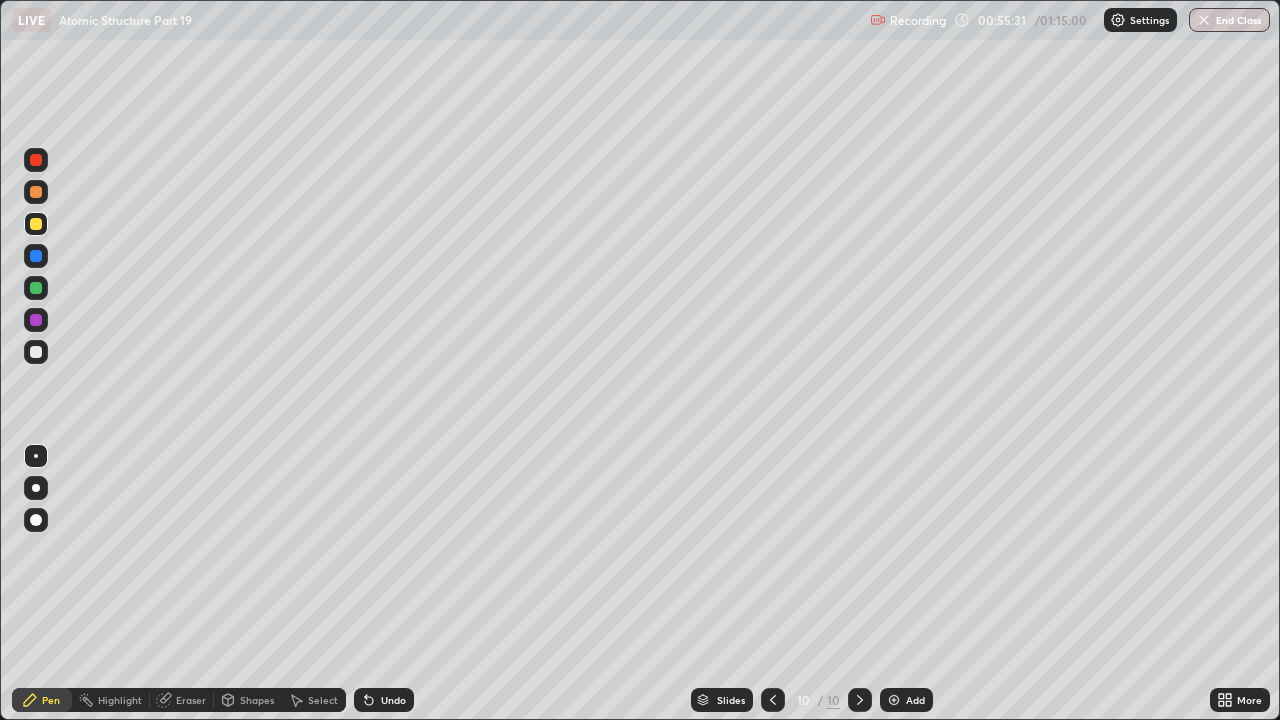 click at bounding box center (36, 352) 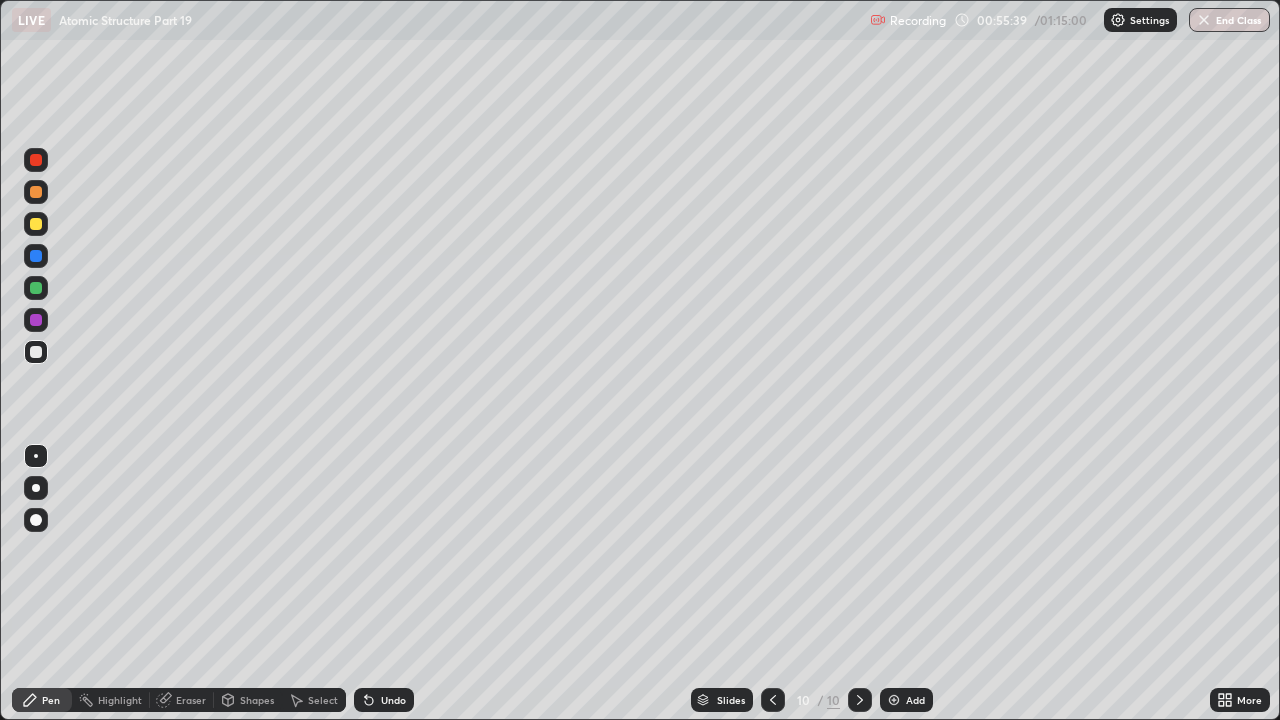 click at bounding box center (36, 256) 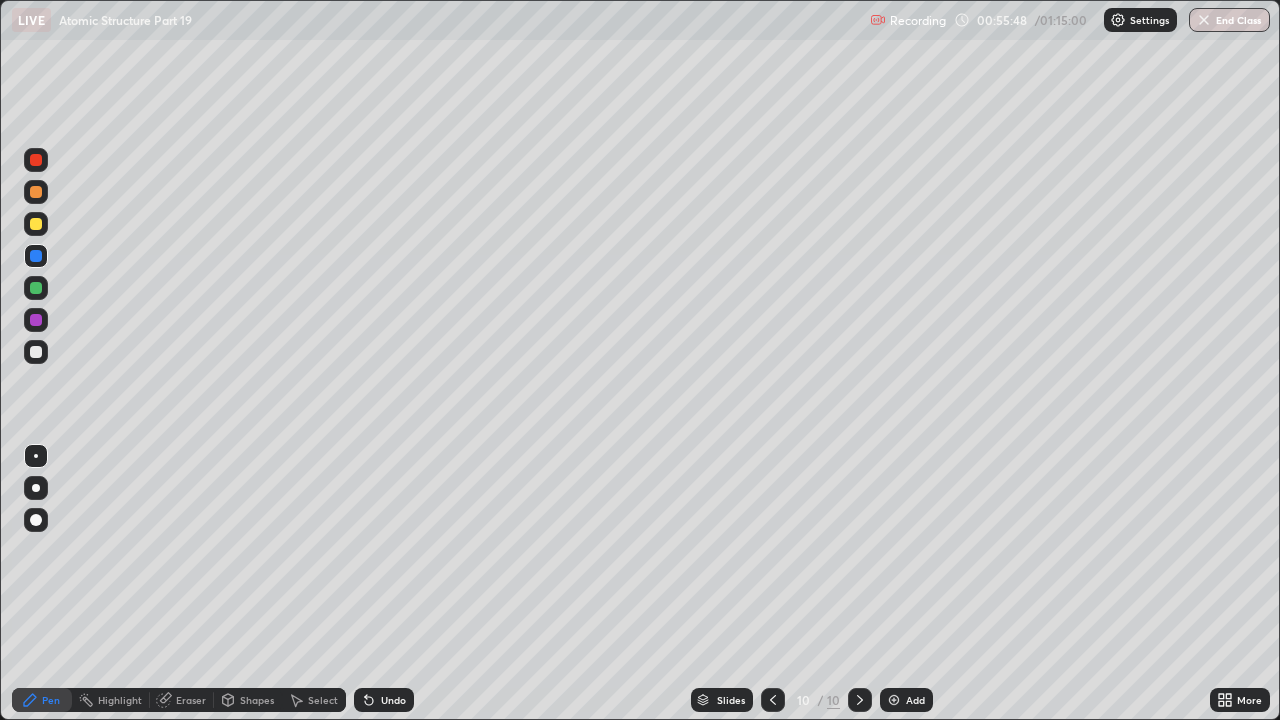 click at bounding box center [36, 352] 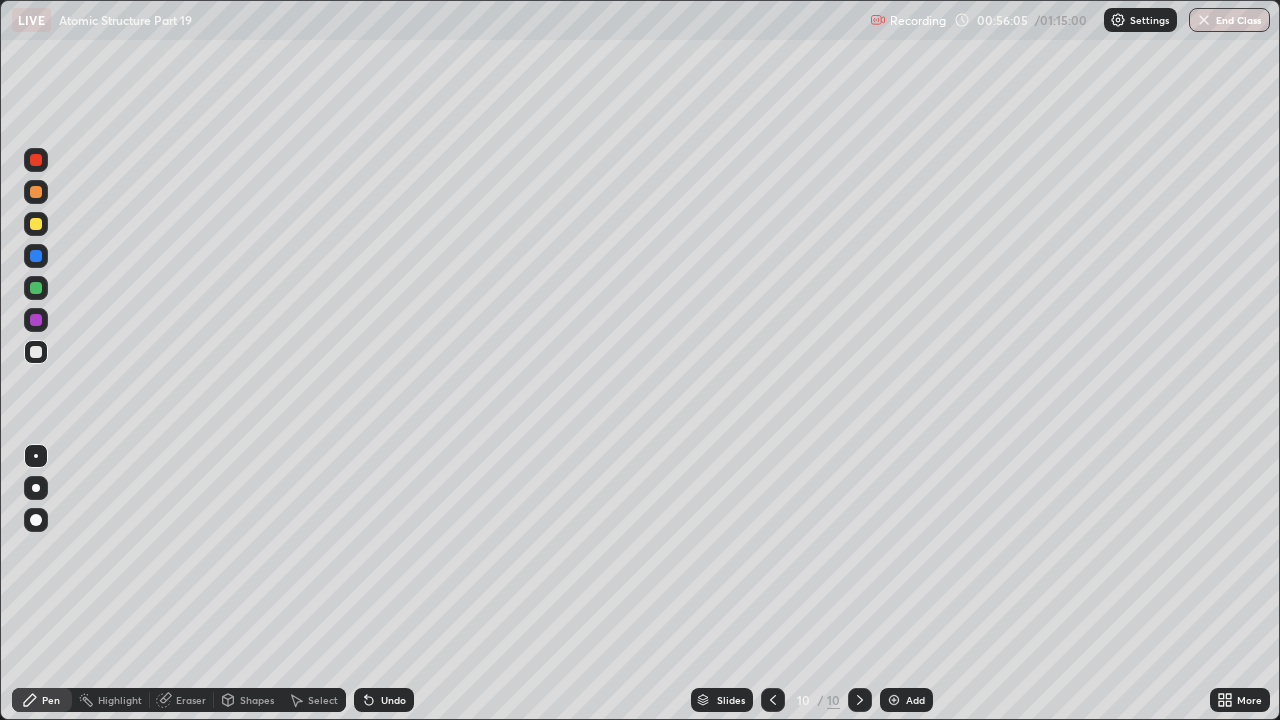 click at bounding box center (36, 288) 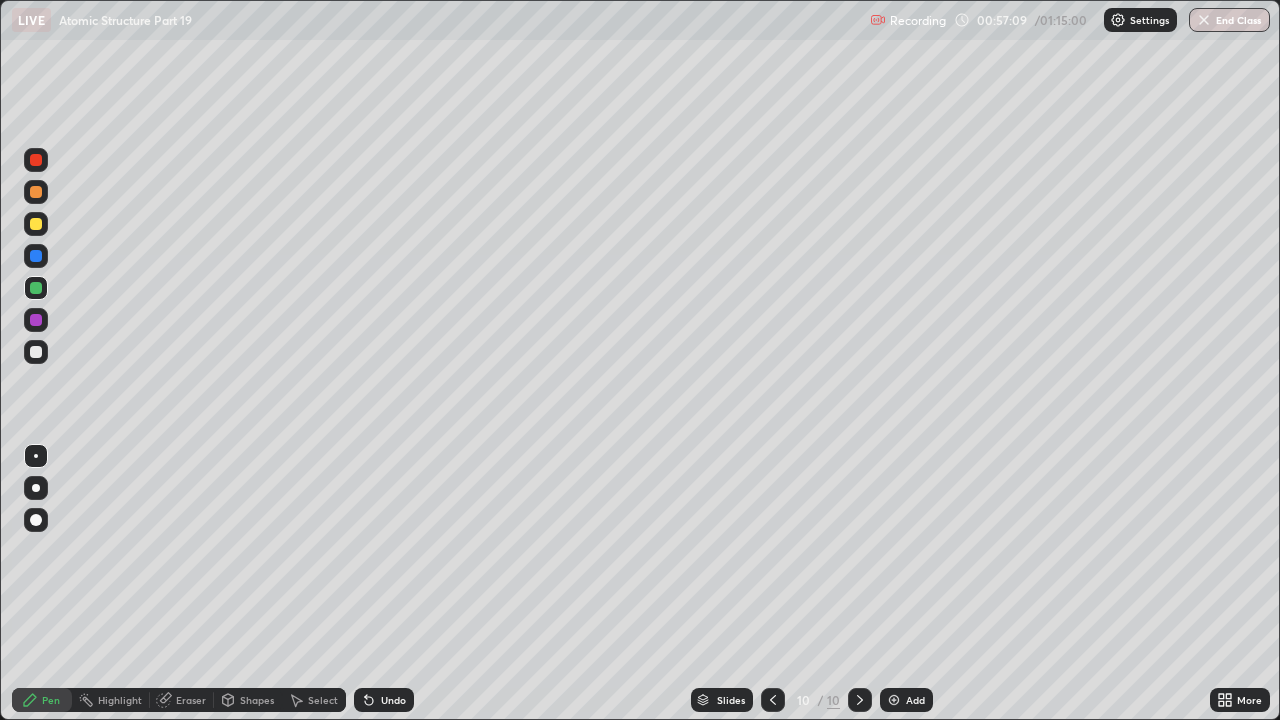 click 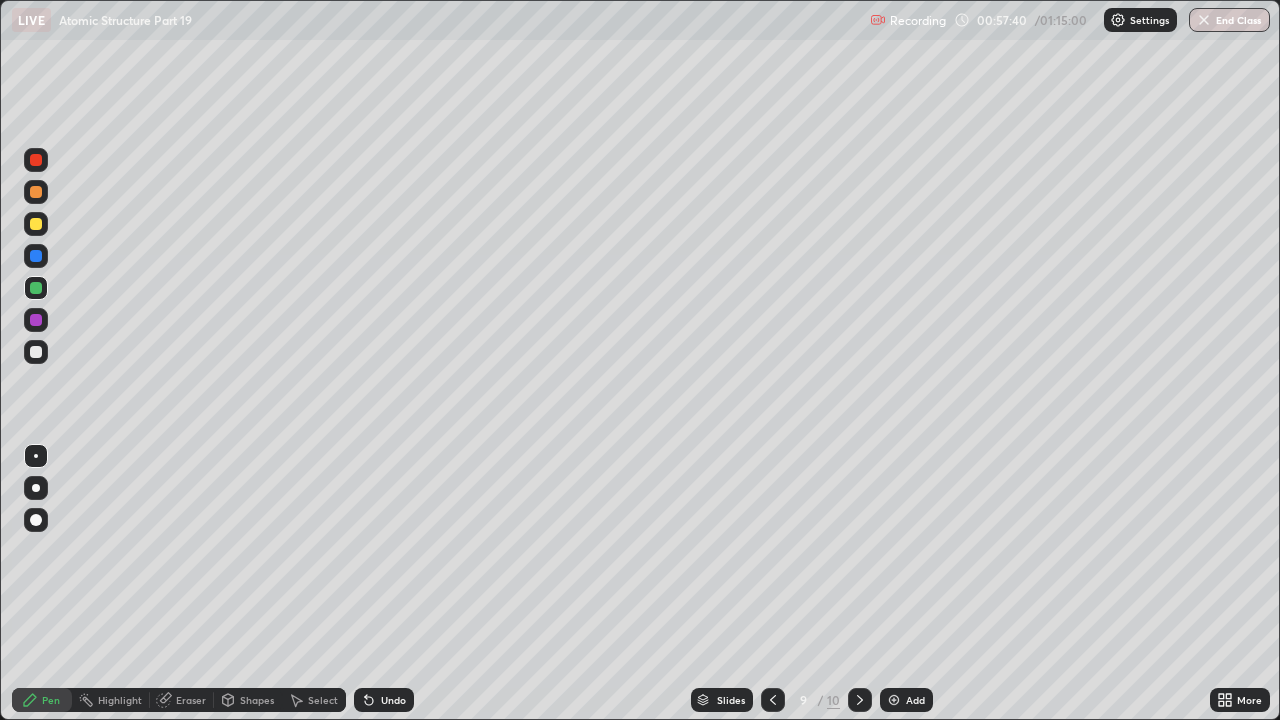 click at bounding box center (36, 352) 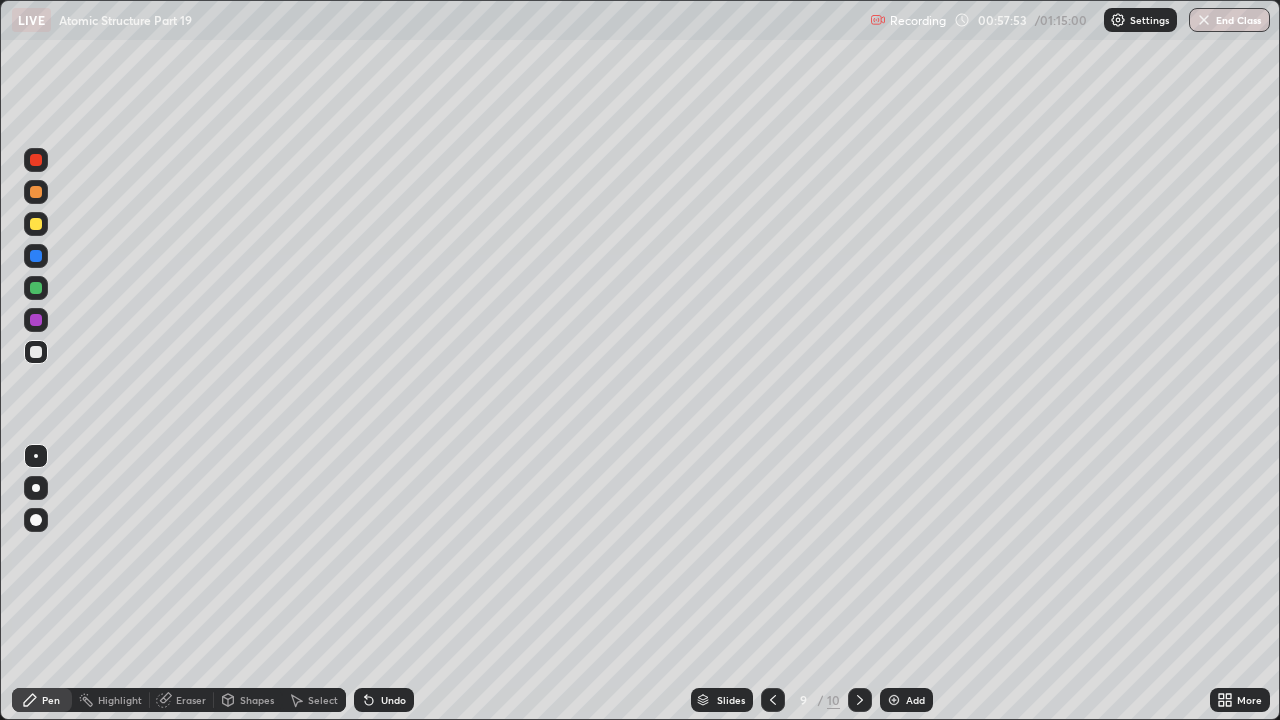 click on "Undo" at bounding box center (384, 700) 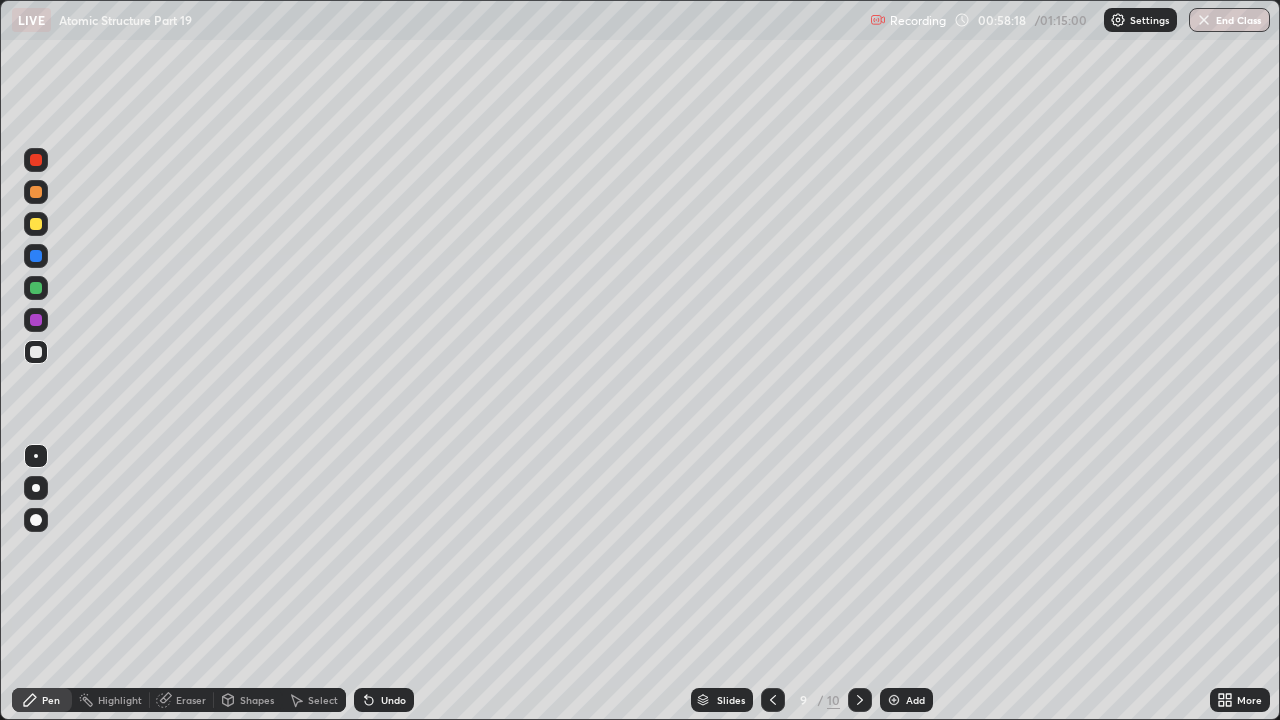 click 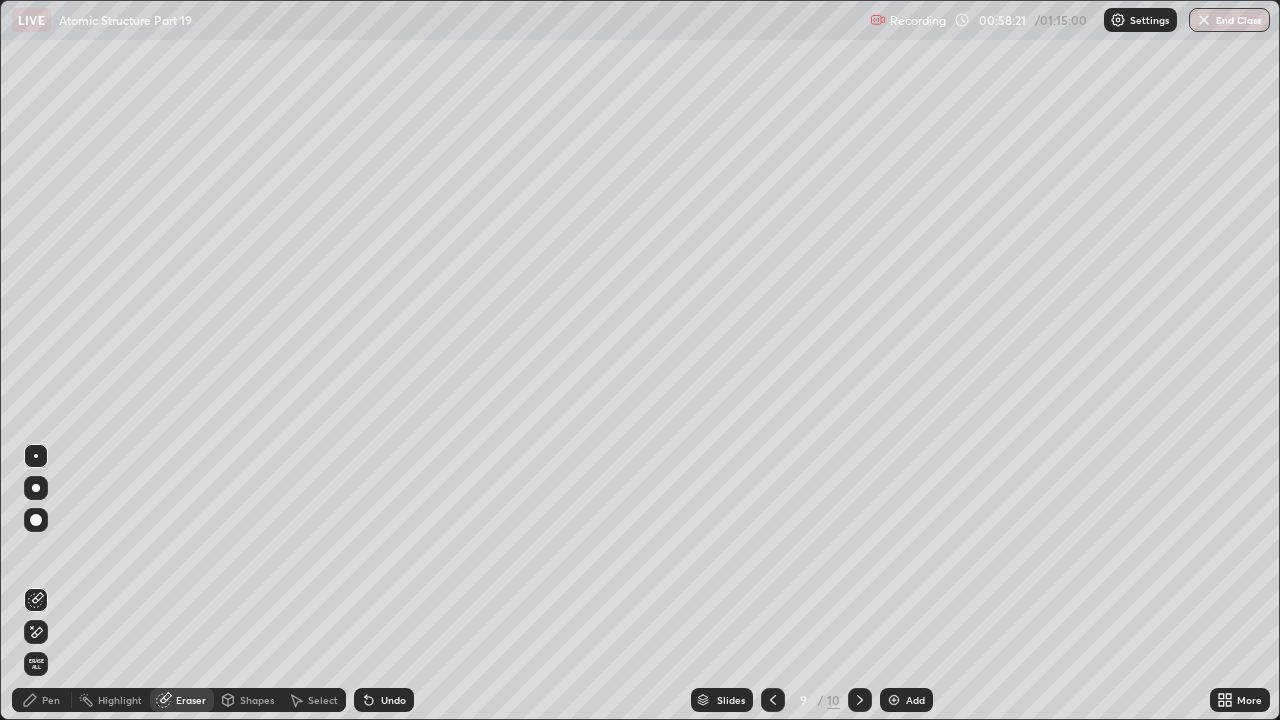 click on "Pen" at bounding box center [42, 700] 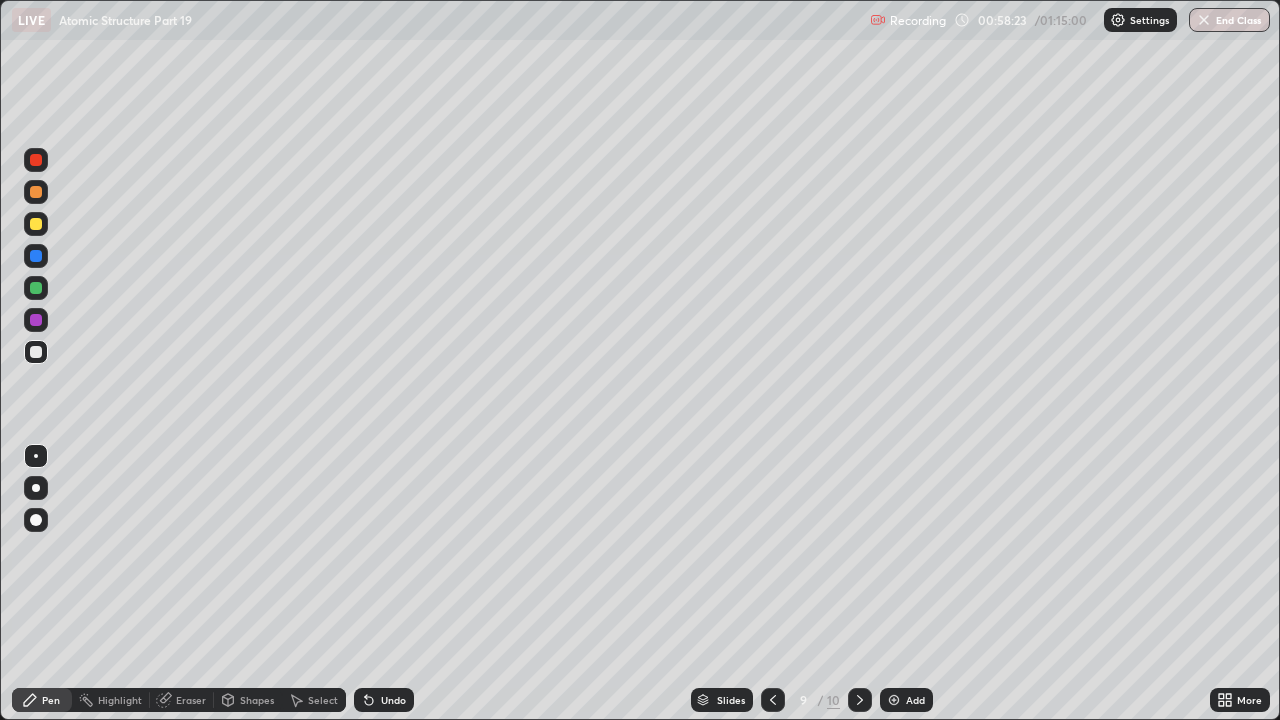 click at bounding box center (36, 224) 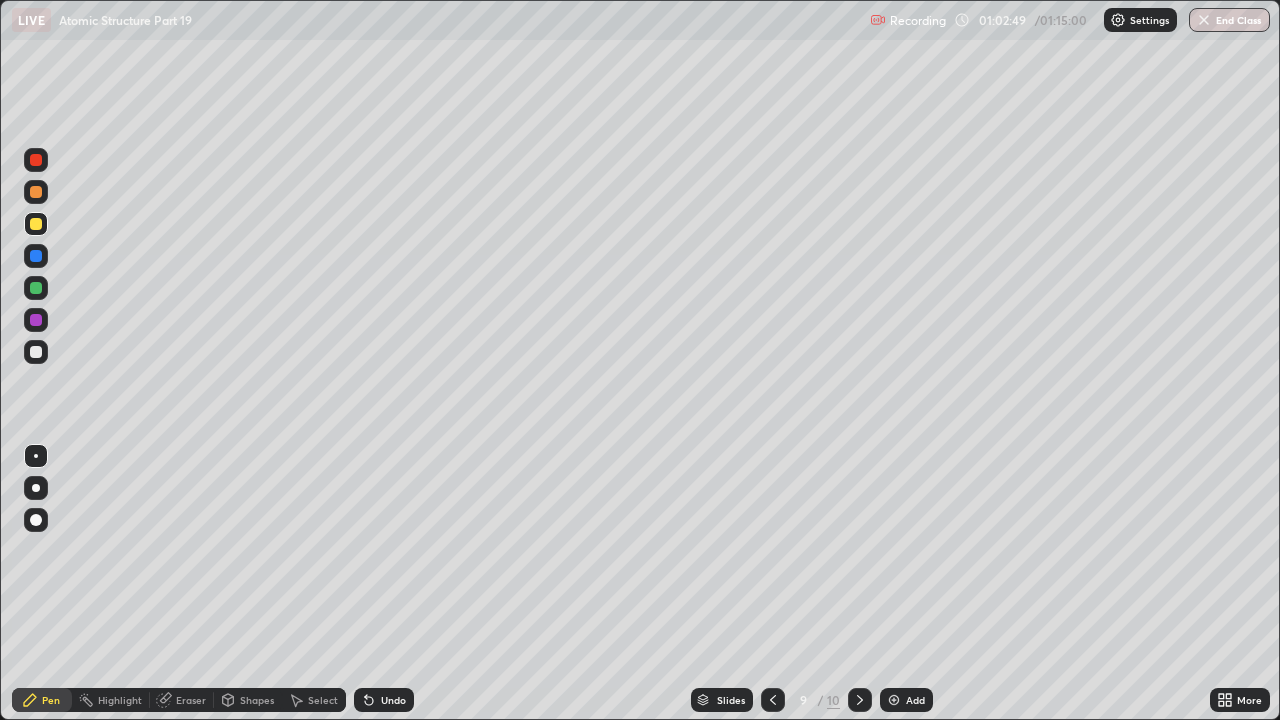 click 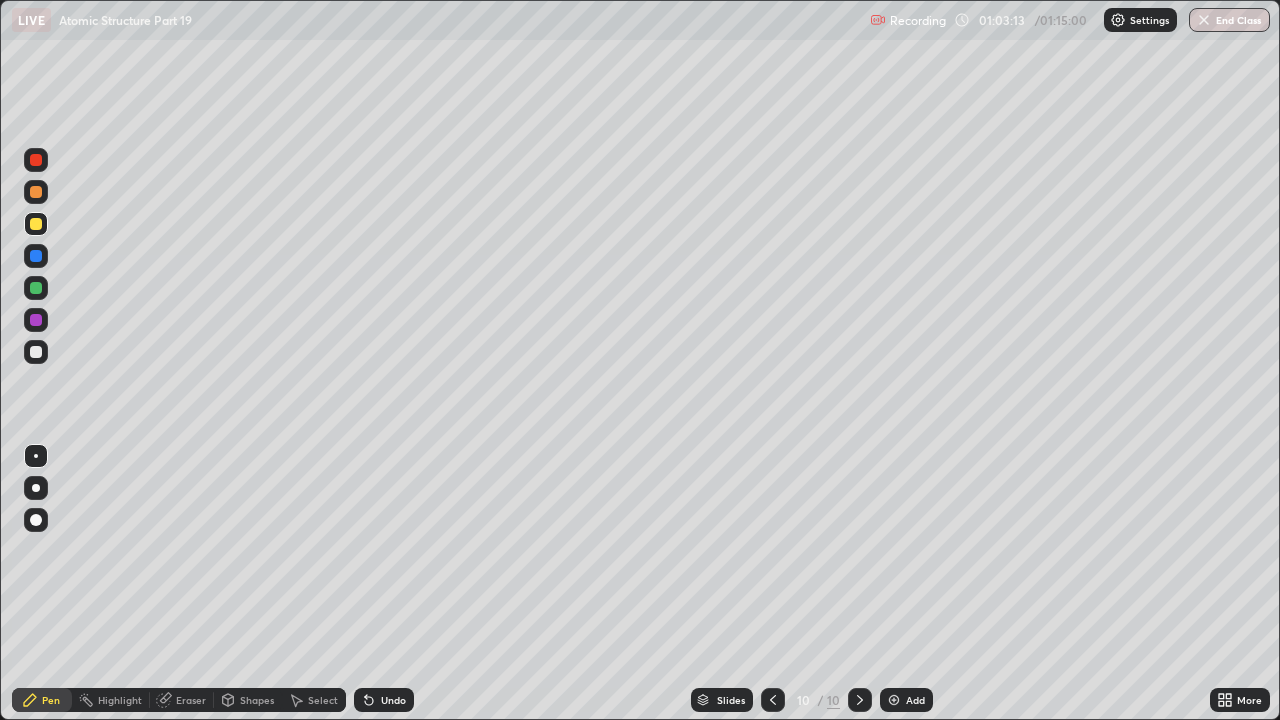 click at bounding box center [36, 224] 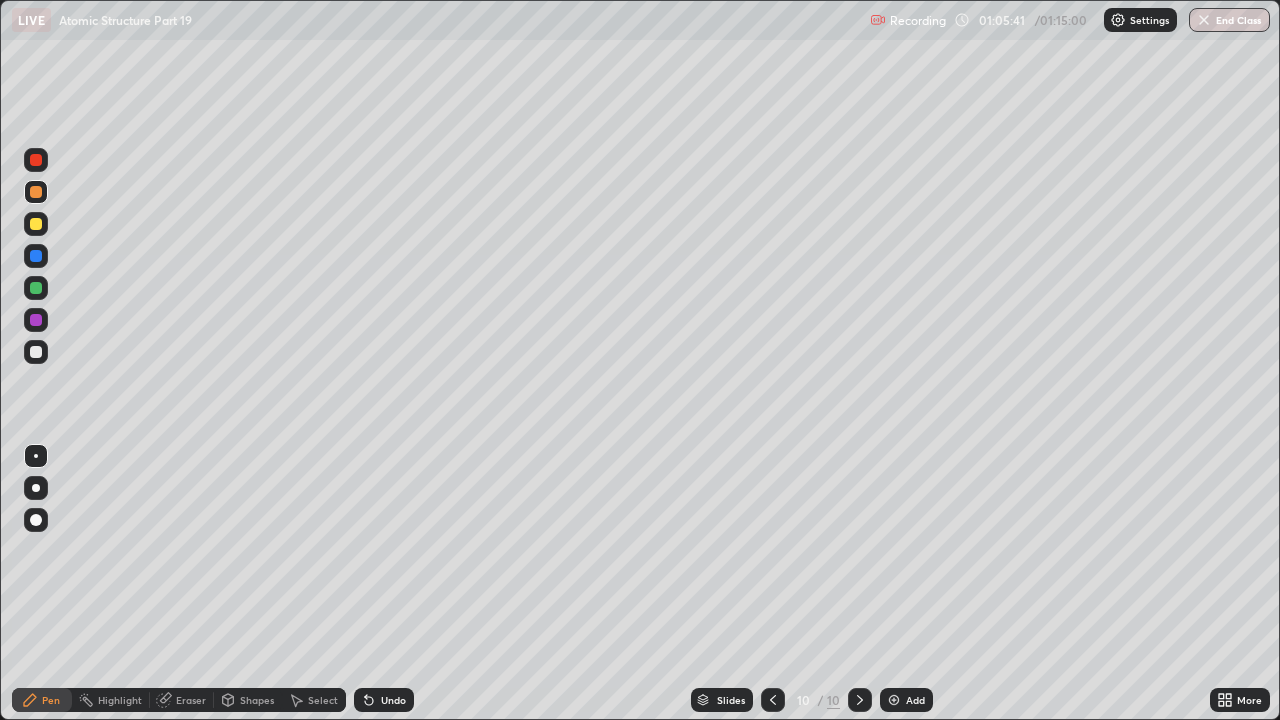 click 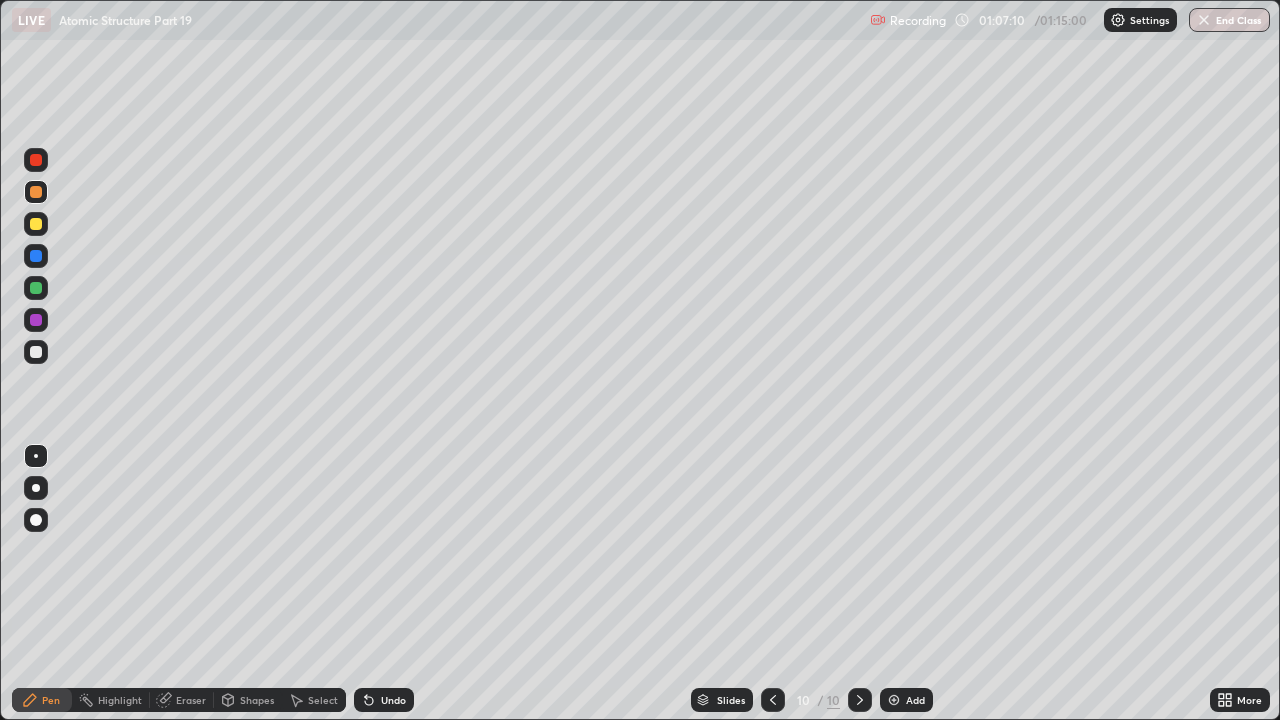 click at bounding box center [36, 224] 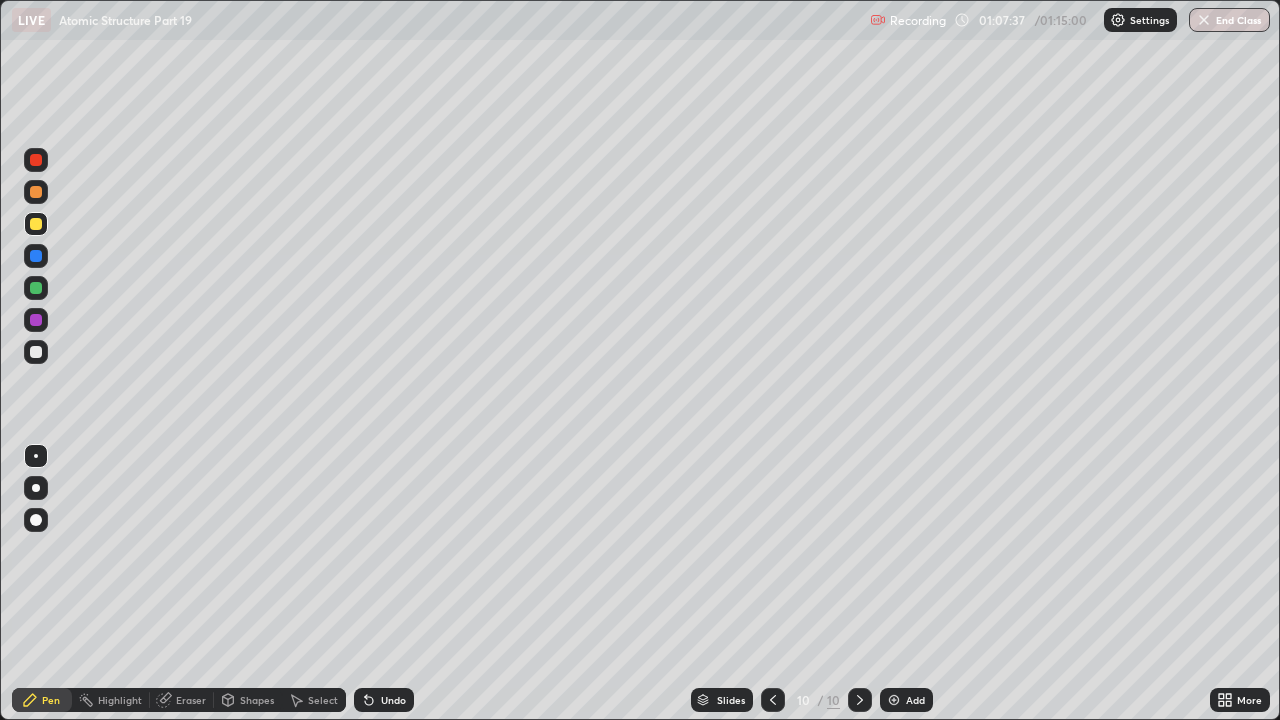 click at bounding box center (36, 352) 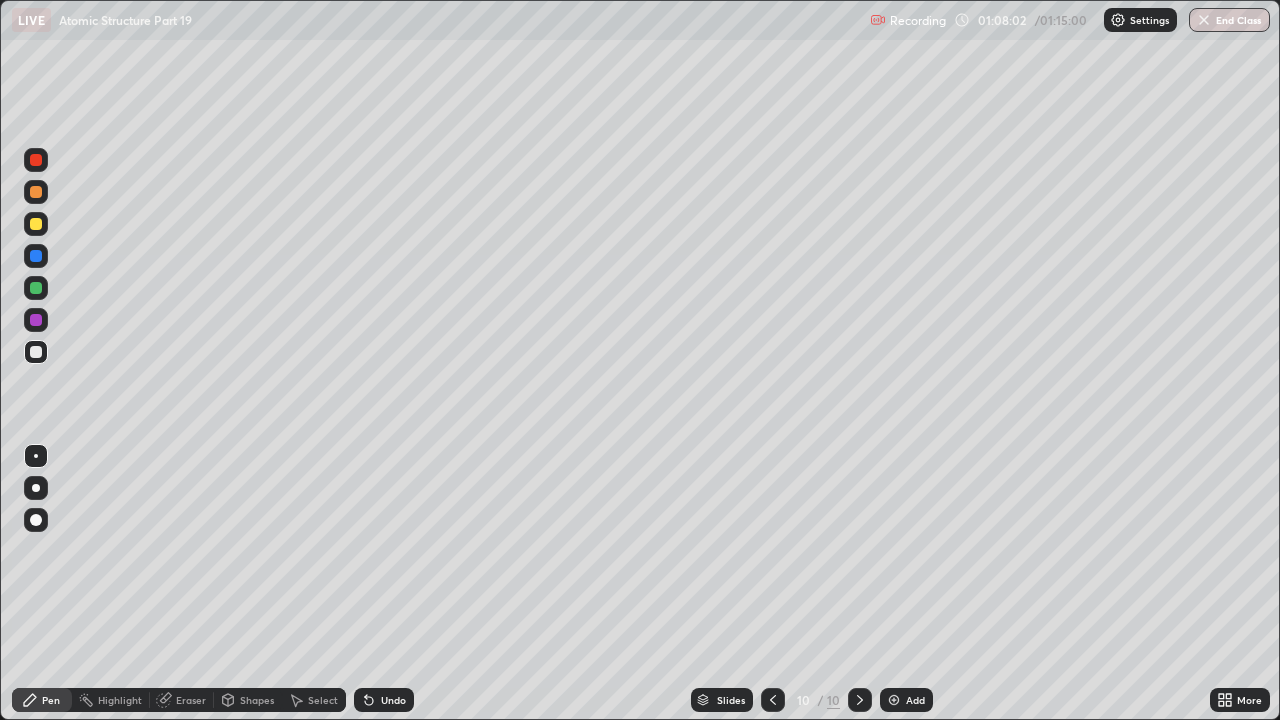 click on "Undo" at bounding box center [384, 700] 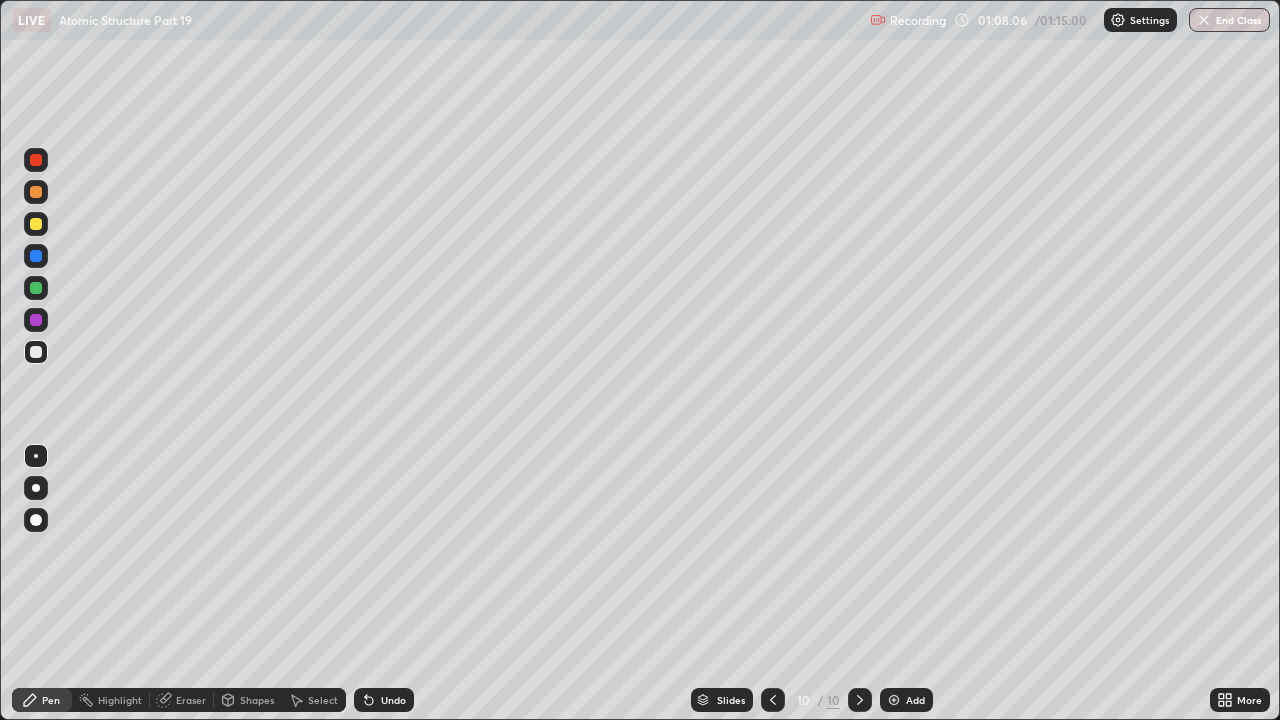 click at bounding box center (36, 320) 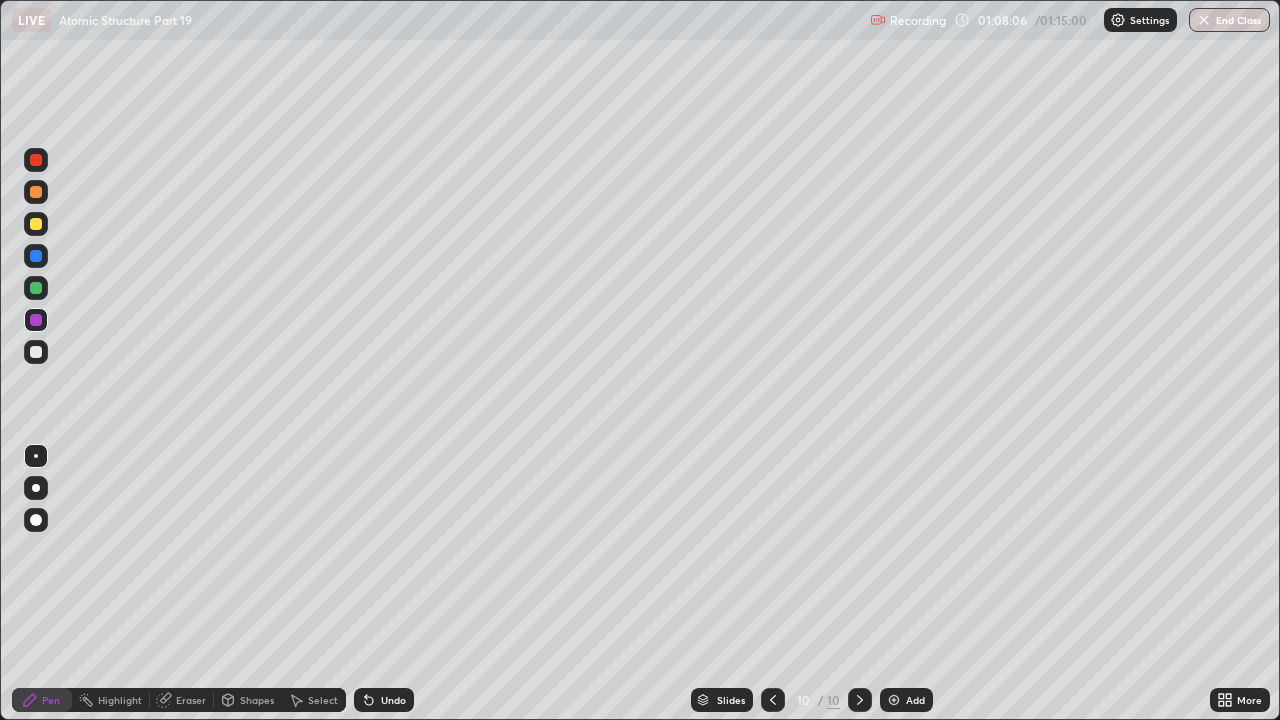click at bounding box center (36, 288) 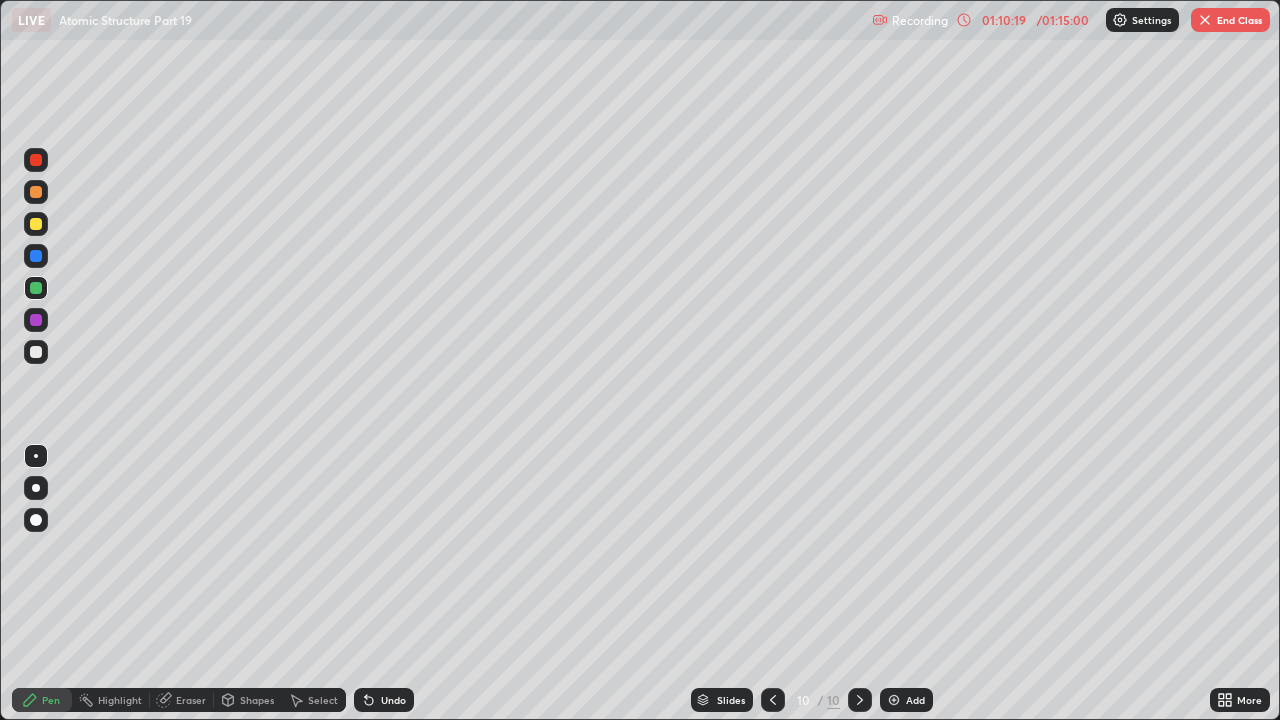 click 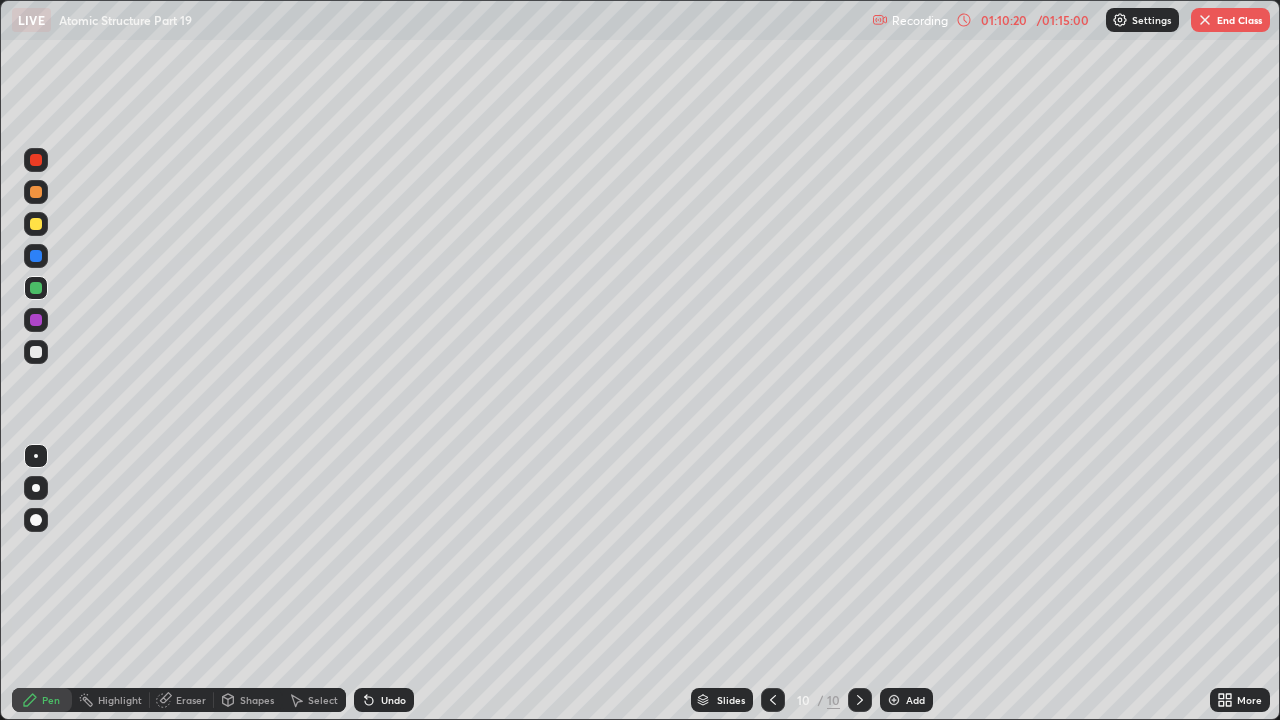 click on "Undo" at bounding box center (393, 700) 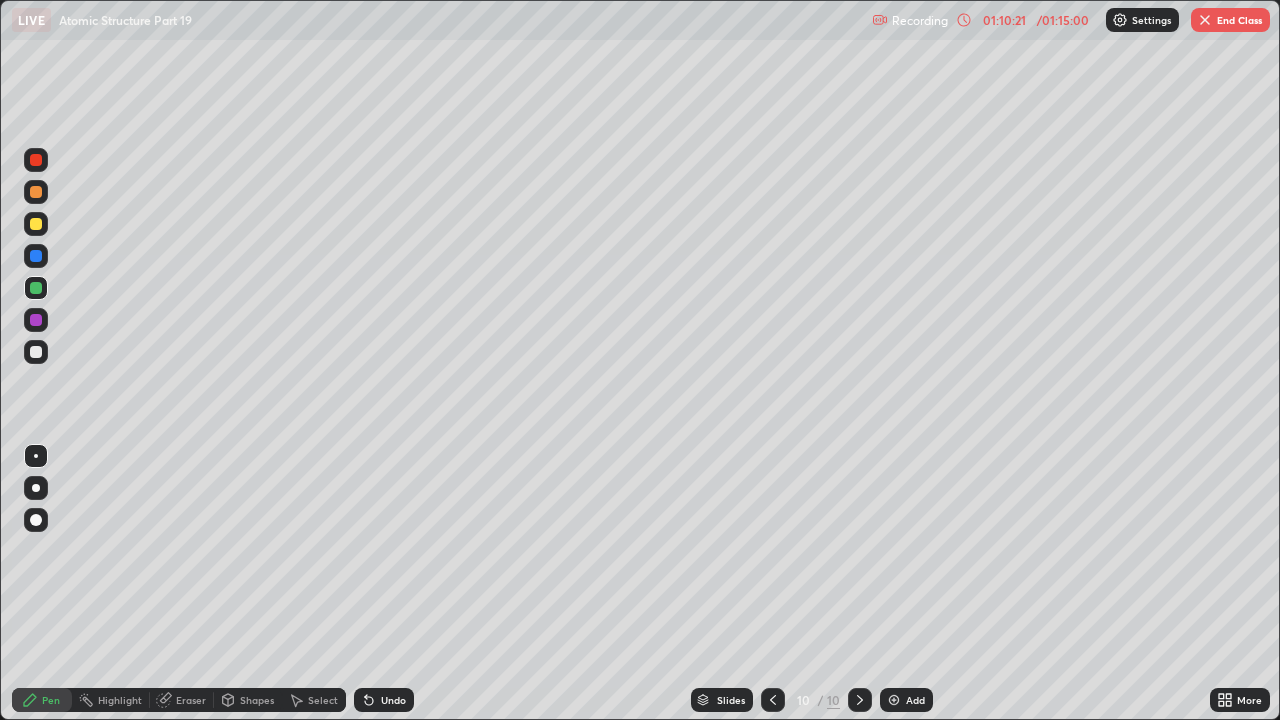 click on "Undo" at bounding box center [393, 700] 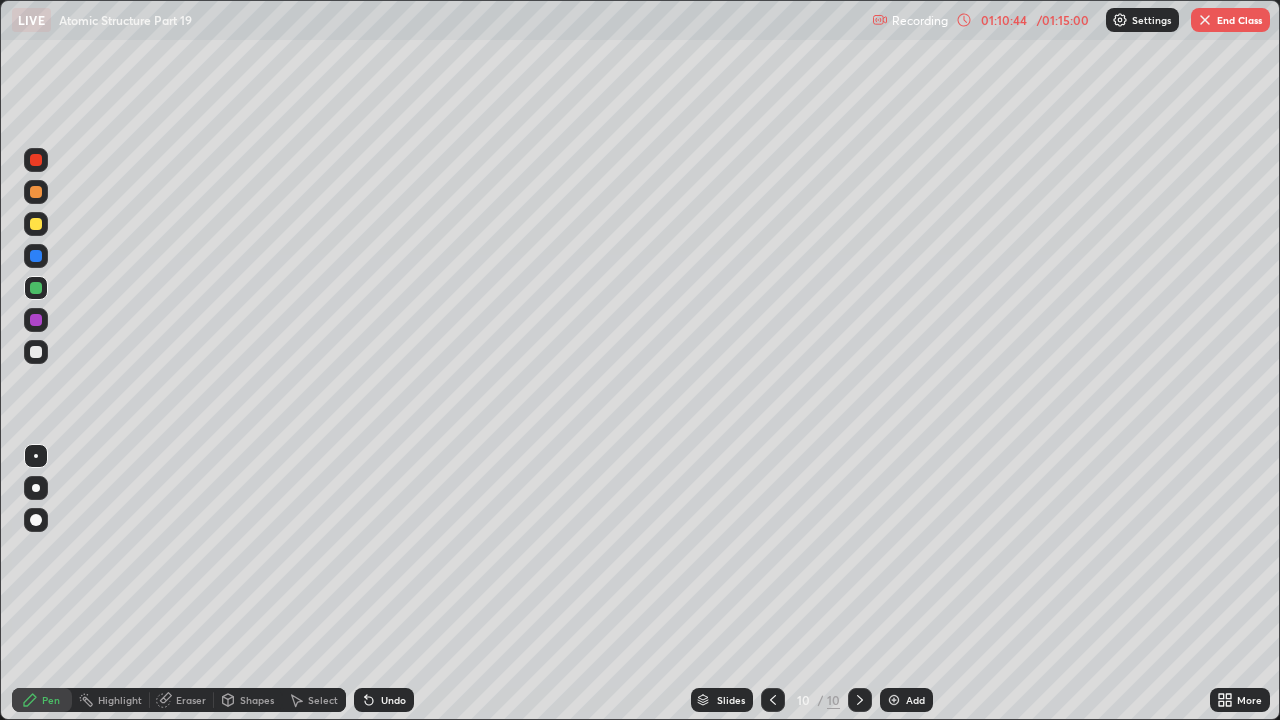 click on "Add" at bounding box center (906, 700) 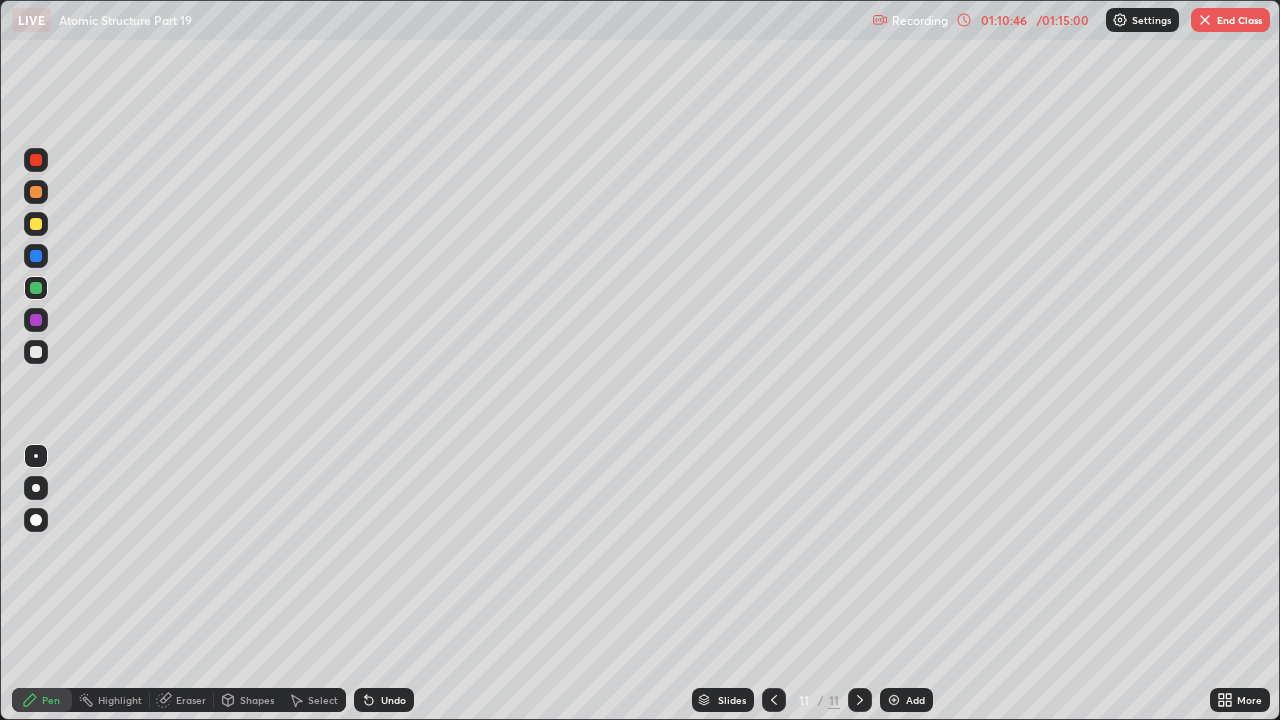 click at bounding box center (36, 352) 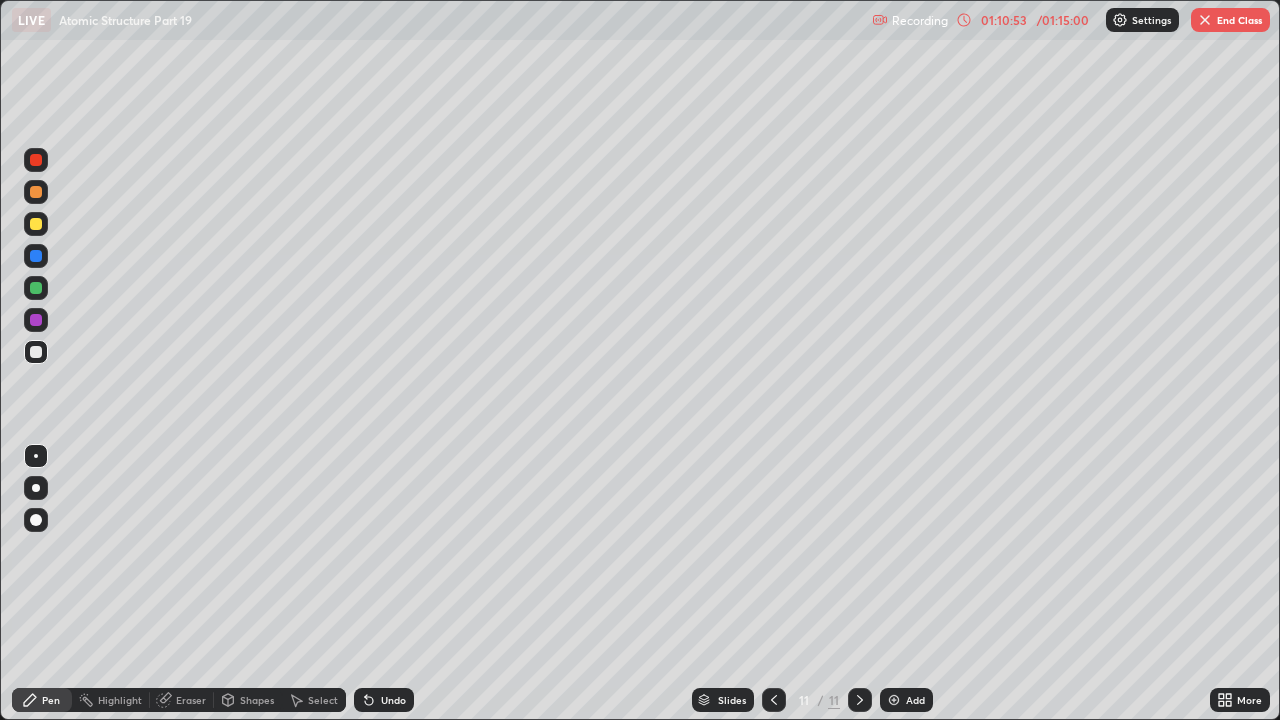 click on "Undo" at bounding box center [384, 700] 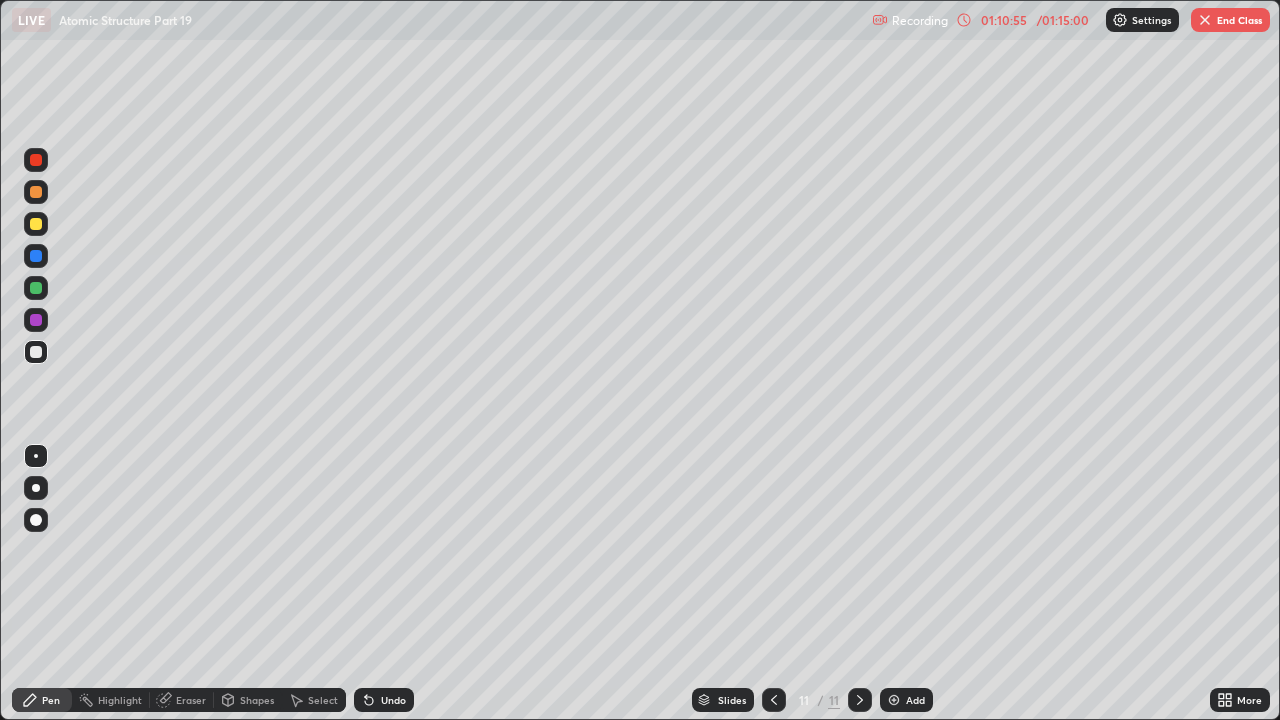 click on "Undo" at bounding box center (384, 700) 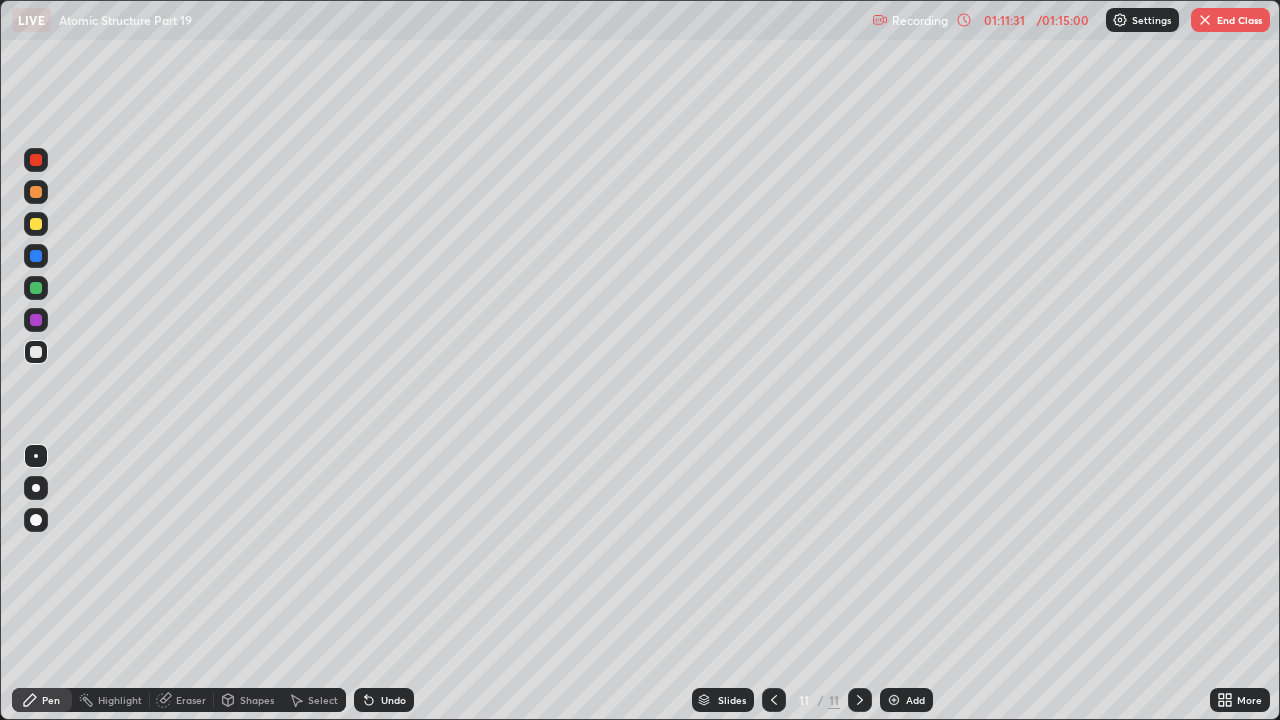 click at bounding box center [36, 224] 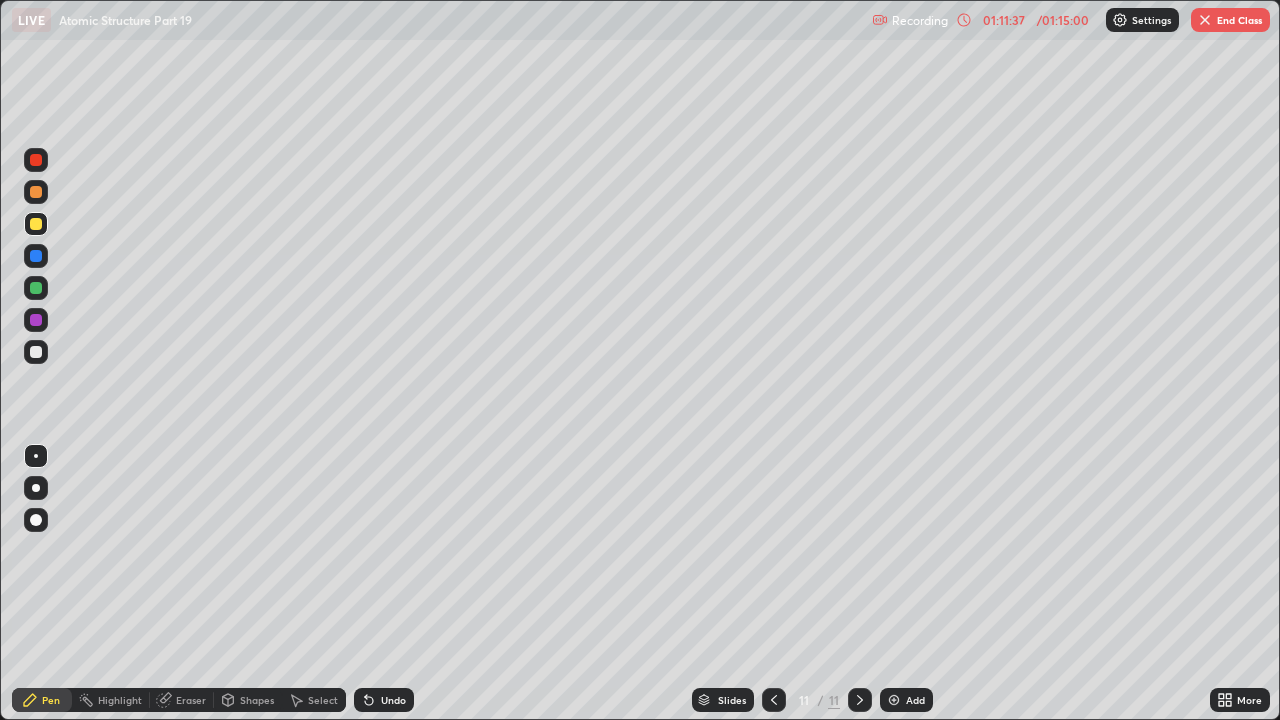 click 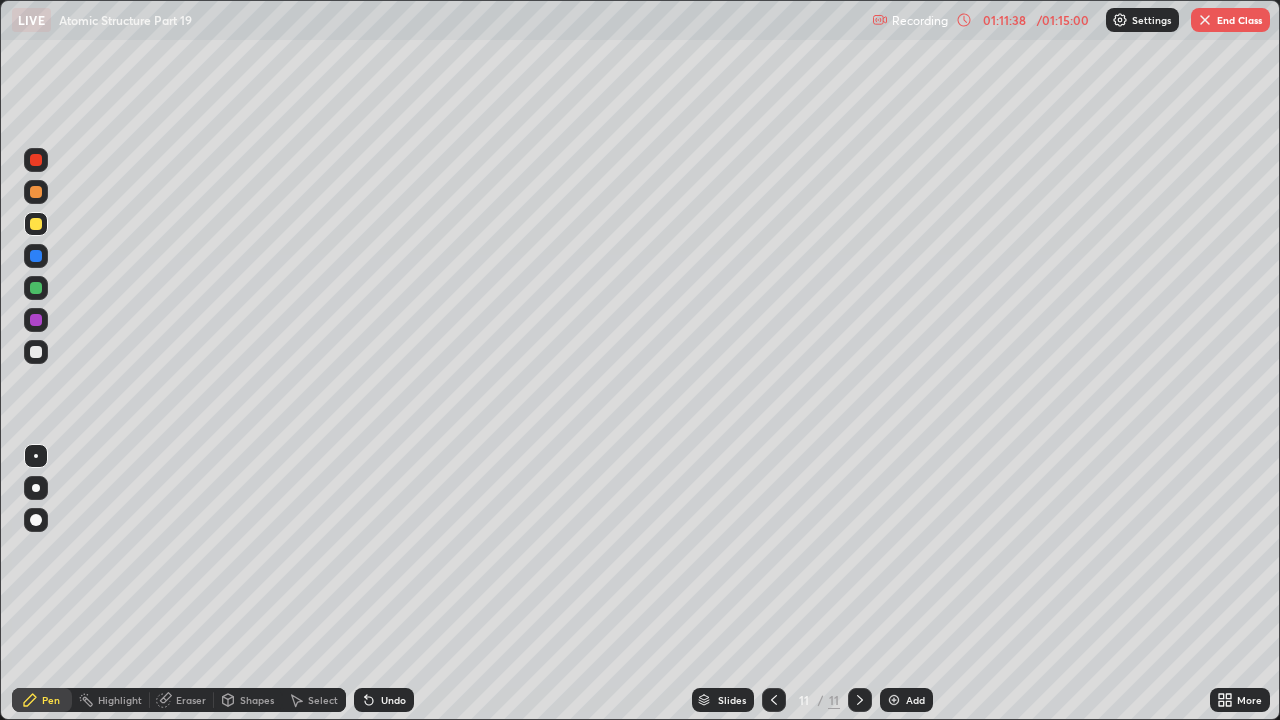 click 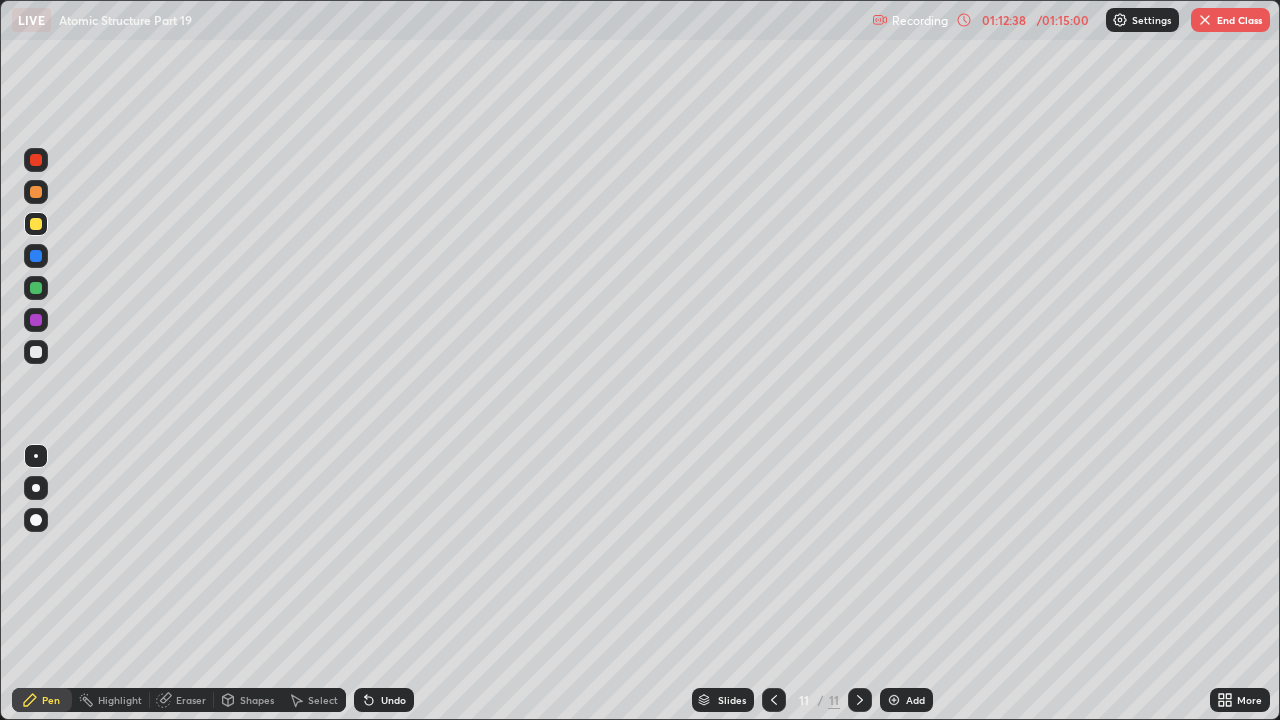 click 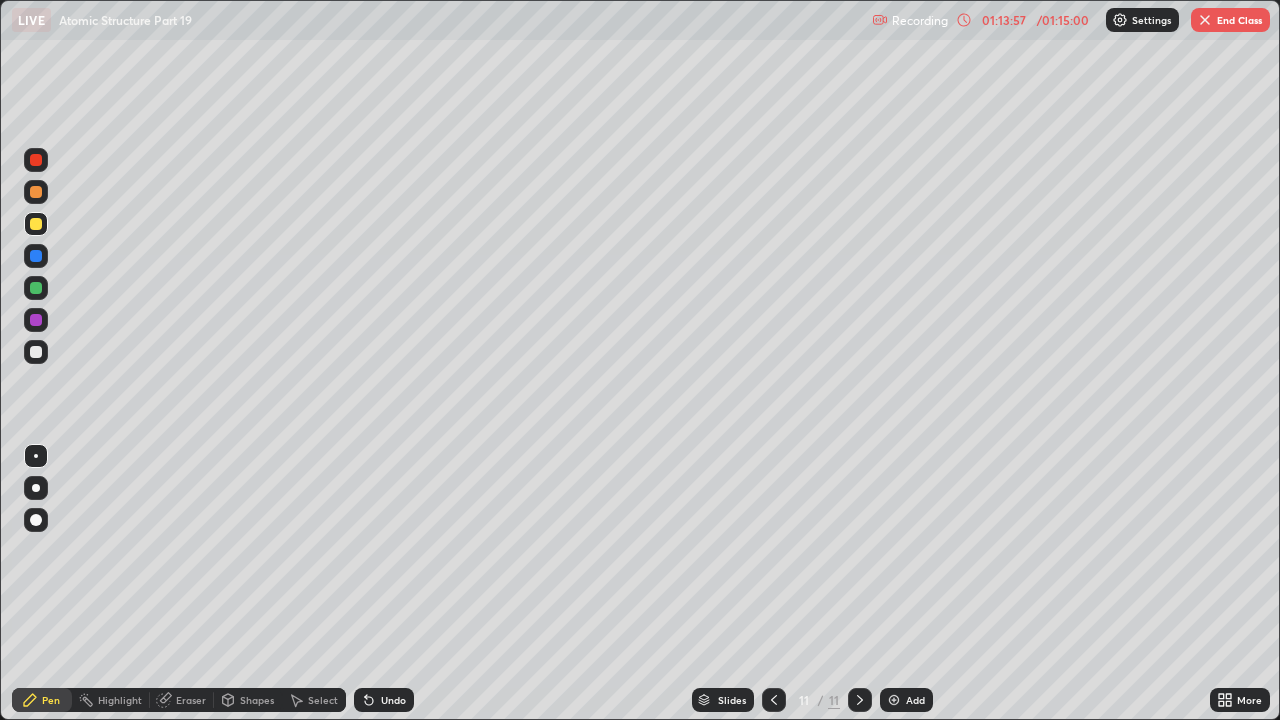 click on "Undo" at bounding box center [393, 700] 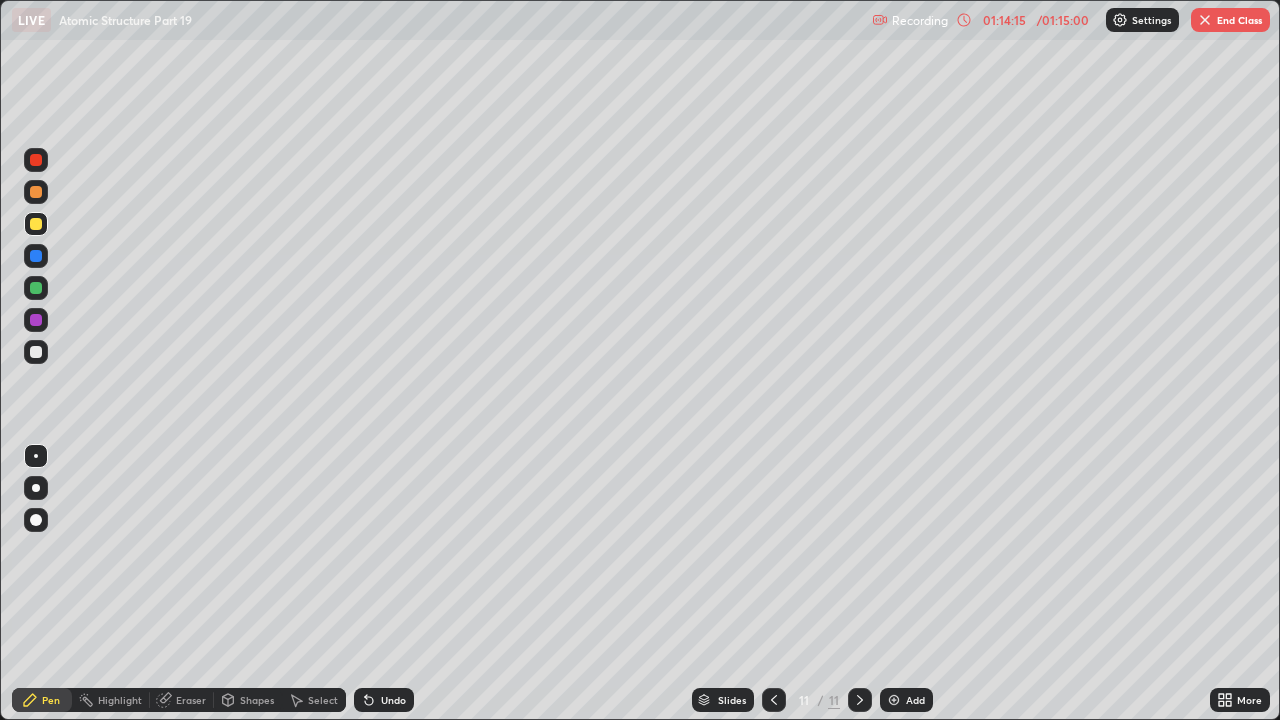 click on "Undo" at bounding box center (393, 700) 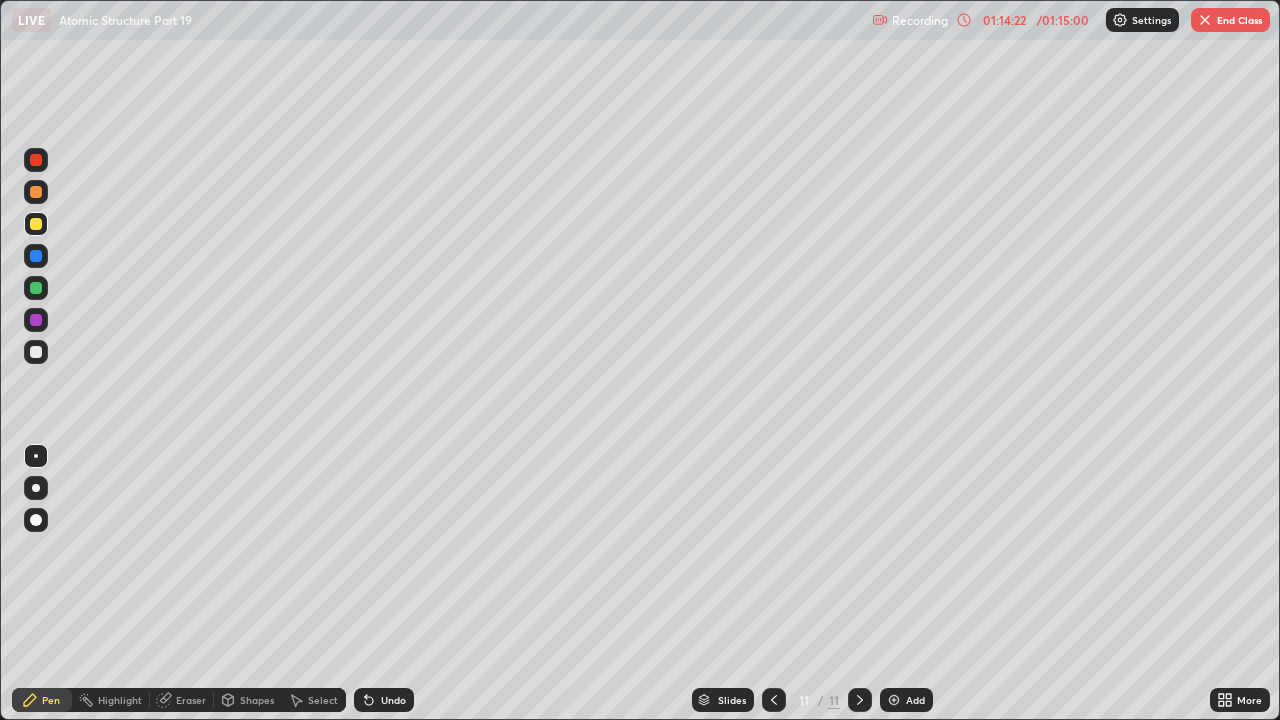 click at bounding box center (36, 352) 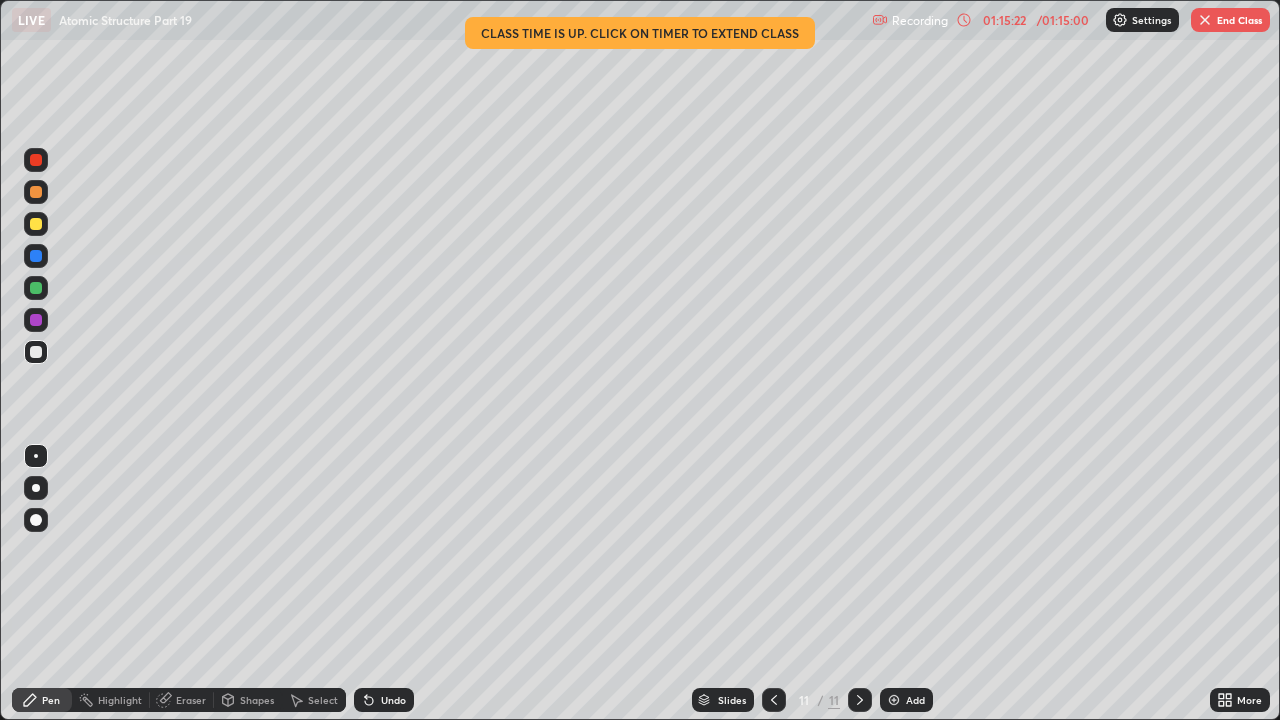 click at bounding box center [36, 224] 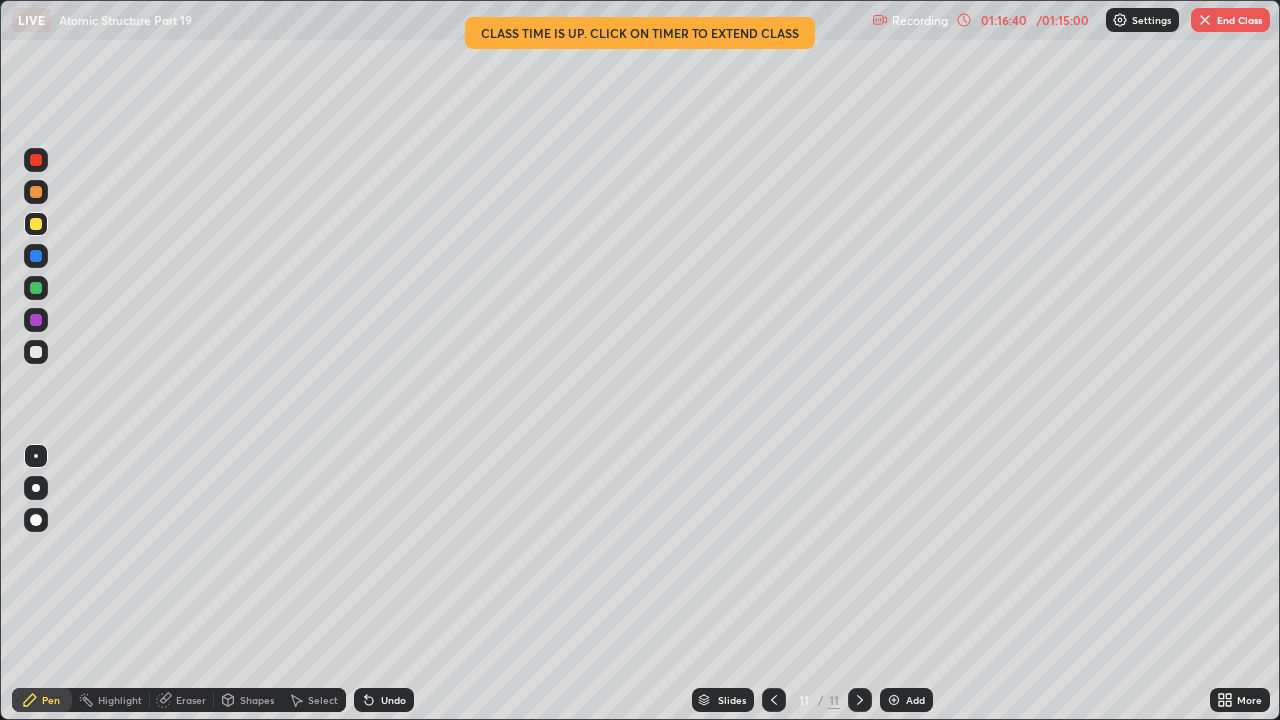 click at bounding box center (36, 352) 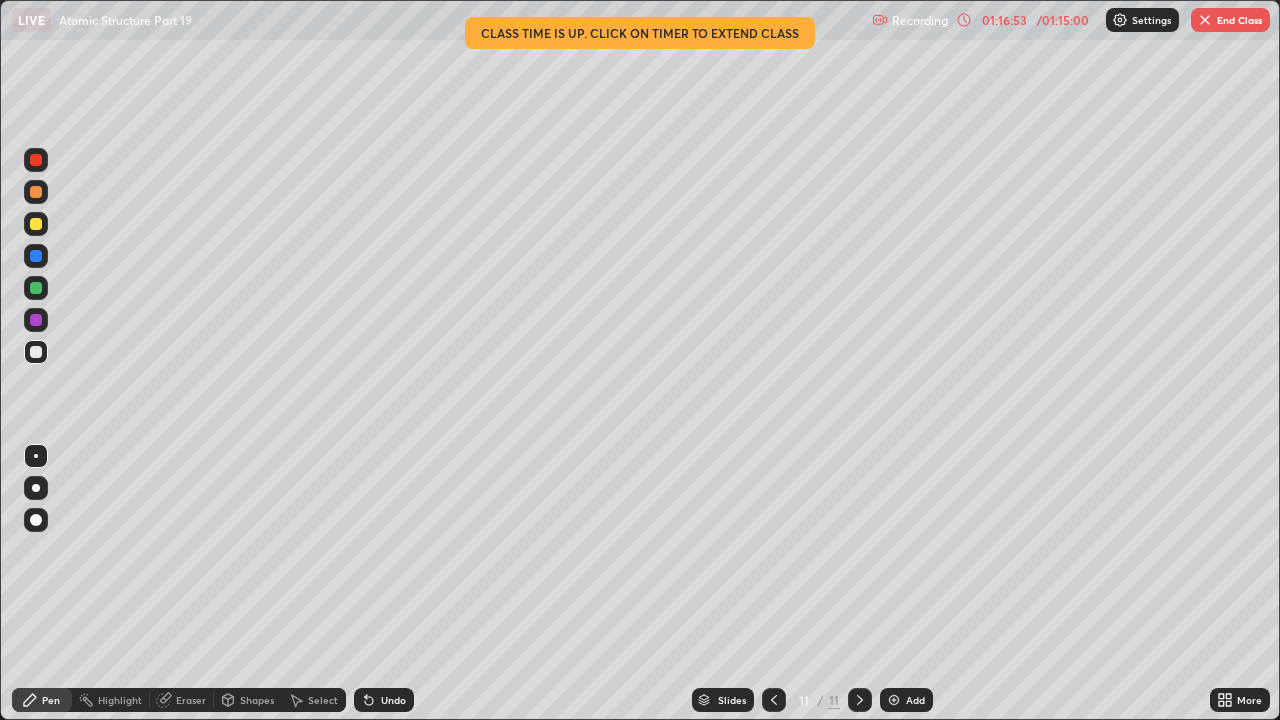 click on "Undo" at bounding box center (384, 700) 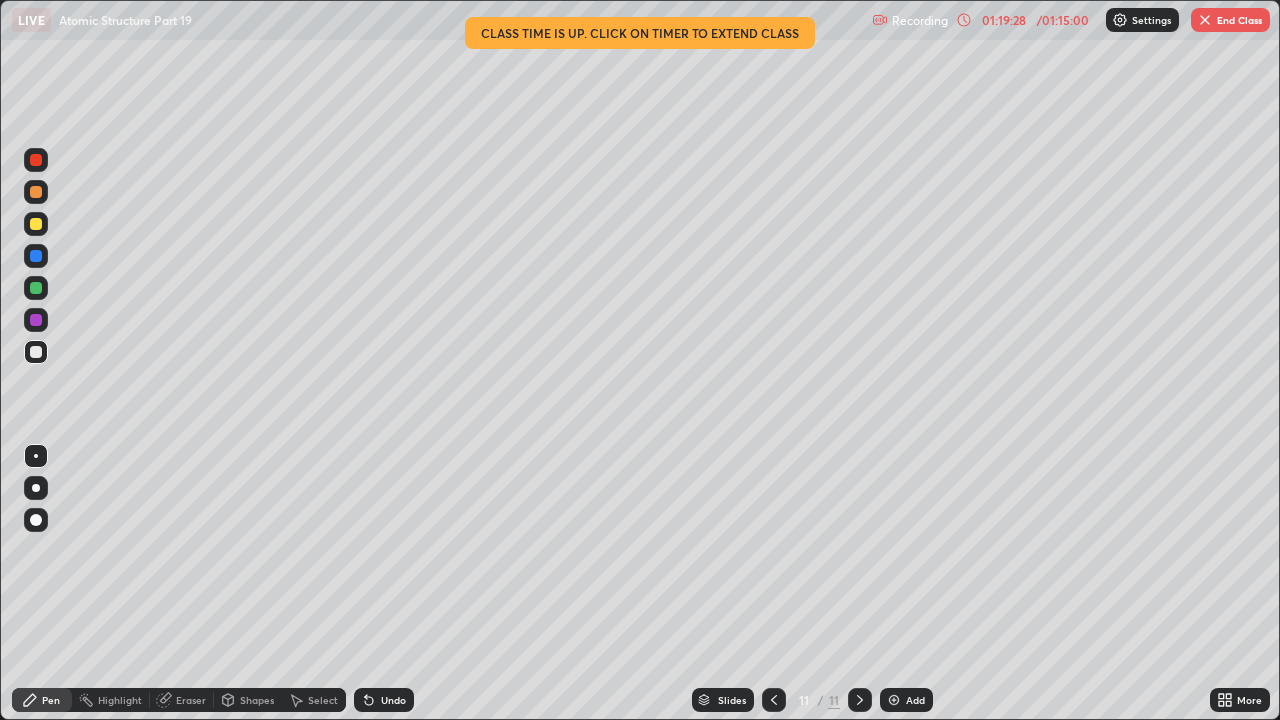 click on "End Class" at bounding box center (1230, 20) 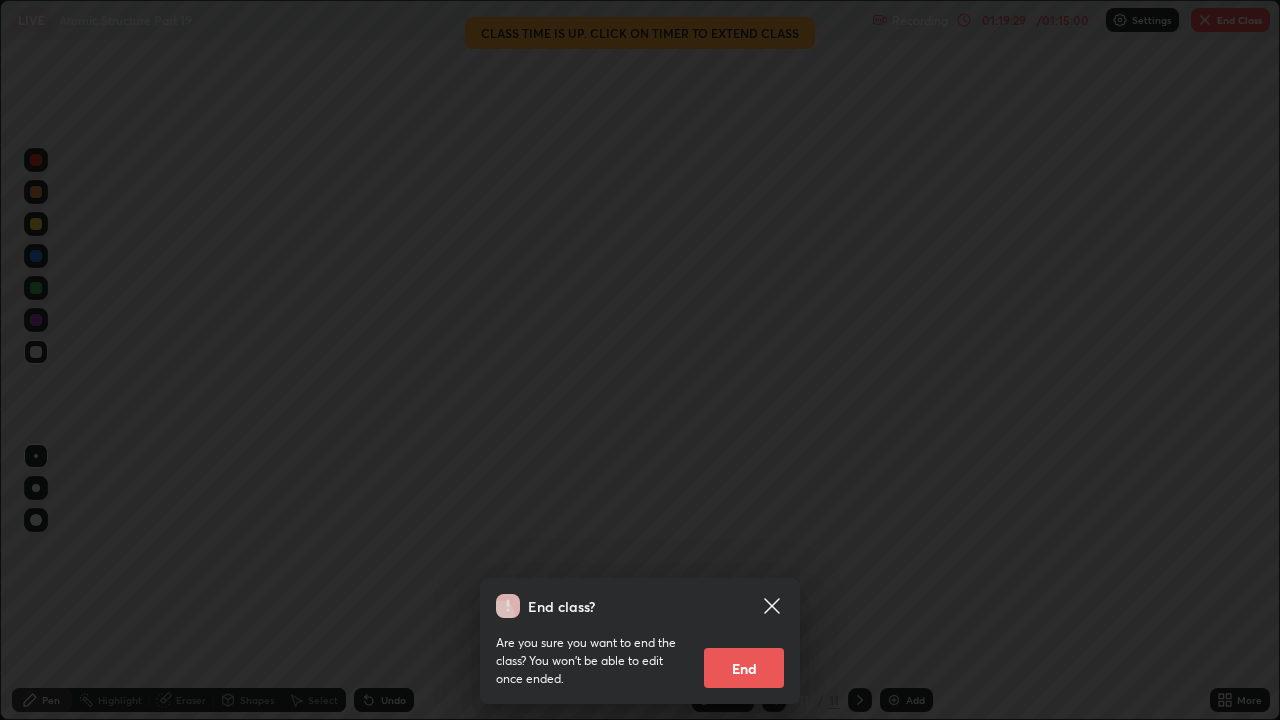 click on "End" at bounding box center [744, 668] 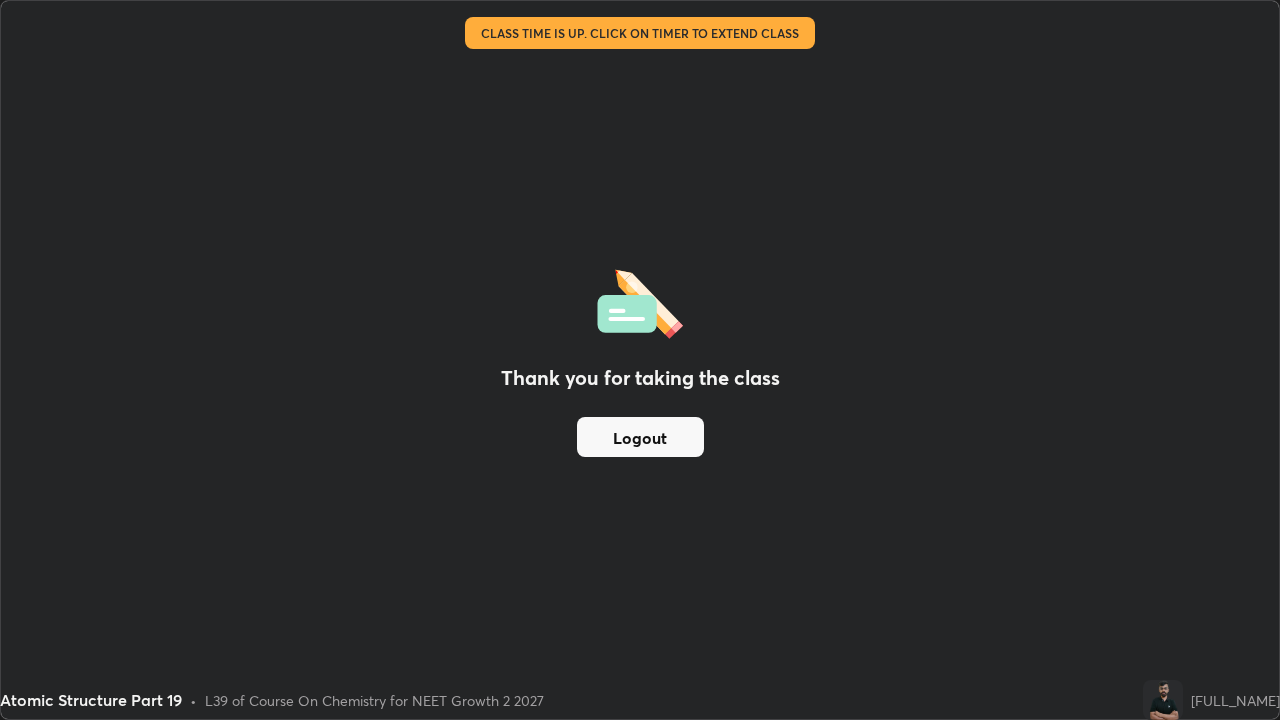 click on "Logout" at bounding box center [640, 437] 